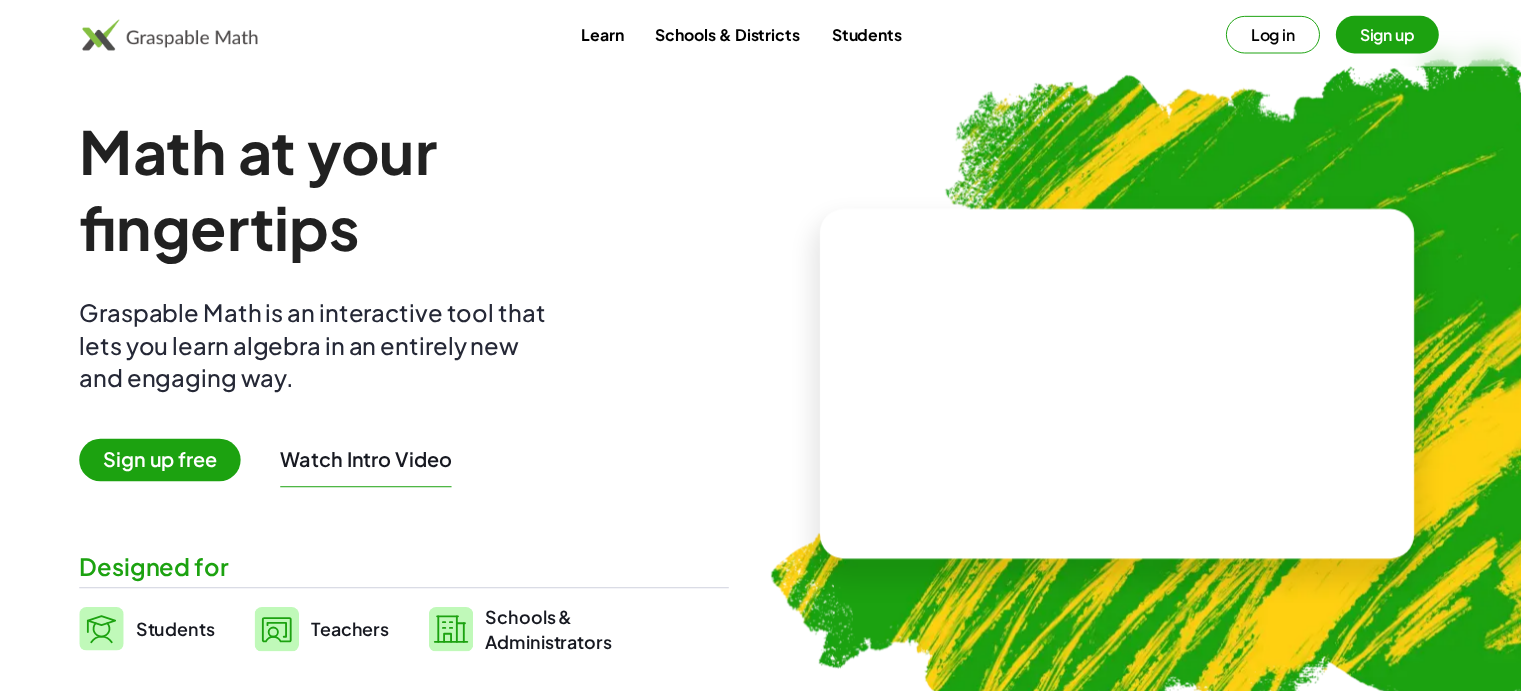 scroll, scrollTop: 0, scrollLeft: 0, axis: both 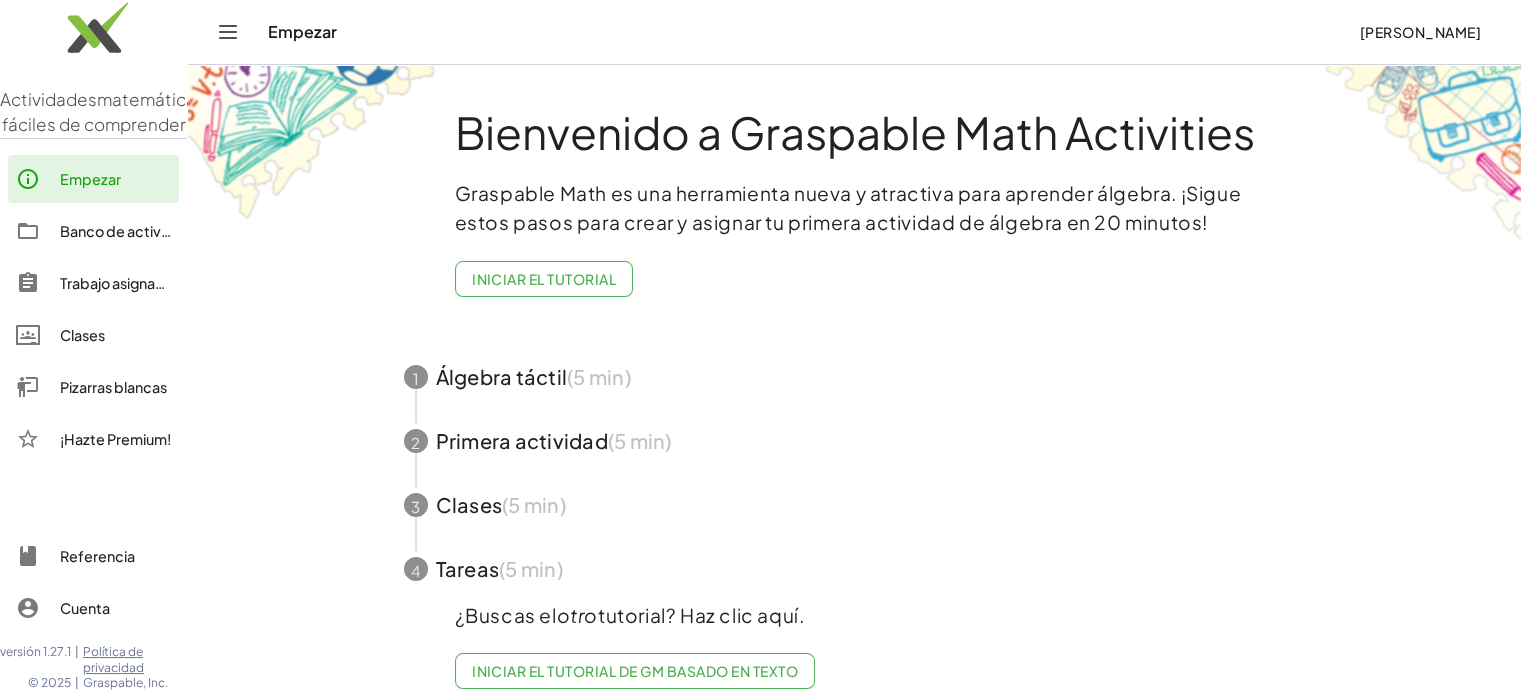 click 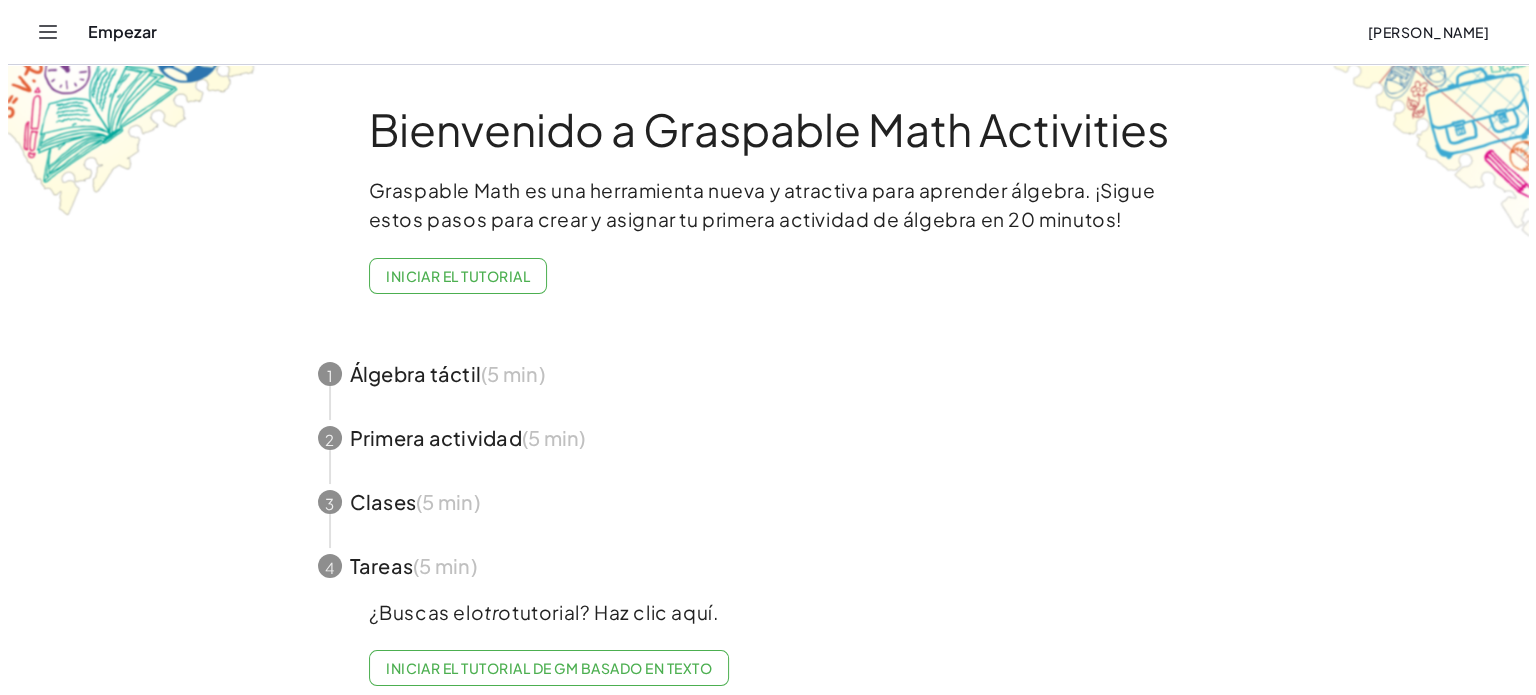 scroll, scrollTop: 0, scrollLeft: 0, axis: both 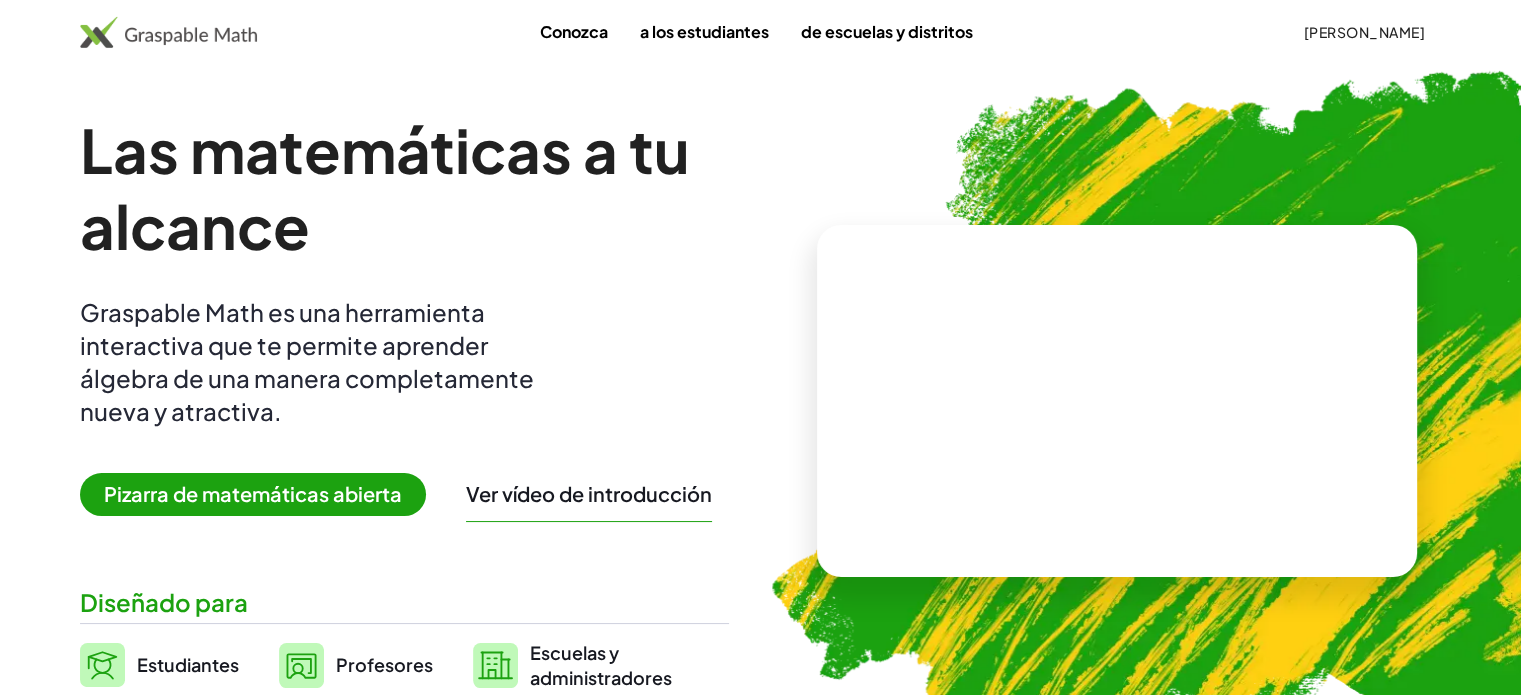 click on "Pizarra de matemáticas abierta" at bounding box center (253, 493) 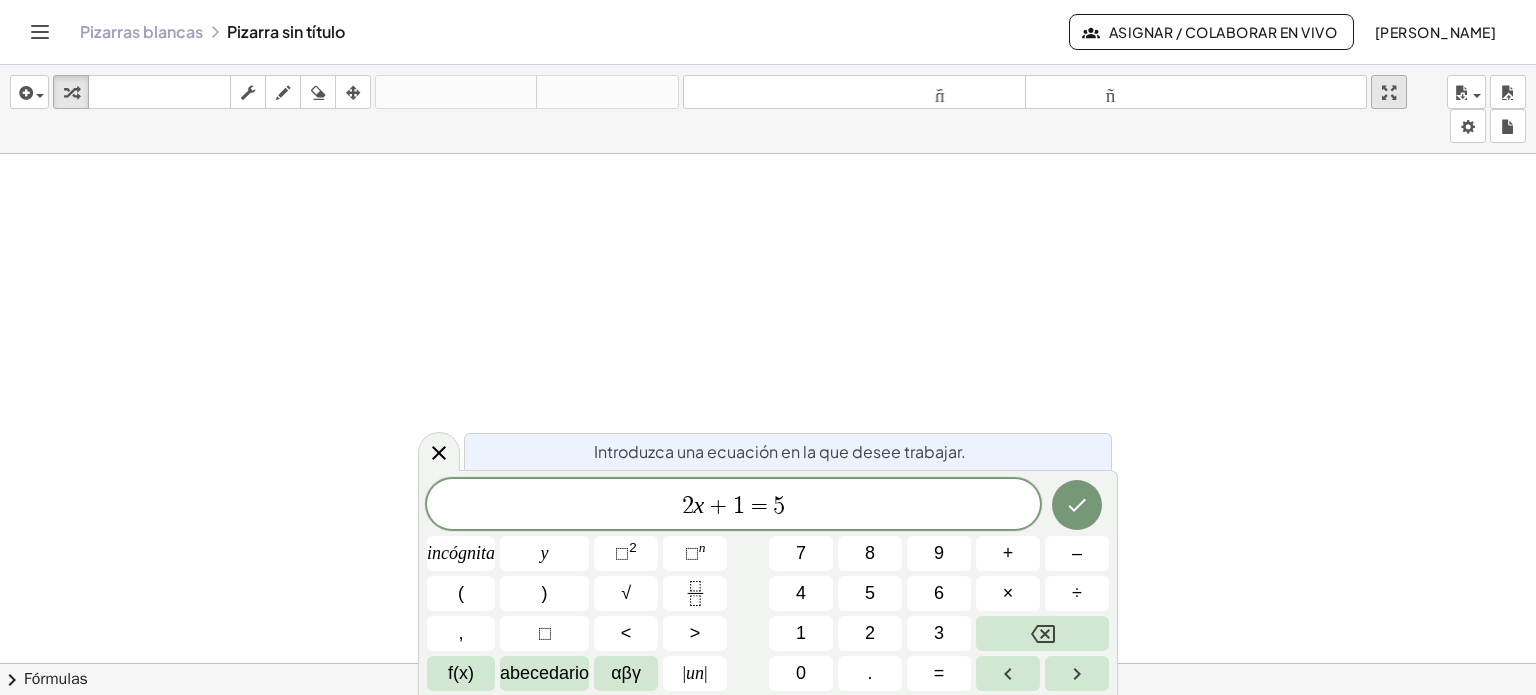 drag, startPoint x: 1439, startPoint y: 90, endPoint x: 1404, endPoint y: 93, distance: 35.128338 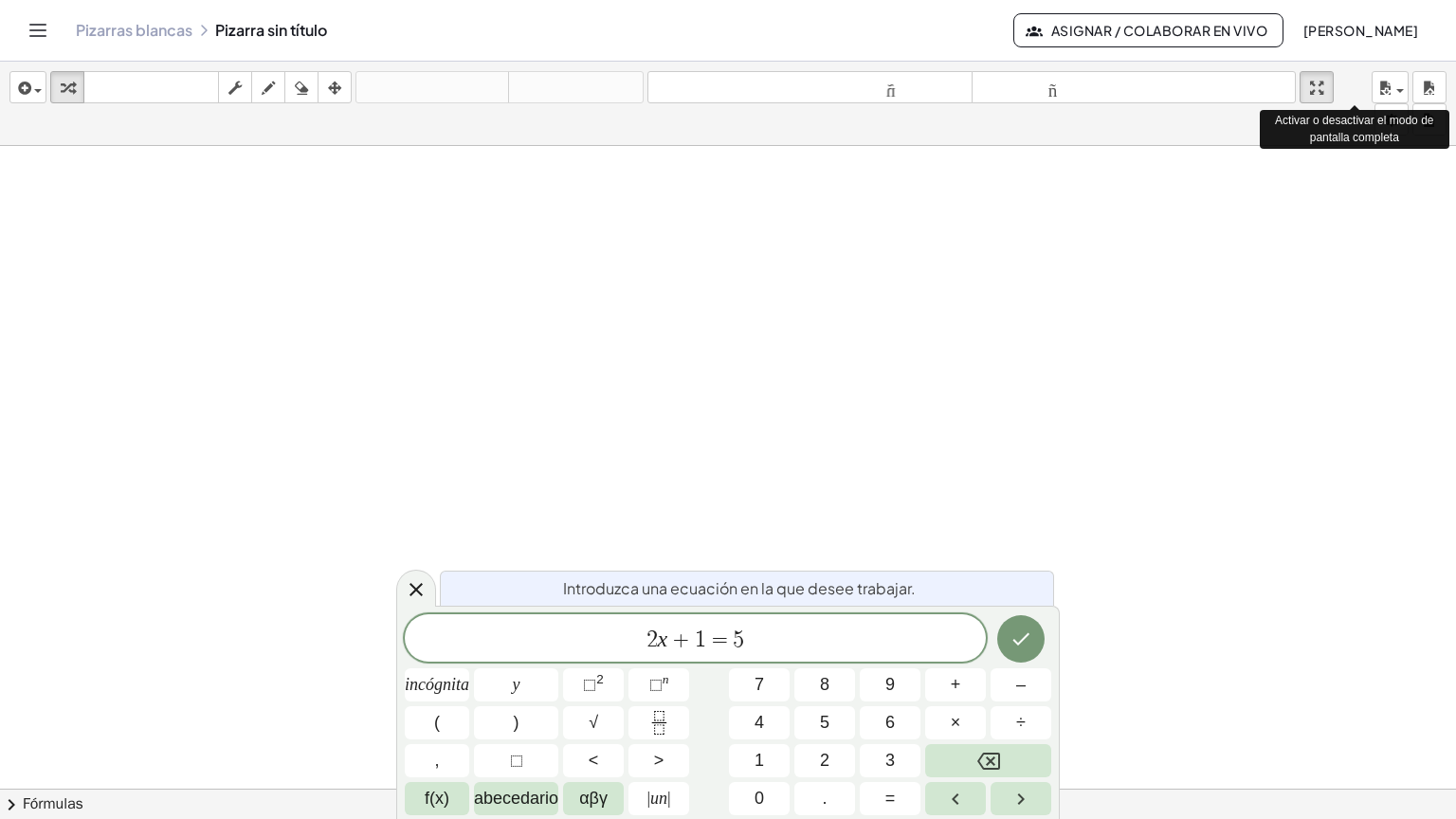 drag, startPoint x: 1329, startPoint y: 79, endPoint x: 1329, endPoint y: 193, distance: 114 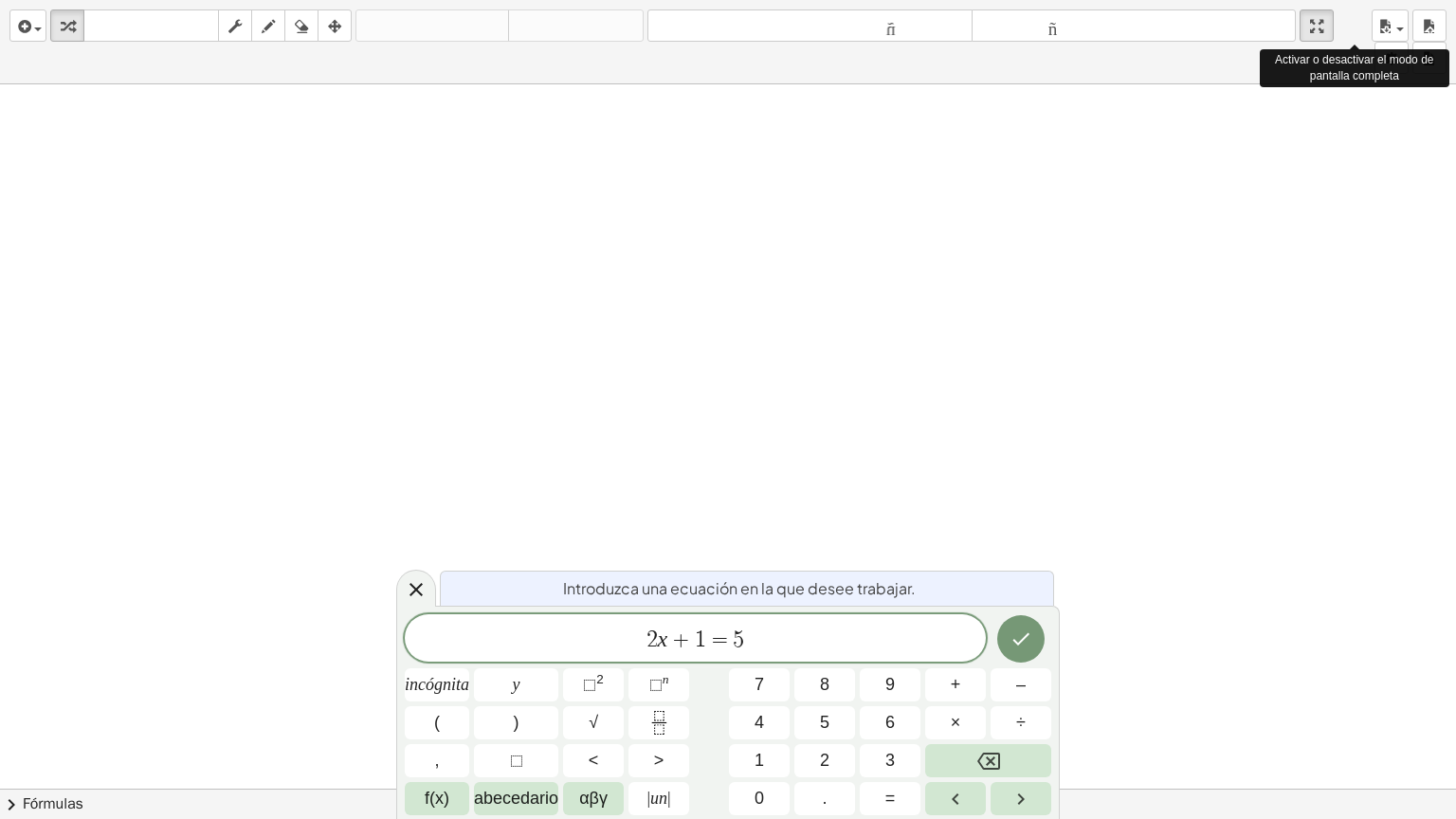click on "insertar Seleccione uno: Expresión matemática Función Texto Vídeo de YouTube Graficando Geometría Geometría 3D transformar teclado teclado fregar dibujar borrar arreglar deshacer deshacer rehacer rehacer tamaño_del_formato menor tamaño_del_formato más grande pantalla completa carga   ahorrar nuevo ajustes Activar o desactivar el modo de pantalla completa × chevron_right Fórmulas
Arrastre un lado de una fórmula sobre una expresión resaltada en el lienzo para aplicarla.
Fórmula cuadrática
+ · a · x 2 + · b · x + c = 0
⇔
x = · ( − b ± 2 √ ( + b 2 − · 4 · a · c ) ) · 2 · a
+ x 2 + · p · x + q = 0
⇔
x = − · p · 2 ± 2 √ ( + ( · p · 2 ) 2 − q )
+ x 2 + b" at bounding box center [728, 410] 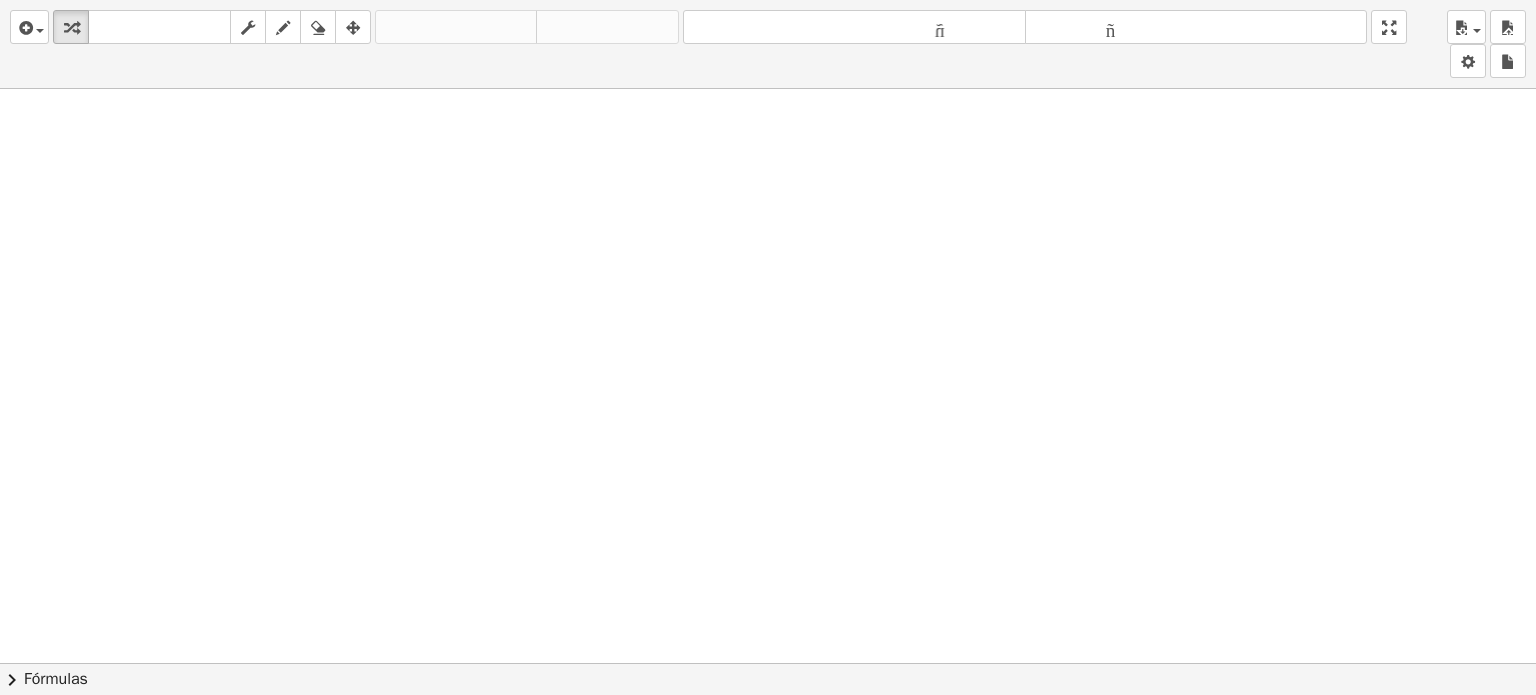 drag, startPoint x: 1396, startPoint y: 32, endPoint x: 1396, endPoint y: -89, distance: 121 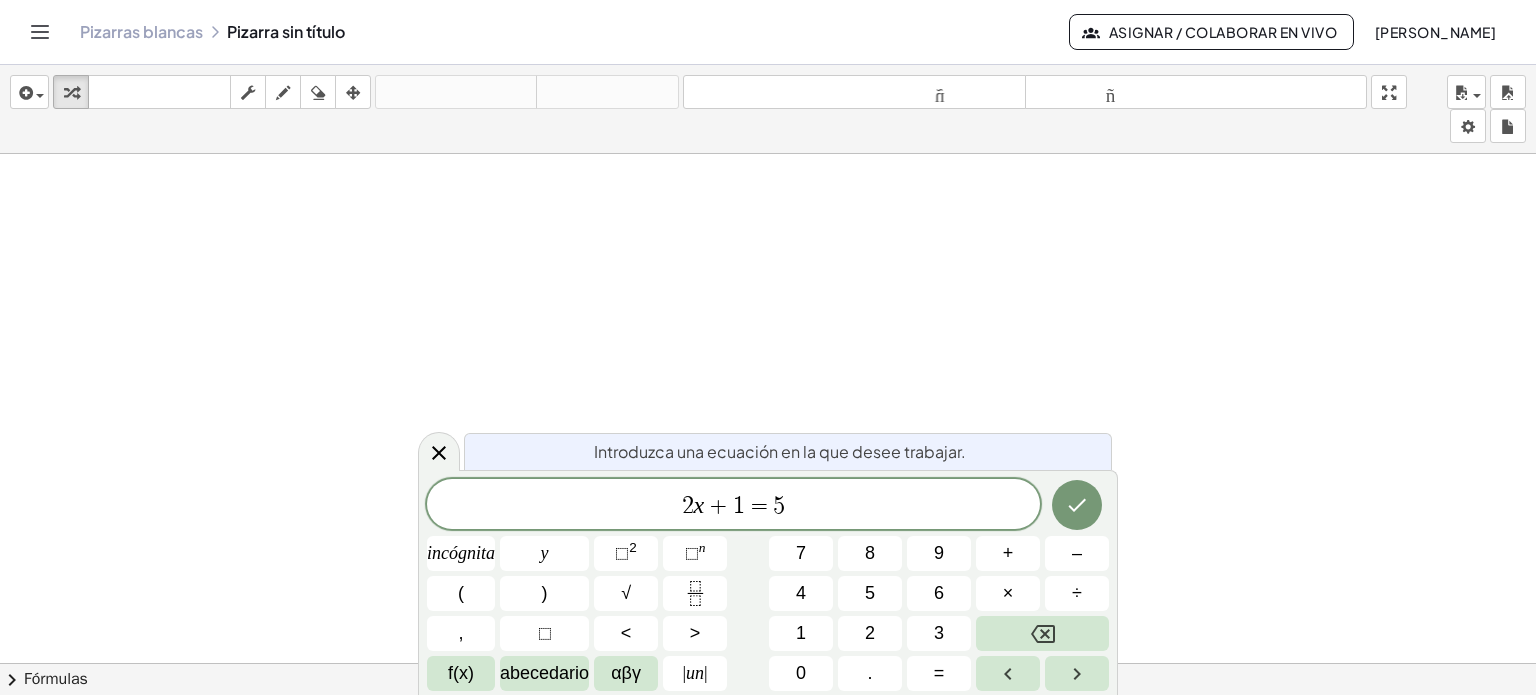 click on "Actividades  matemáticas fáciles de comprender Empezar Banco de actividades Trabajo asignado Clases Pizarras blancas ¡Hazte Premium! Referencia Cuenta versión 1.27.1 | Política de privacidad © 2025 | Graspable, Inc. Pizarras blancas Pizarra sin título Asignar / Colaborar en vivo [PERSON_NAME]   insertar Seleccione uno: Expresión matemática Función Texto Vídeo de YouTube Graficando Geometría Geometría 3D transformar teclado teclado fregar dibujar borrar arreglar deshacer deshacer rehacer rehacer tamaño_del_formato menor tamaño_del_formato más grande pantalla completa carga   ahorrar nuevo ajustes × chevron_right Fórmulas
Arrastre un lado de una fórmula sobre una expresión resaltada en el lienzo para aplicarla.
Fórmula cuadrática
+ · a · x 2 + · b · x + c = 0
⇔
x = · ( − b ± 2 √ ( + b 2 − · 4 · a · c ) ) · 2 · a" at bounding box center [768, 347] 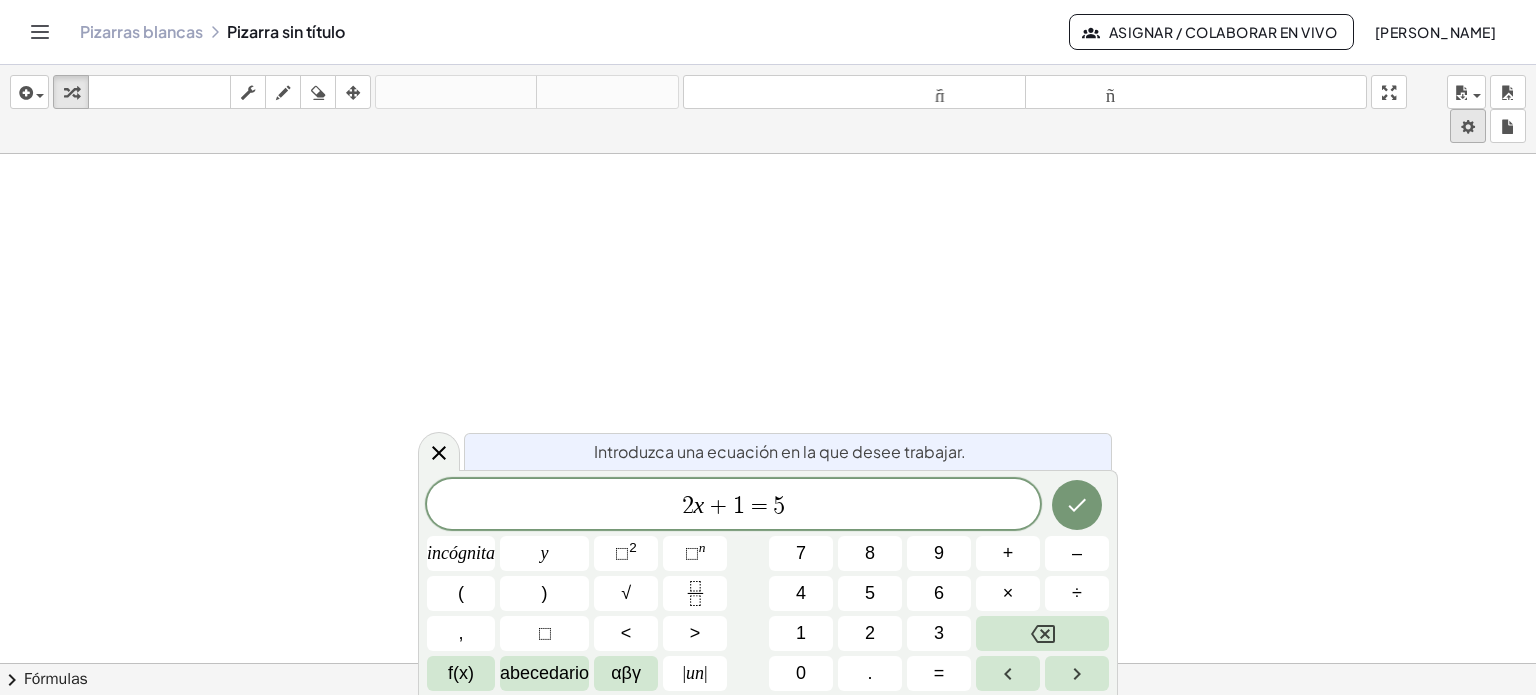 click on "Actividades  matemáticas fáciles de comprender Empezar Banco de actividades Trabajo asignado Clases Pizarras blancas ¡Hazte Premium! Referencia Cuenta versión 1.27.1 | Política de privacidad © 2025 | Graspable, Inc. Pizarras blancas Pizarra sin título Asignar / Colaborar en vivo [PERSON_NAME]   insertar Seleccione uno: Expresión matemática Función Texto Vídeo de YouTube Graficando Geometría Geometría 3D transformar teclado teclado fregar dibujar borrar arreglar deshacer deshacer rehacer rehacer tamaño_del_formato menor tamaño_del_formato más grande pantalla completa carga   ahorrar nuevo ajustes × chevron_right Fórmulas
Arrastre un lado de una fórmula sobre una expresión resaltada en el lienzo para aplicarla.
Fórmula cuadrática
+ · a · x 2 + · b · x + c = 0
⇔
x = · ( − b ± 2 √ ( + b 2 − · 4 · a · c ) ) · 2 · a + x" at bounding box center [768, 347] 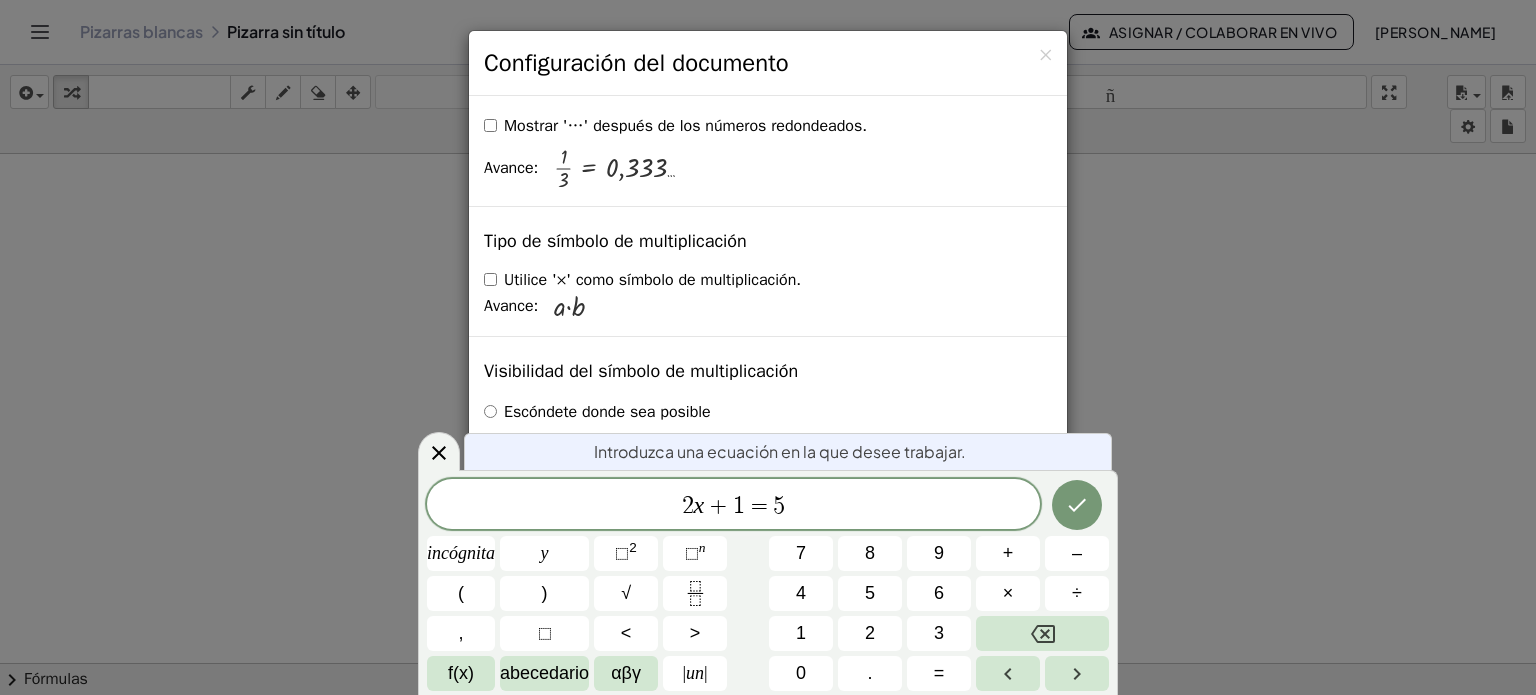 scroll, scrollTop: 4933, scrollLeft: 0, axis: vertical 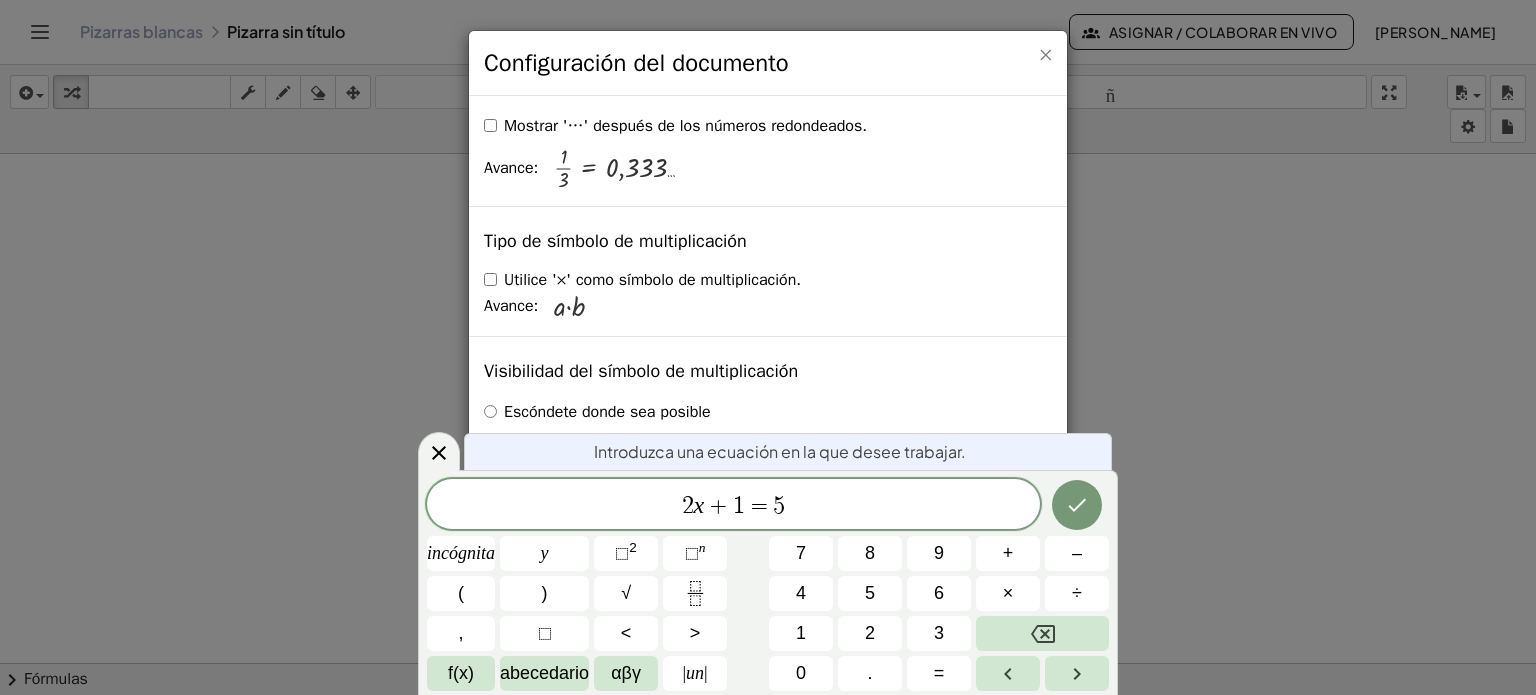 click on "×" at bounding box center [1045, 54] 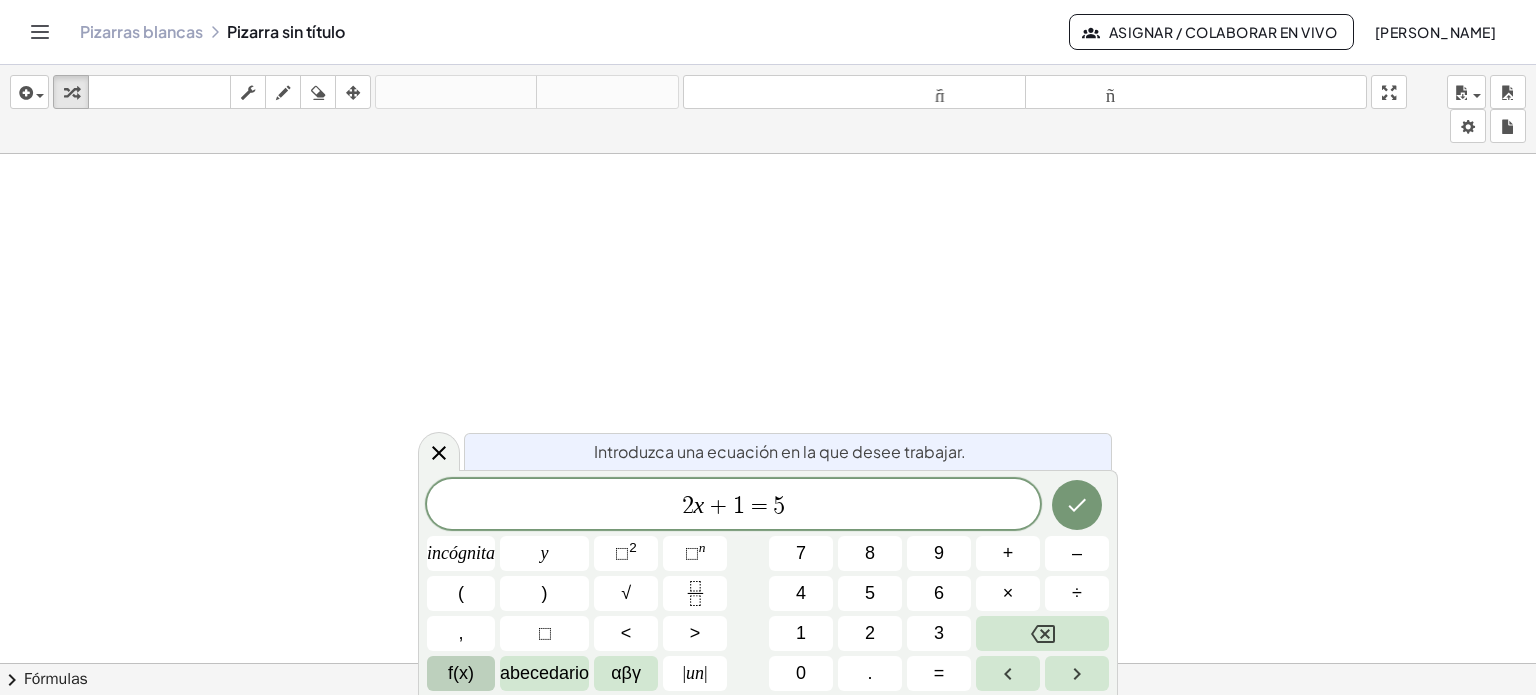 click on "f(x)" at bounding box center (461, 673) 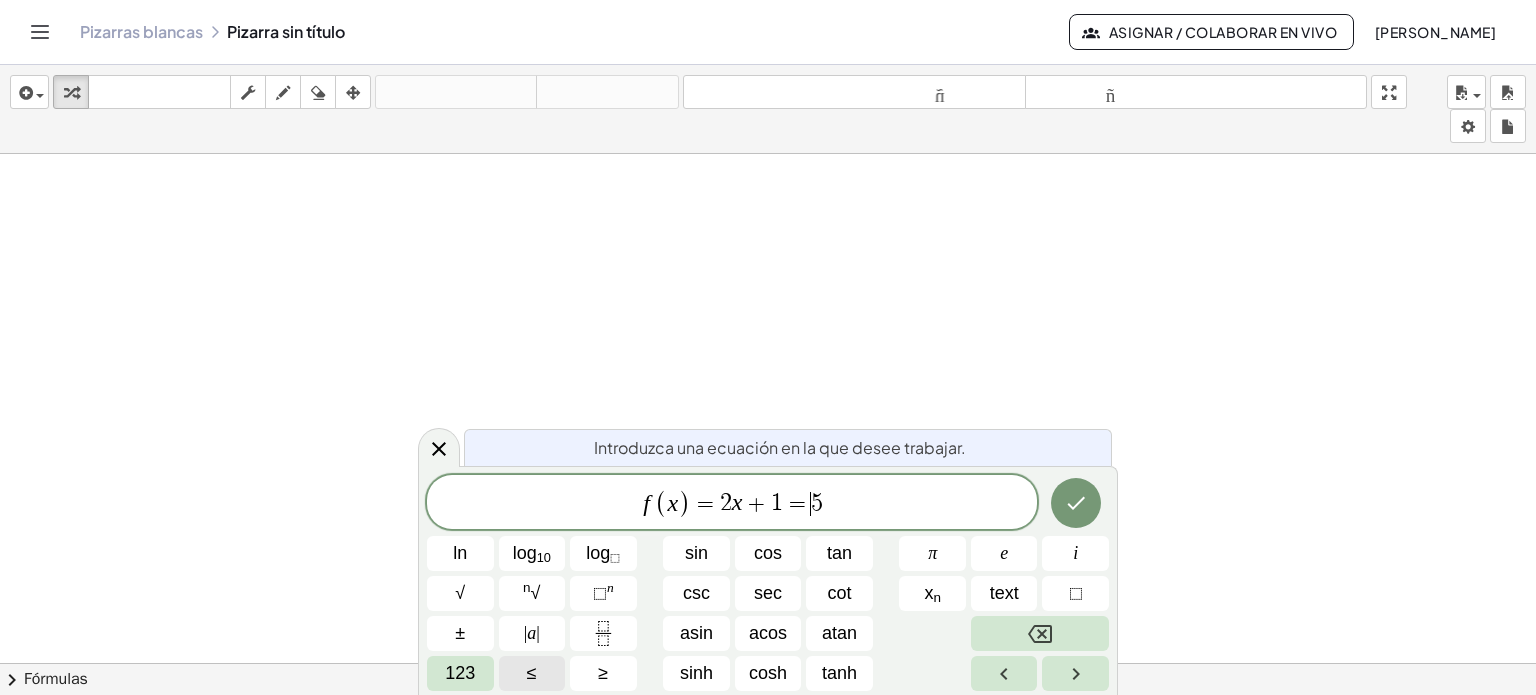 click on "5" at bounding box center (817, 504) 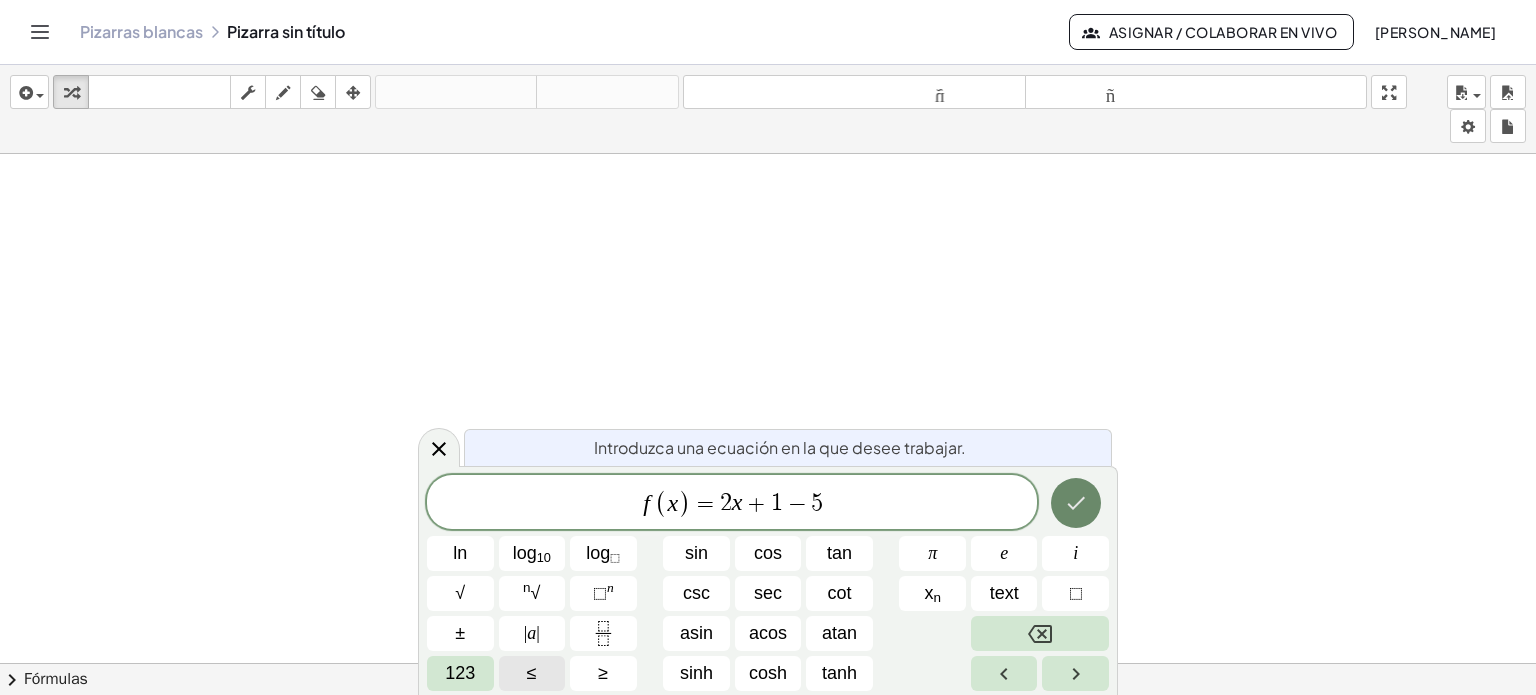 click 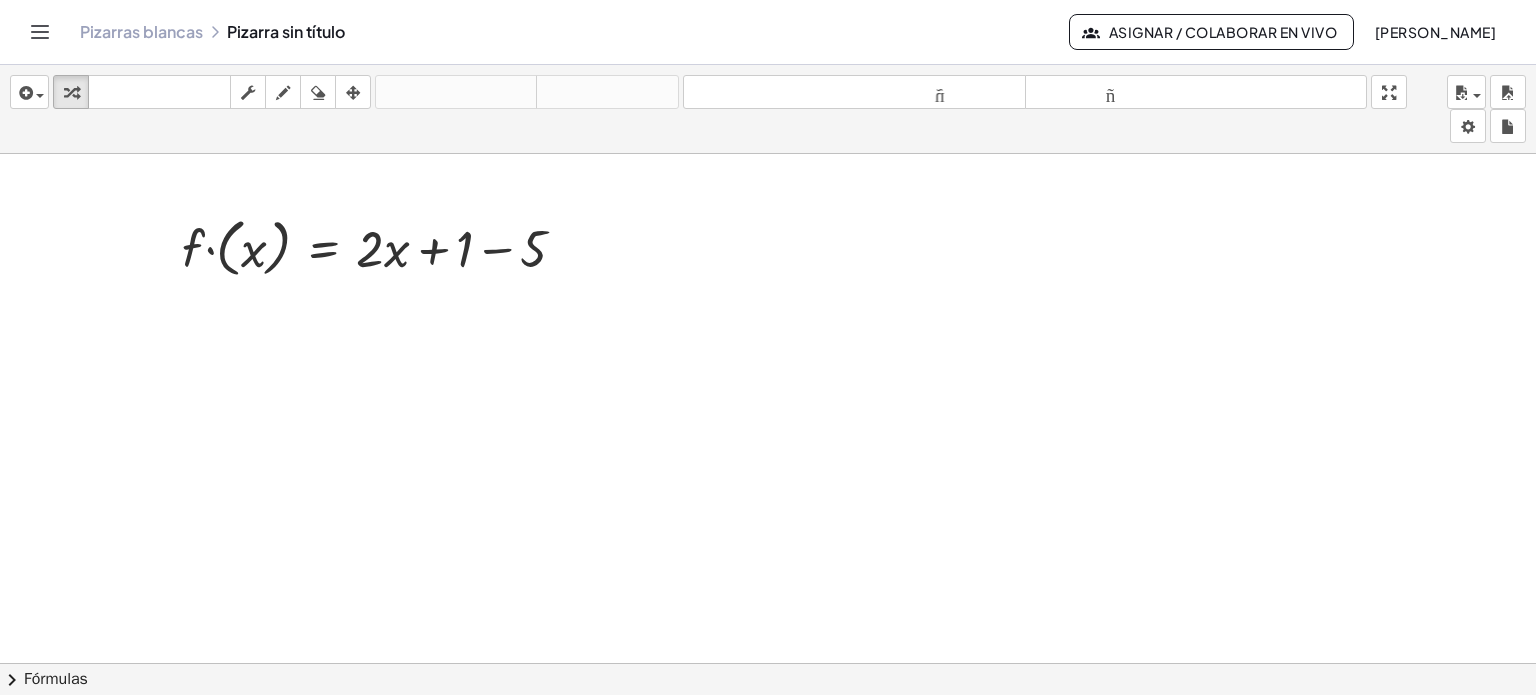 drag, startPoint x: 700, startPoint y: 287, endPoint x: 683, endPoint y: 310, distance: 28.600698 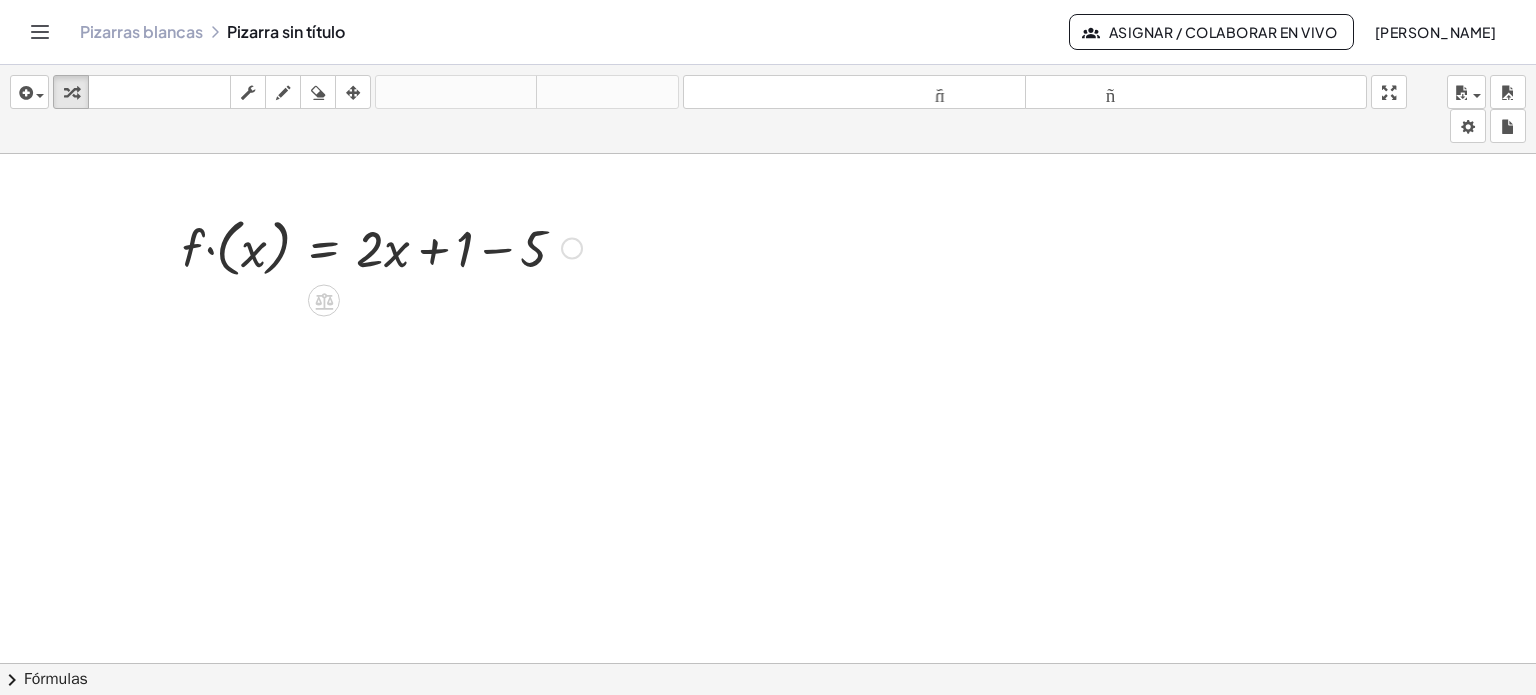 click at bounding box center [382, 246] 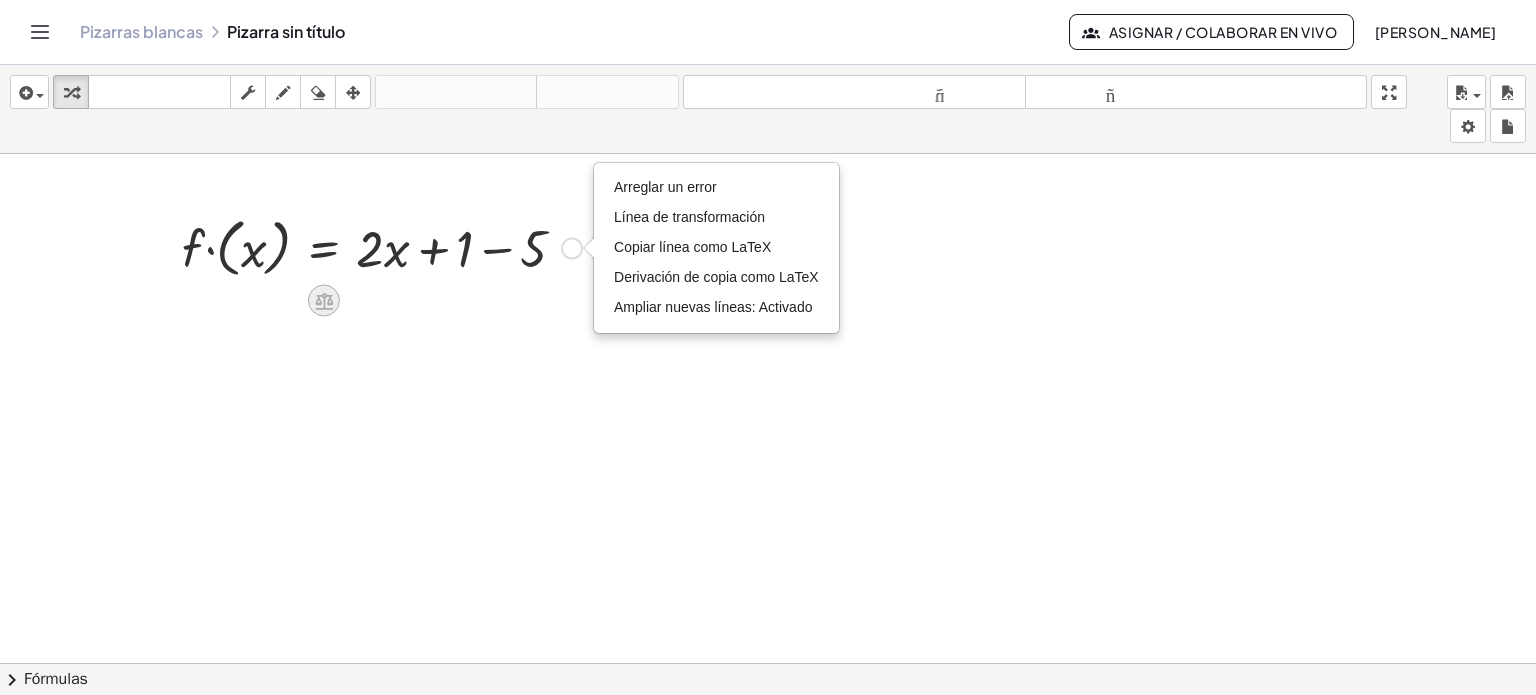 click 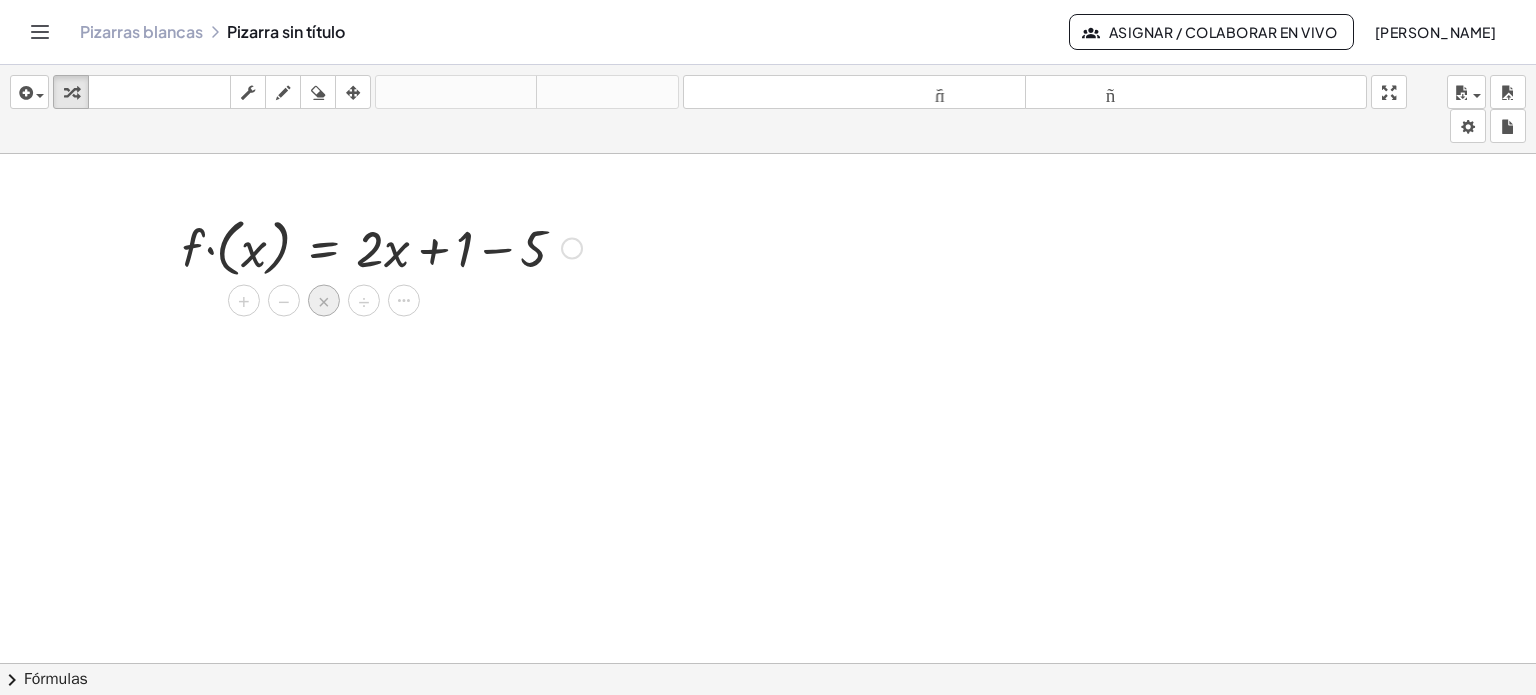 click on "×" at bounding box center (324, 301) 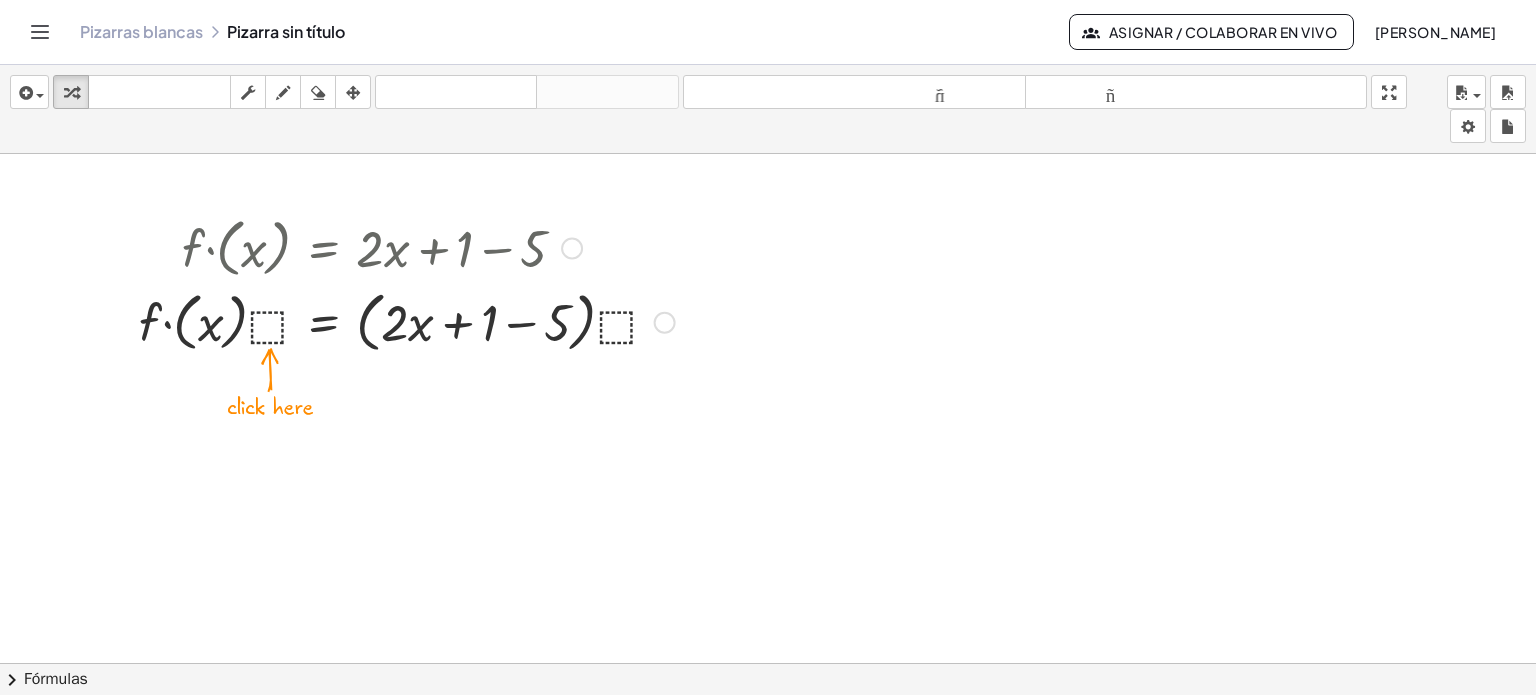 click at bounding box center (407, 321) 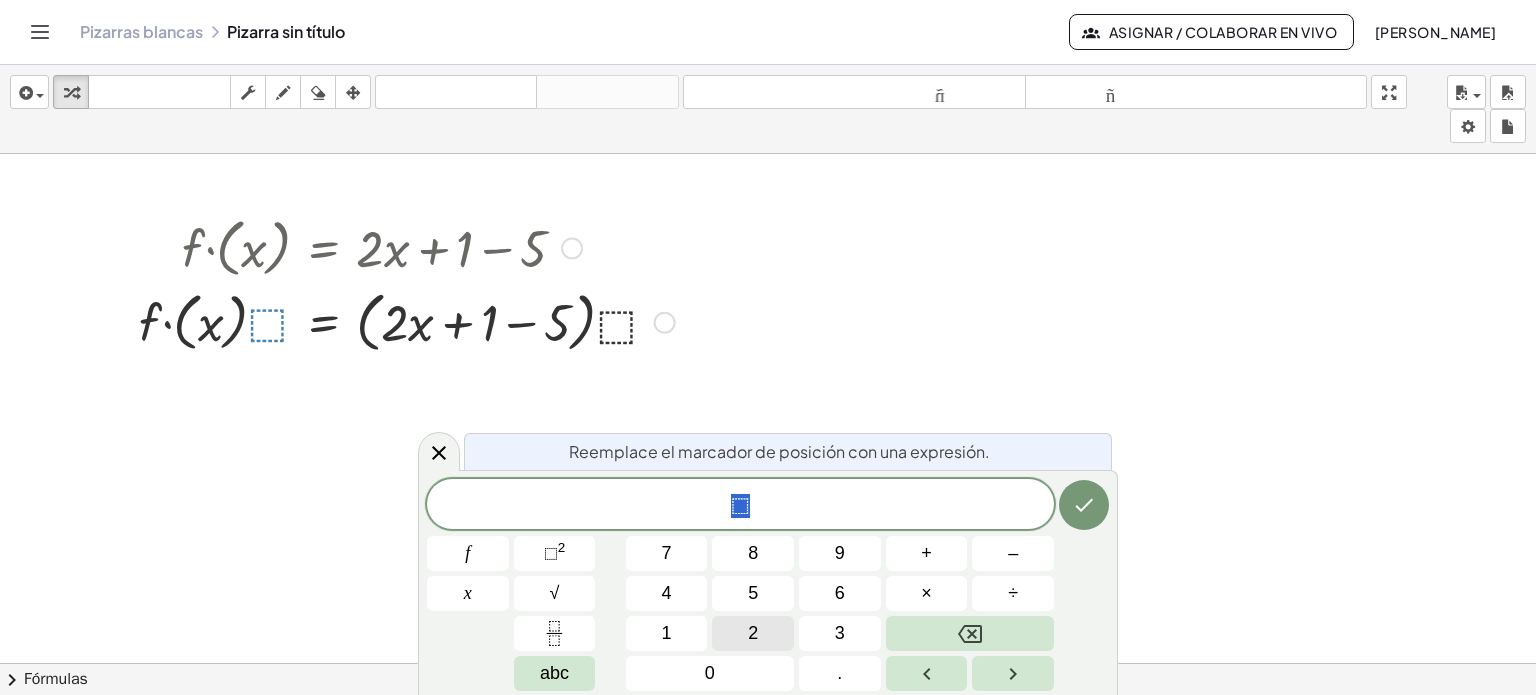 click on "2" at bounding box center [753, 633] 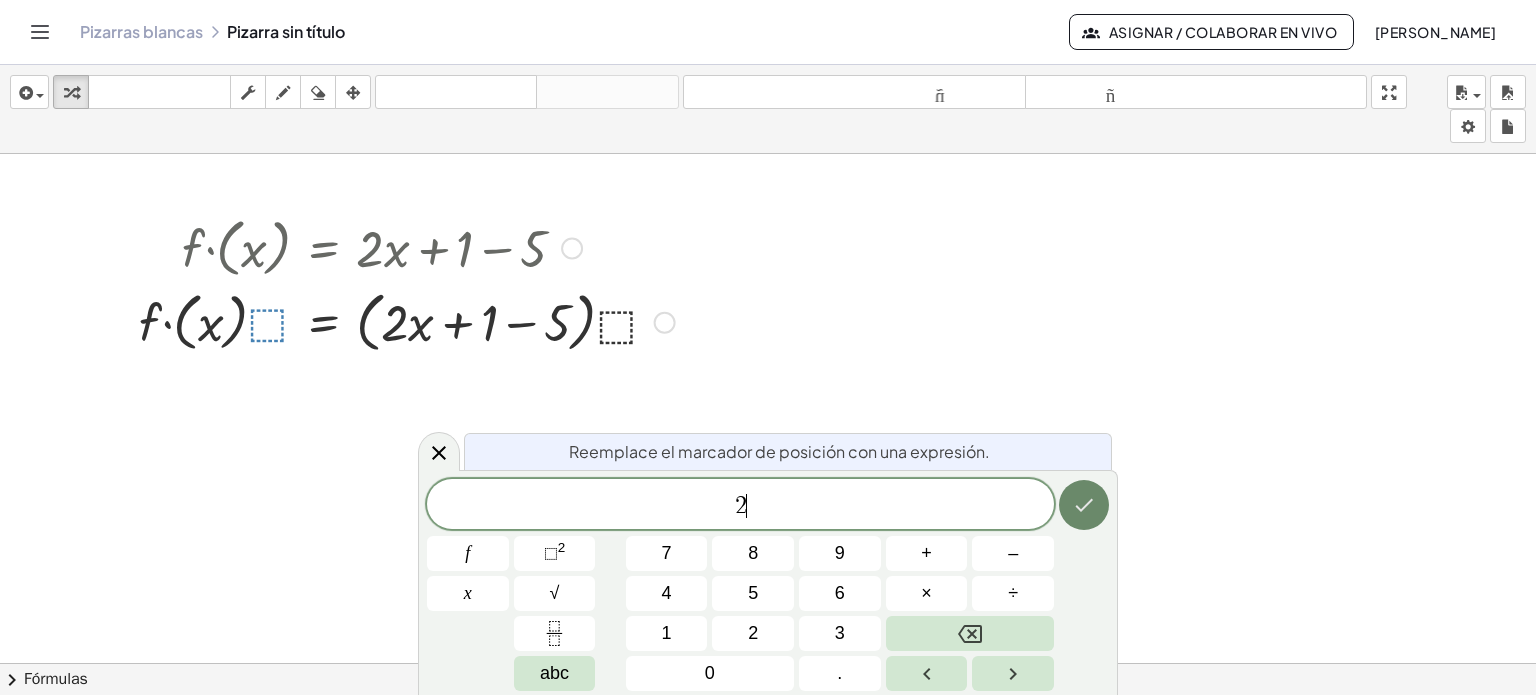 click 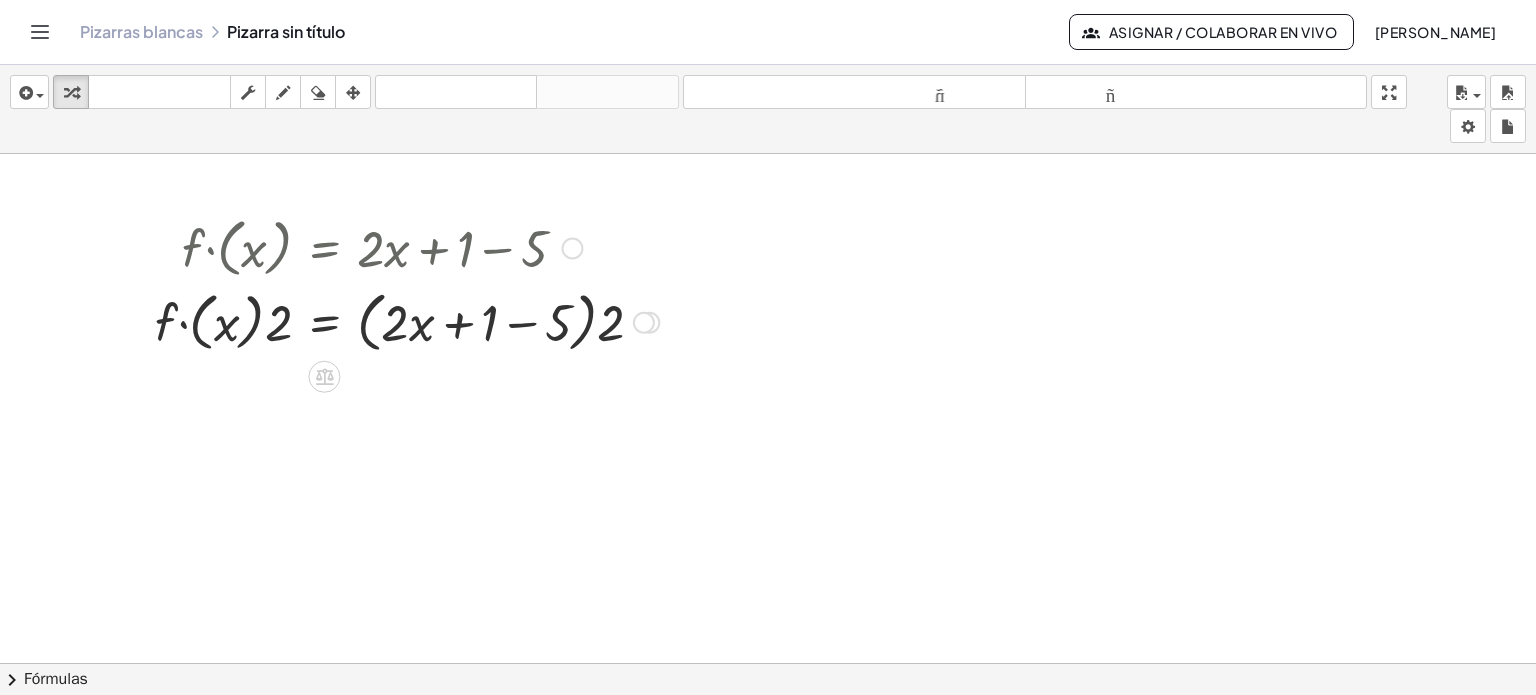 click at bounding box center (644, 323) 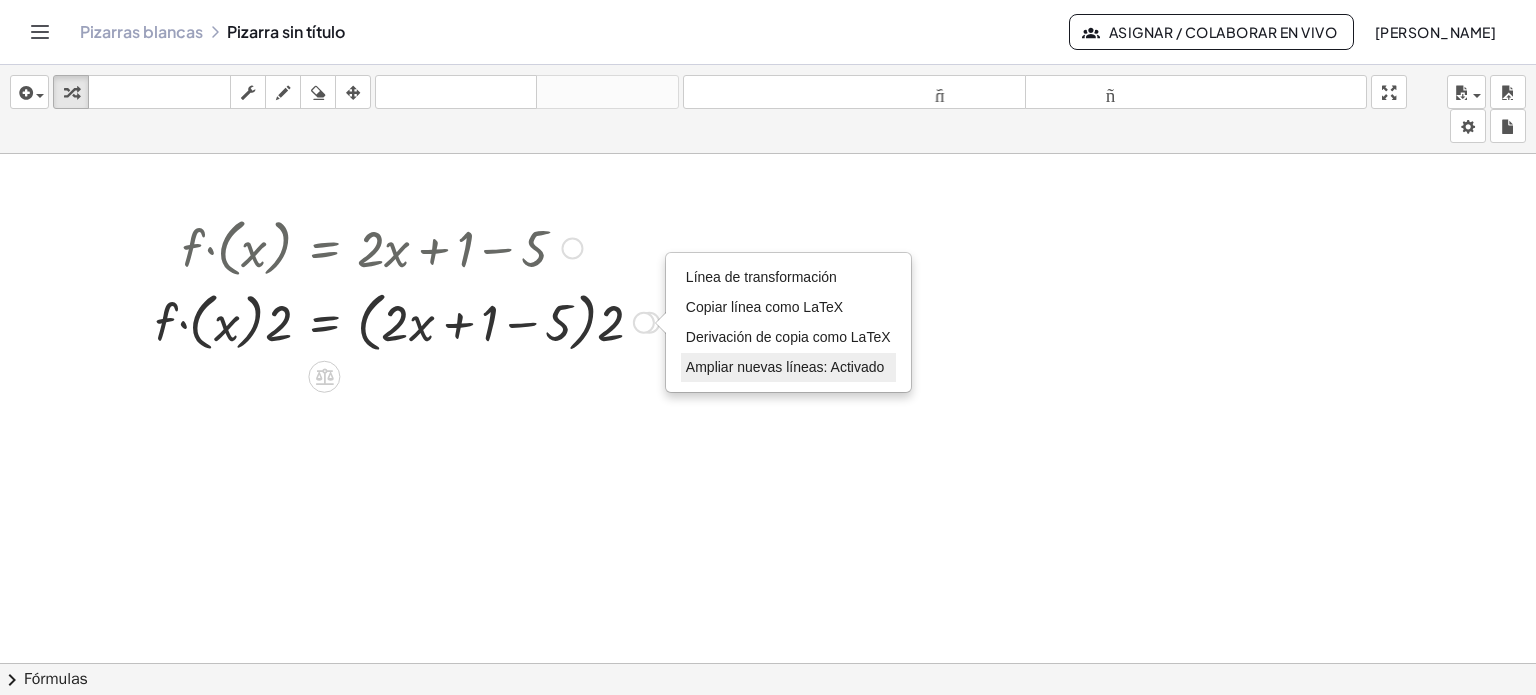 click on "Ampliar nuevas líneas: Activado" at bounding box center [785, 367] 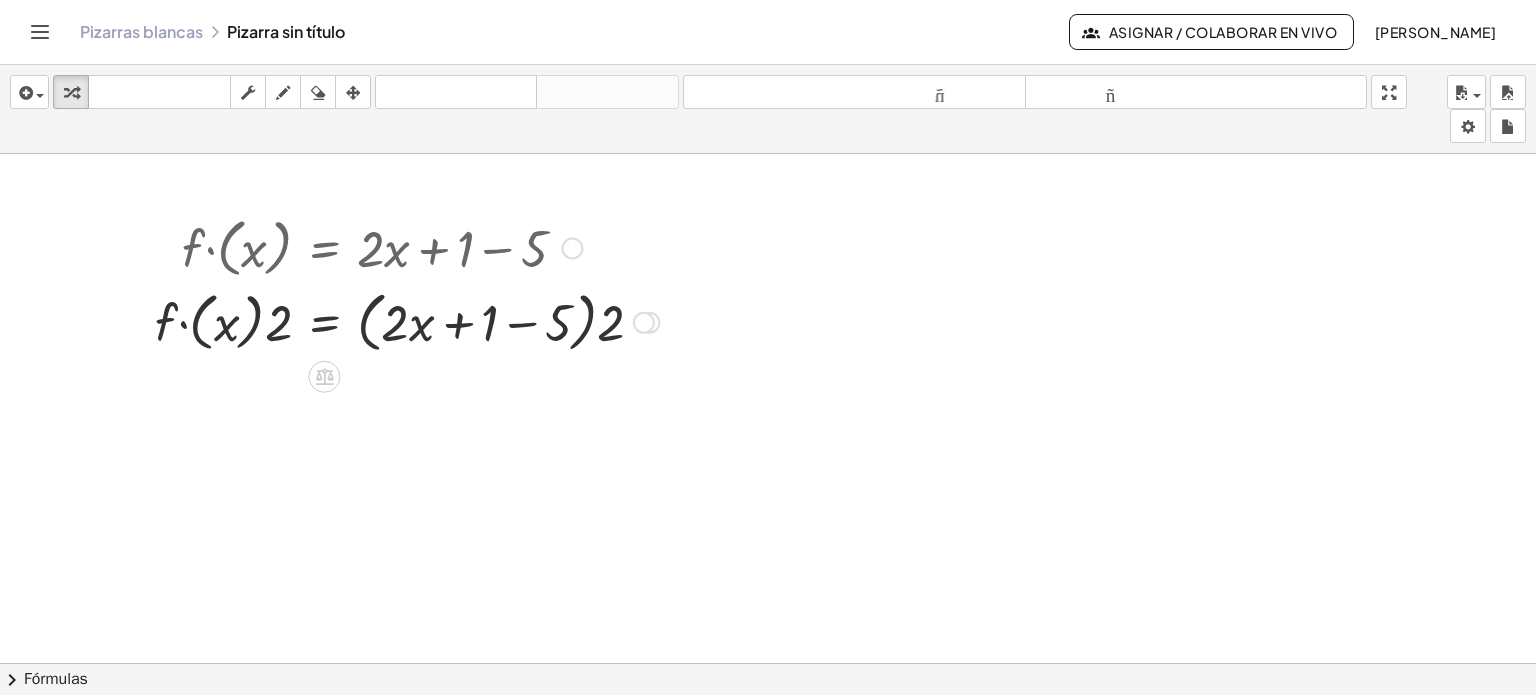 click on "Arreglar un error Línea de transformación Copiar línea como LaTeX Derivación de copia como LaTeX Ampliar nuevas líneas: Activado" at bounding box center [649, 323] 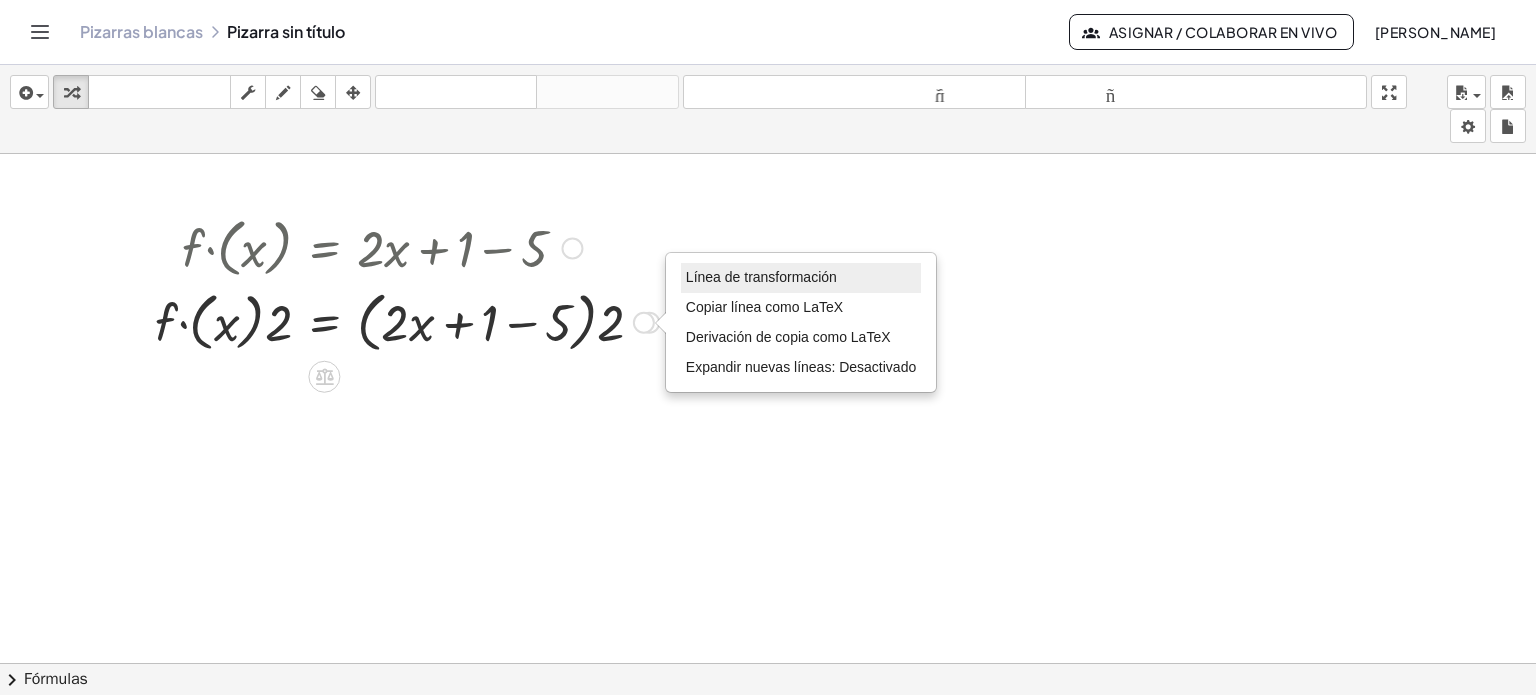 click on "Línea de transformación" at bounding box center (761, 277) 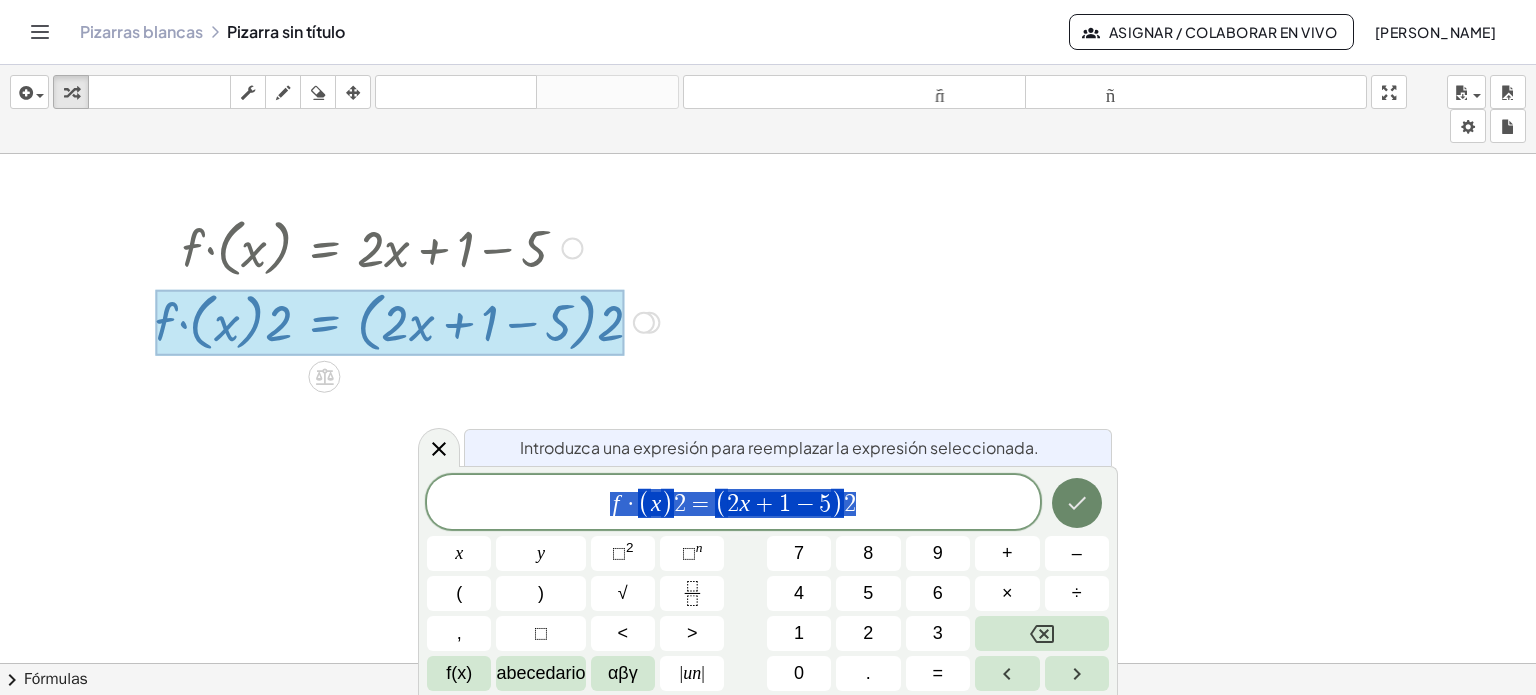 click at bounding box center [1077, 503] 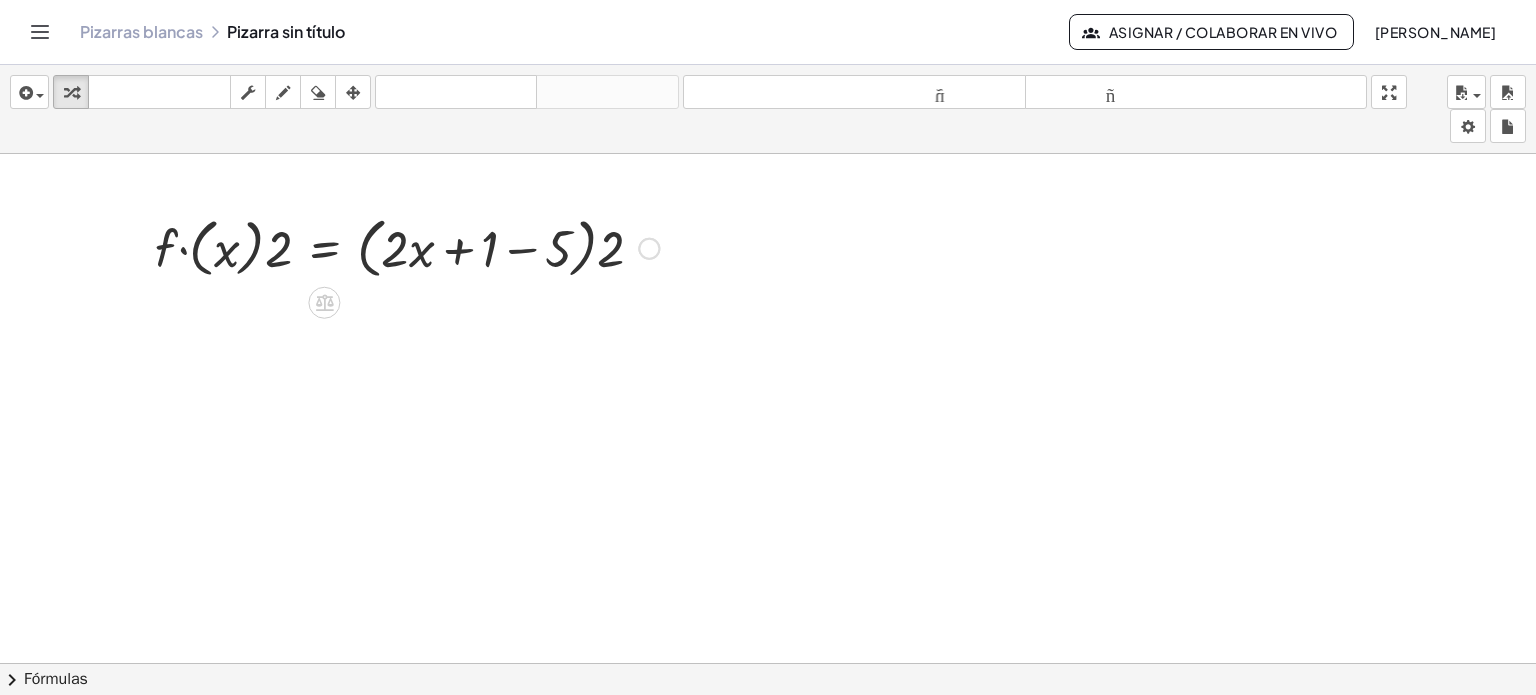 click at bounding box center (768, 678) 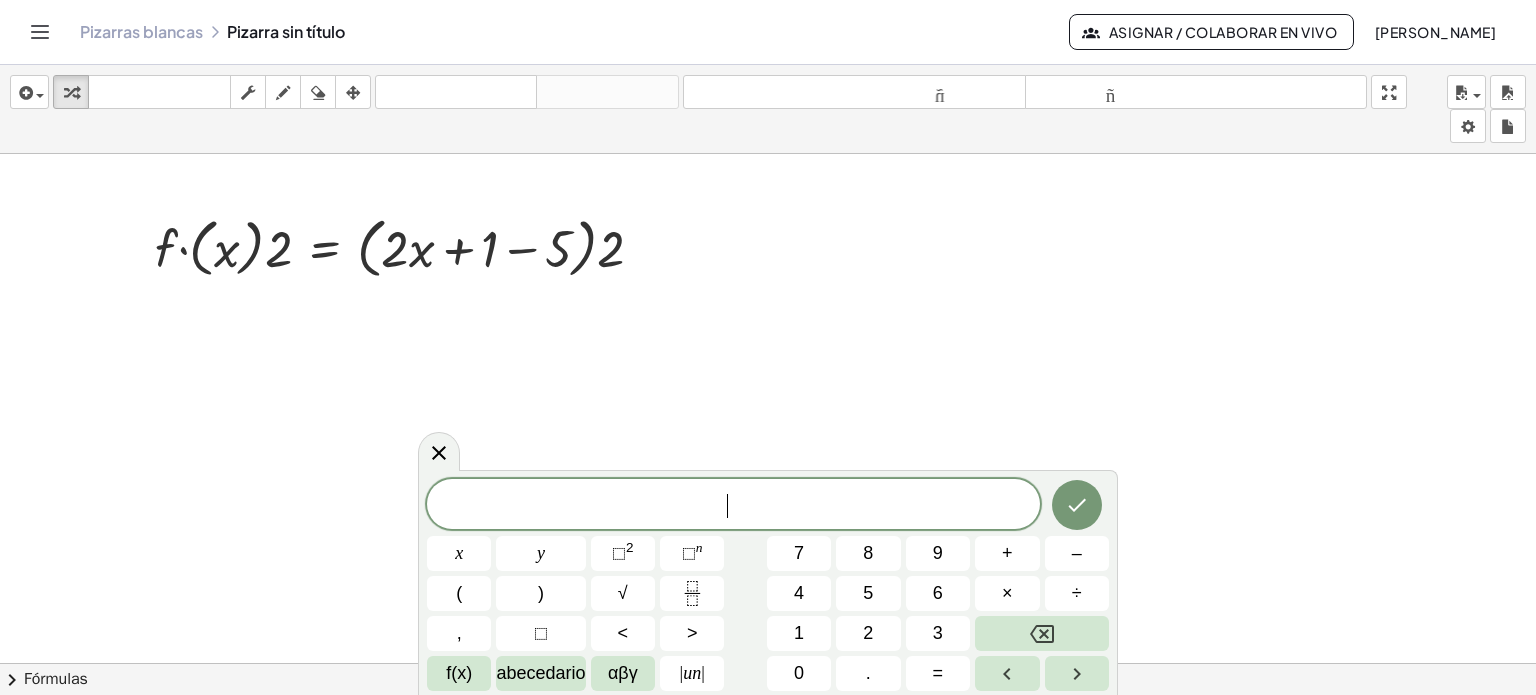 click at bounding box center (768, 678) 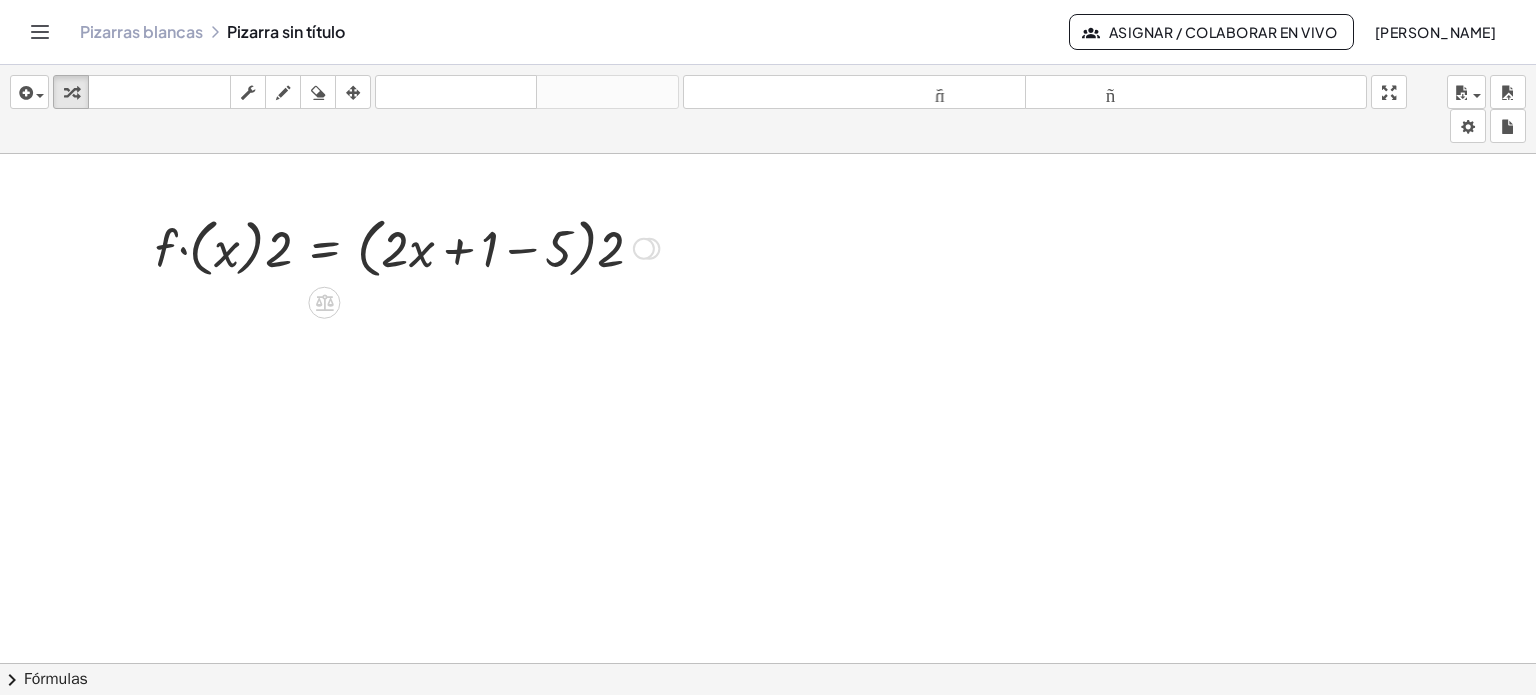 click at bounding box center [407, 247] 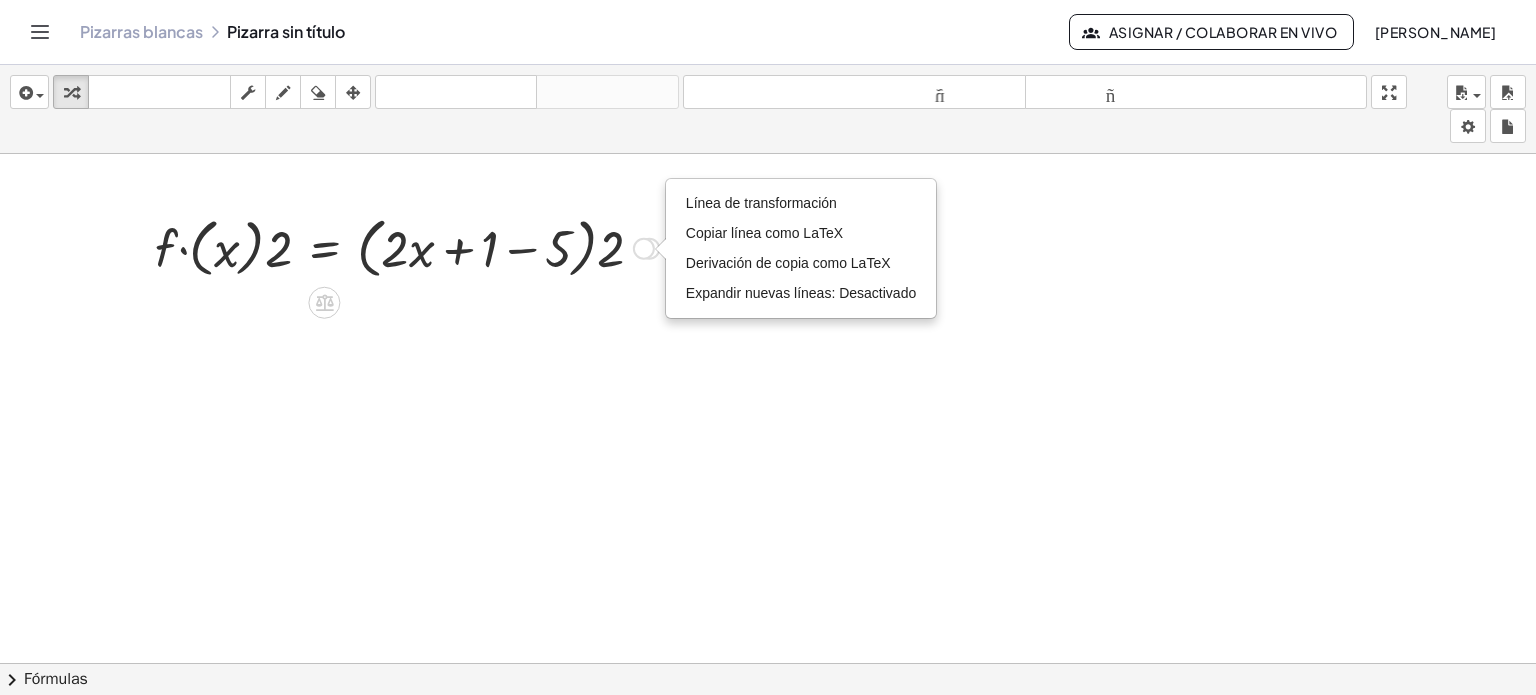drag, startPoint x: 340, startPoint y: 294, endPoint x: 880, endPoint y: 400, distance: 550.30536 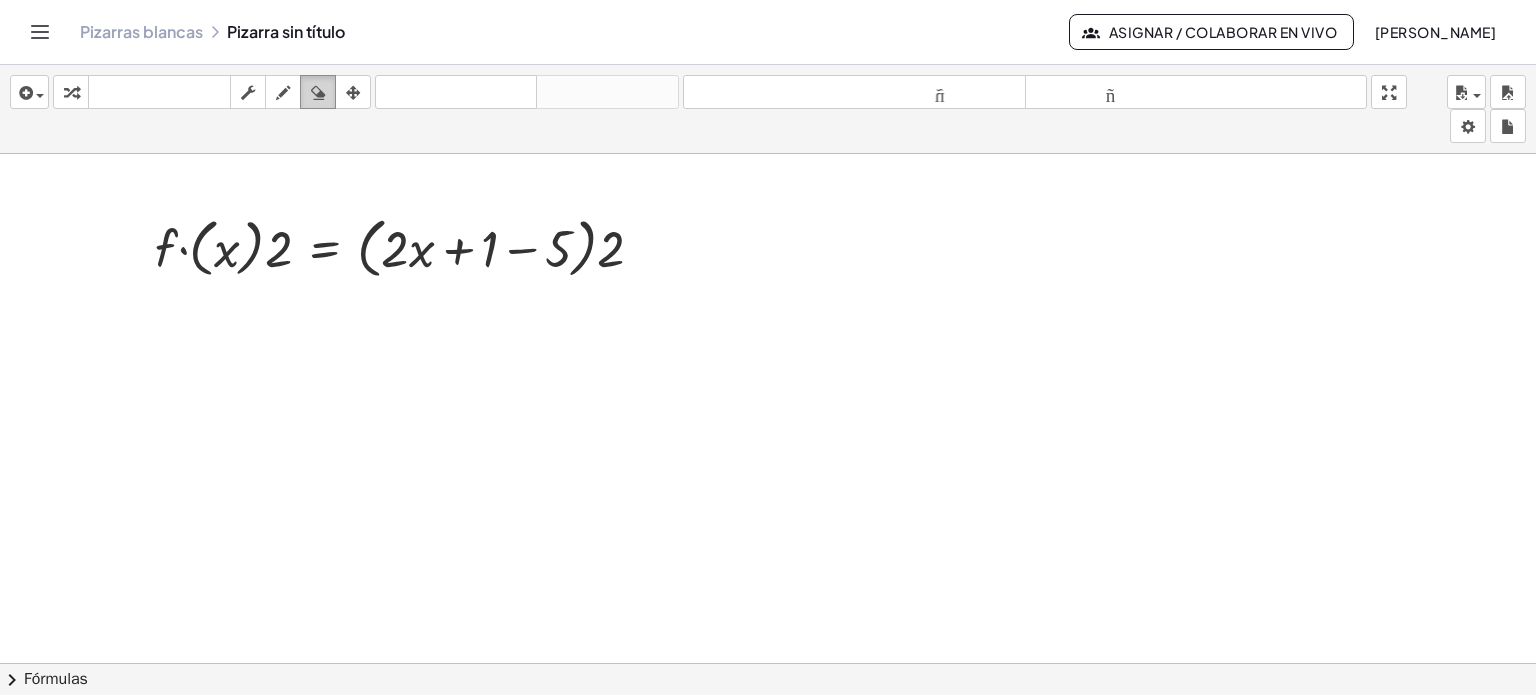 click at bounding box center [318, 93] 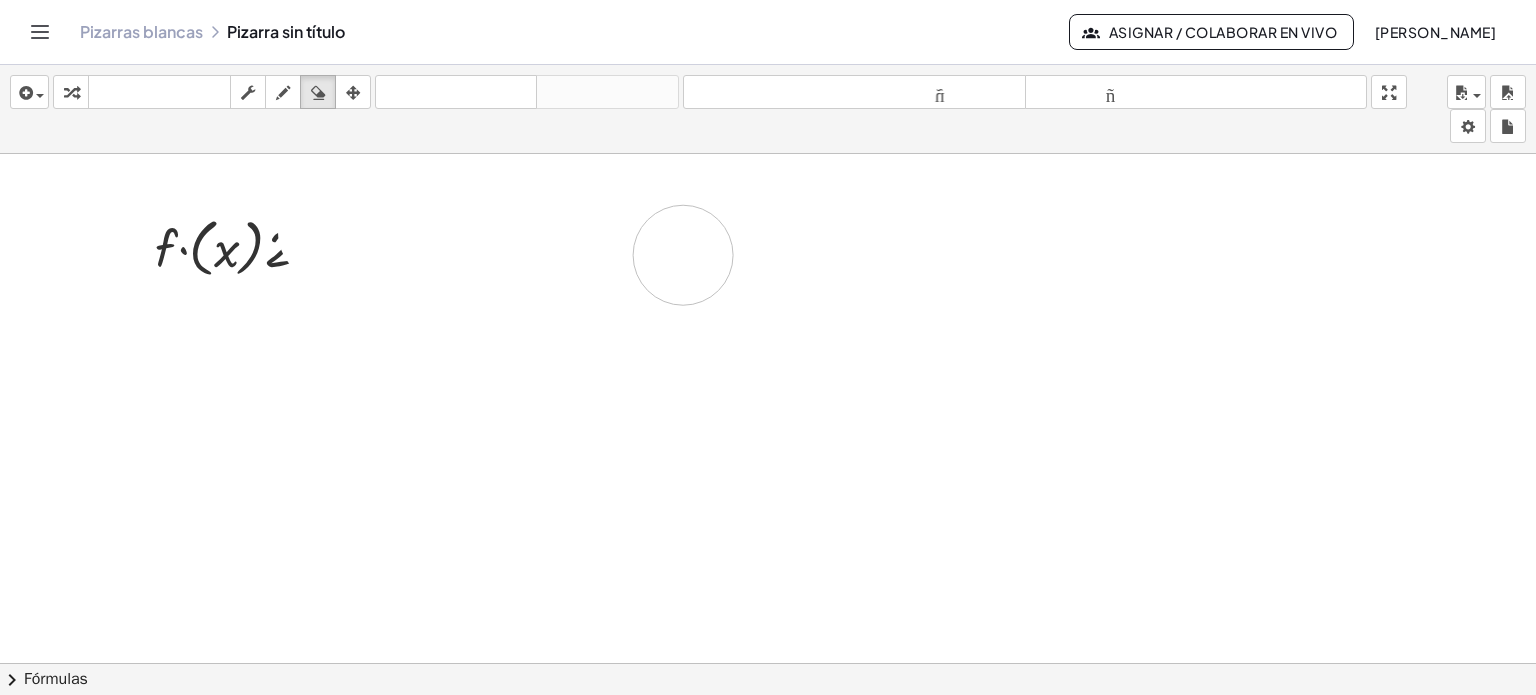 drag, startPoint x: 387, startPoint y: 243, endPoint x: 683, endPoint y: 254, distance: 296.2043 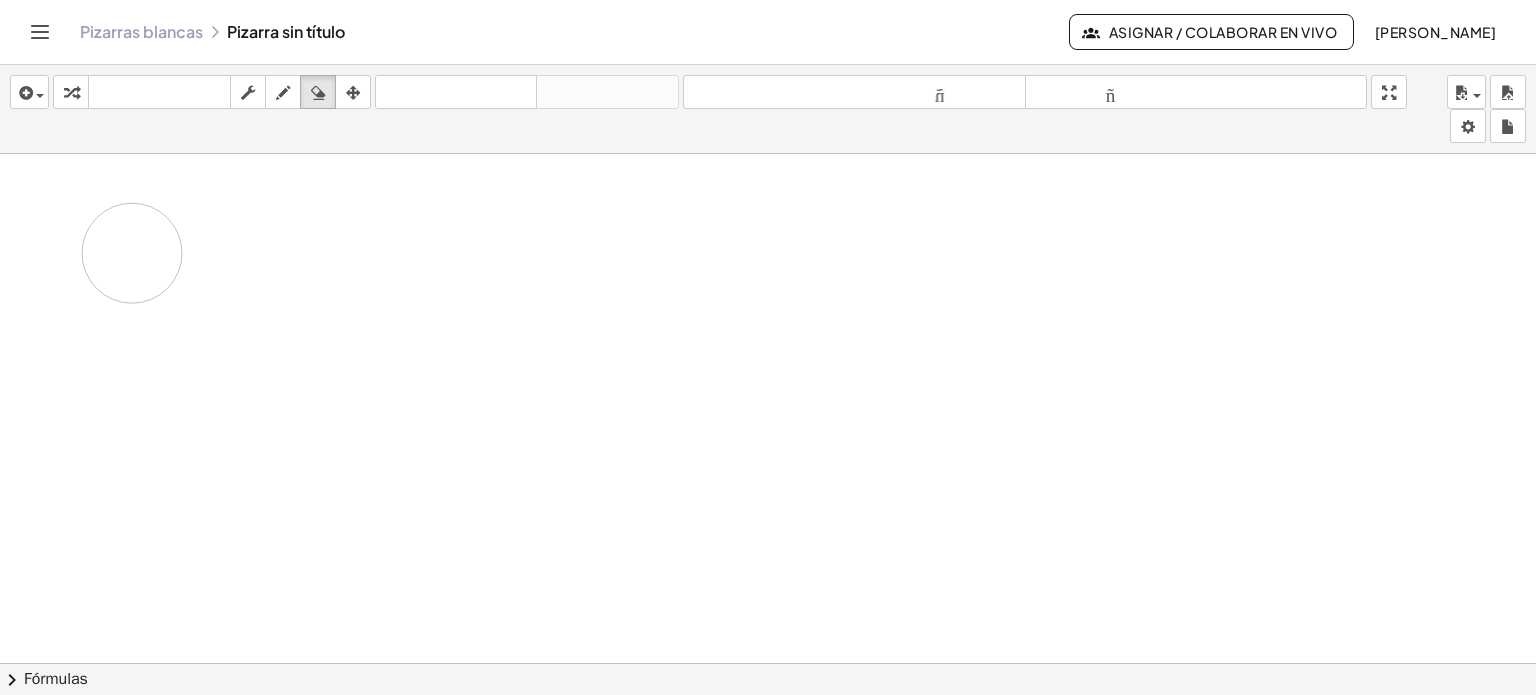 drag, startPoint x: 662, startPoint y: 253, endPoint x: 132, endPoint y: 252, distance: 530.0009 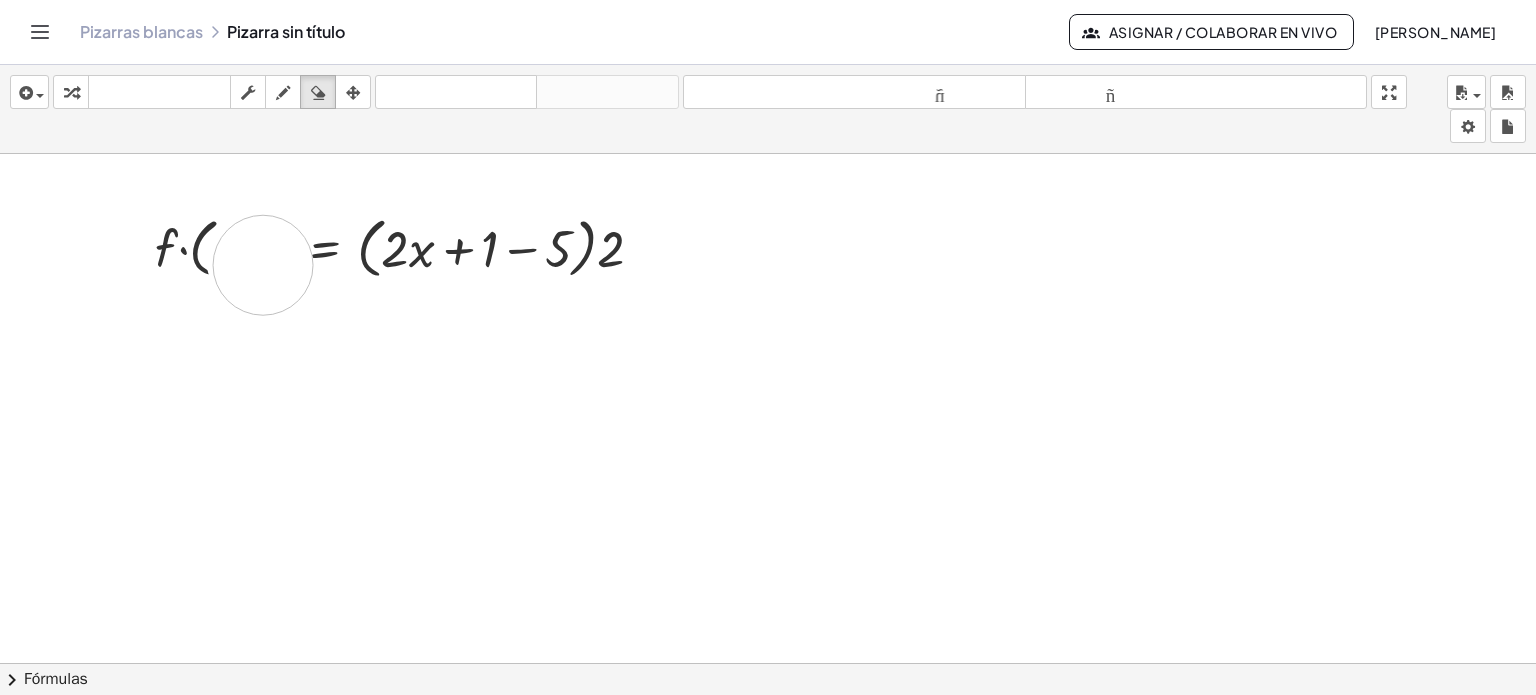 click at bounding box center (768, 678) 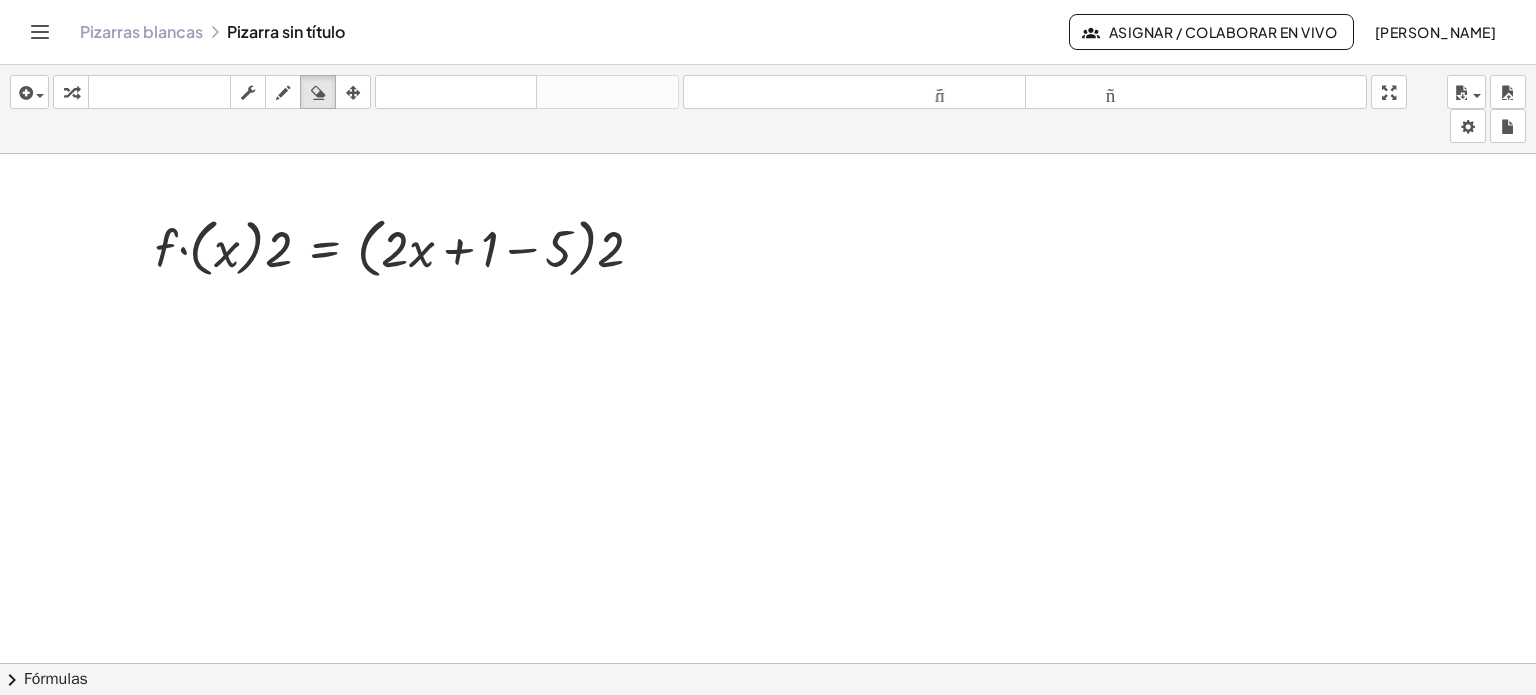 click at bounding box center (768, 678) 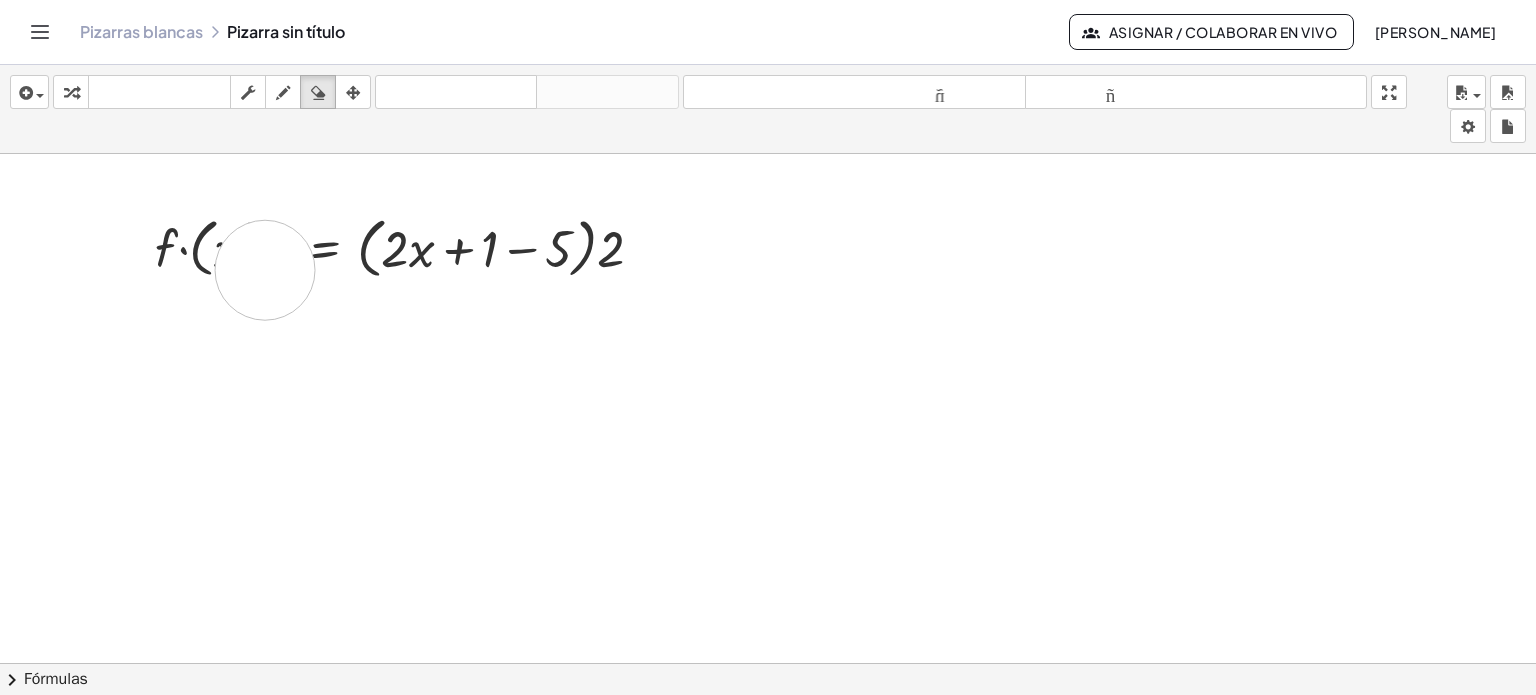drag, startPoint x: 265, startPoint y: 269, endPoint x: 288, endPoint y: 263, distance: 23.769728 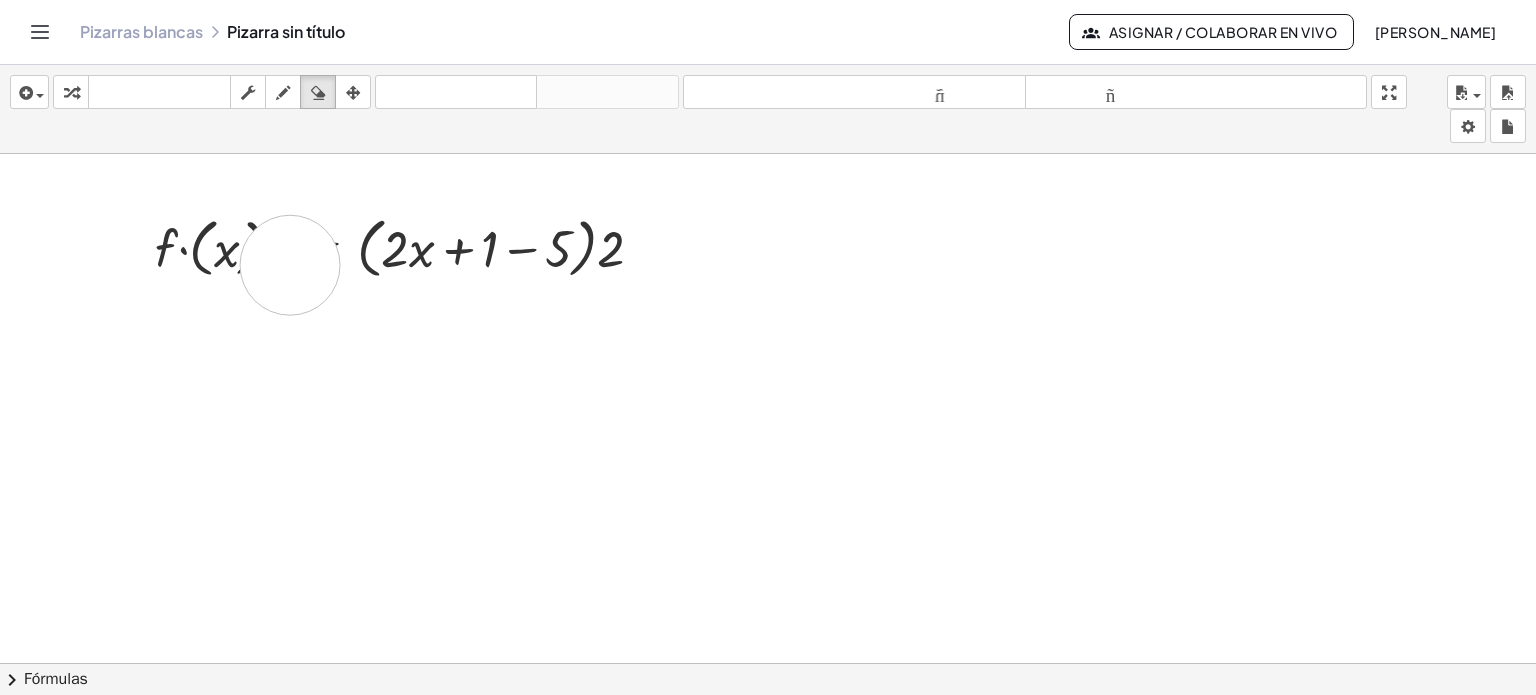 drag, startPoint x: 290, startPoint y: 264, endPoint x: 321, endPoint y: 260, distance: 31.257 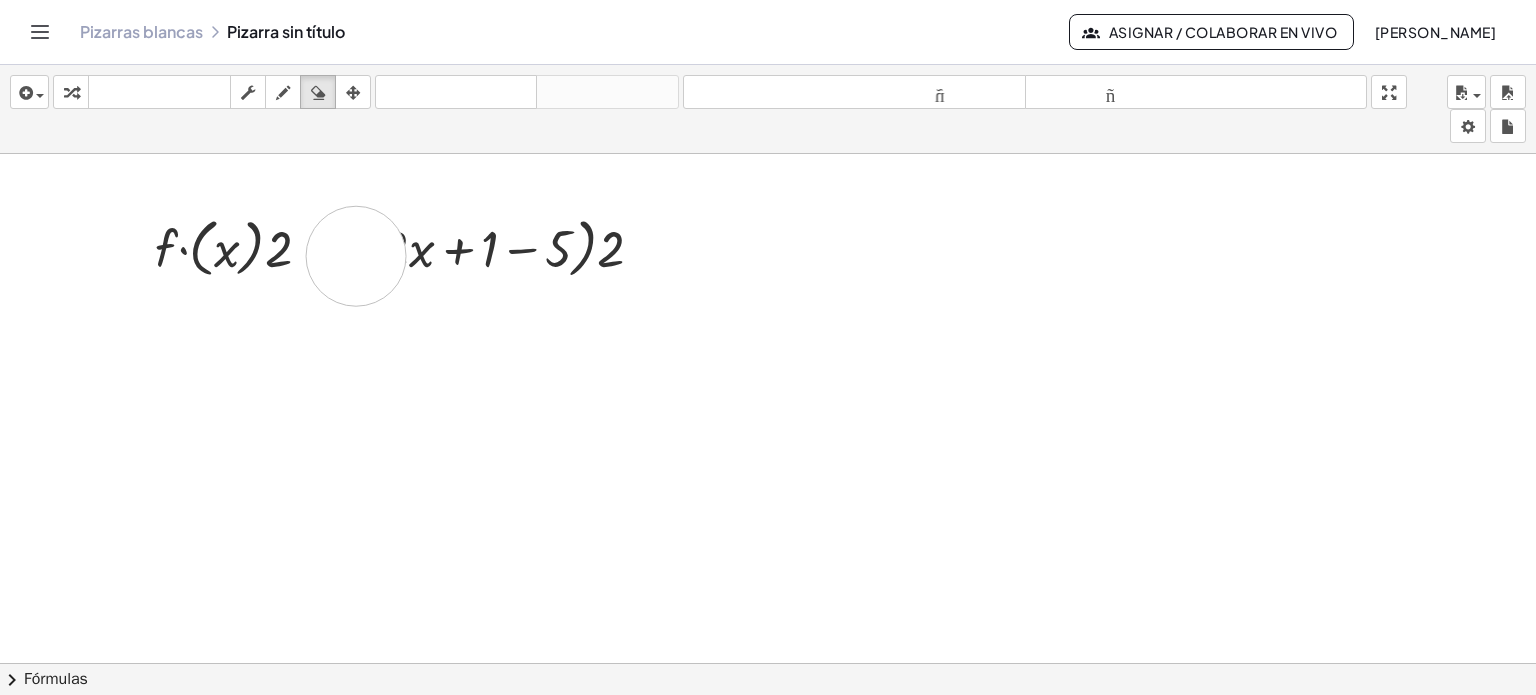 drag, startPoint x: 356, startPoint y: 255, endPoint x: 399, endPoint y: 247, distance: 43.737854 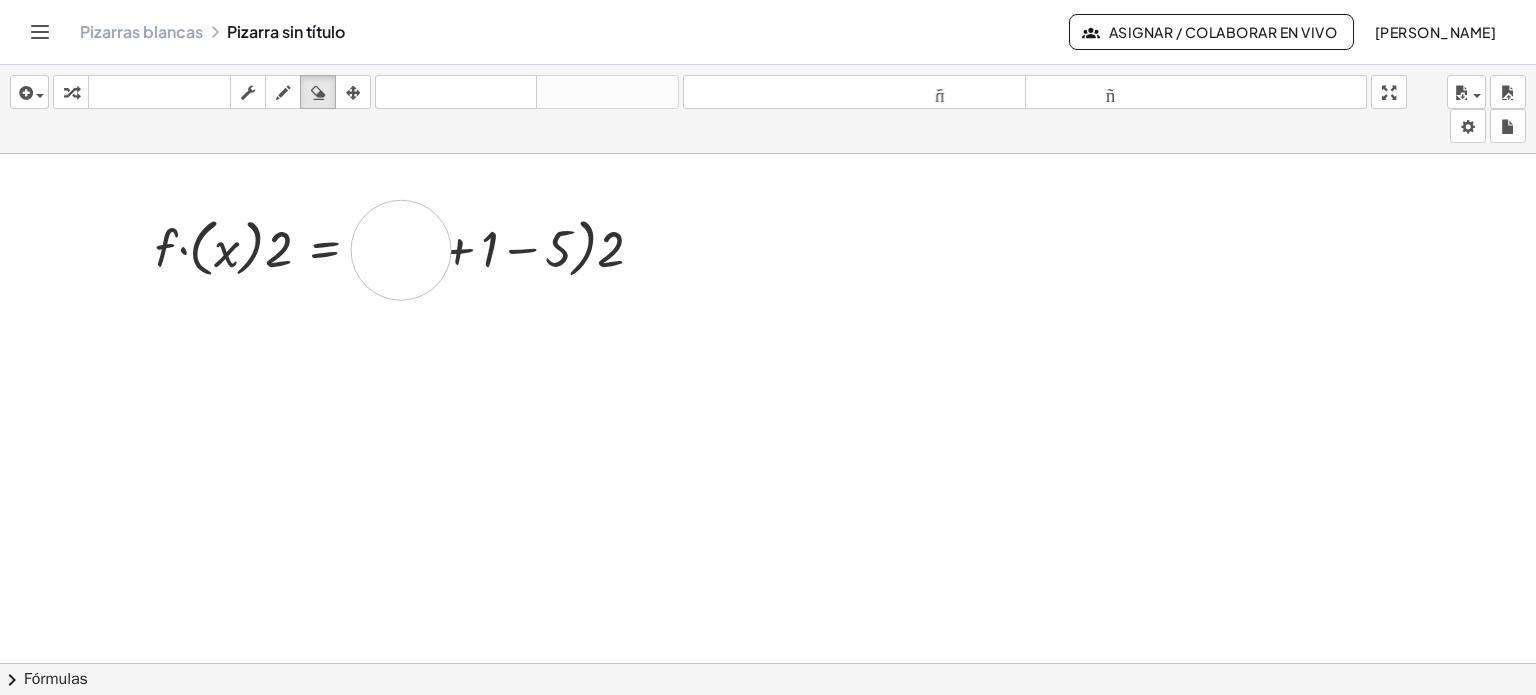 drag, startPoint x: 401, startPoint y: 249, endPoint x: 444, endPoint y: 245, distance: 43.185646 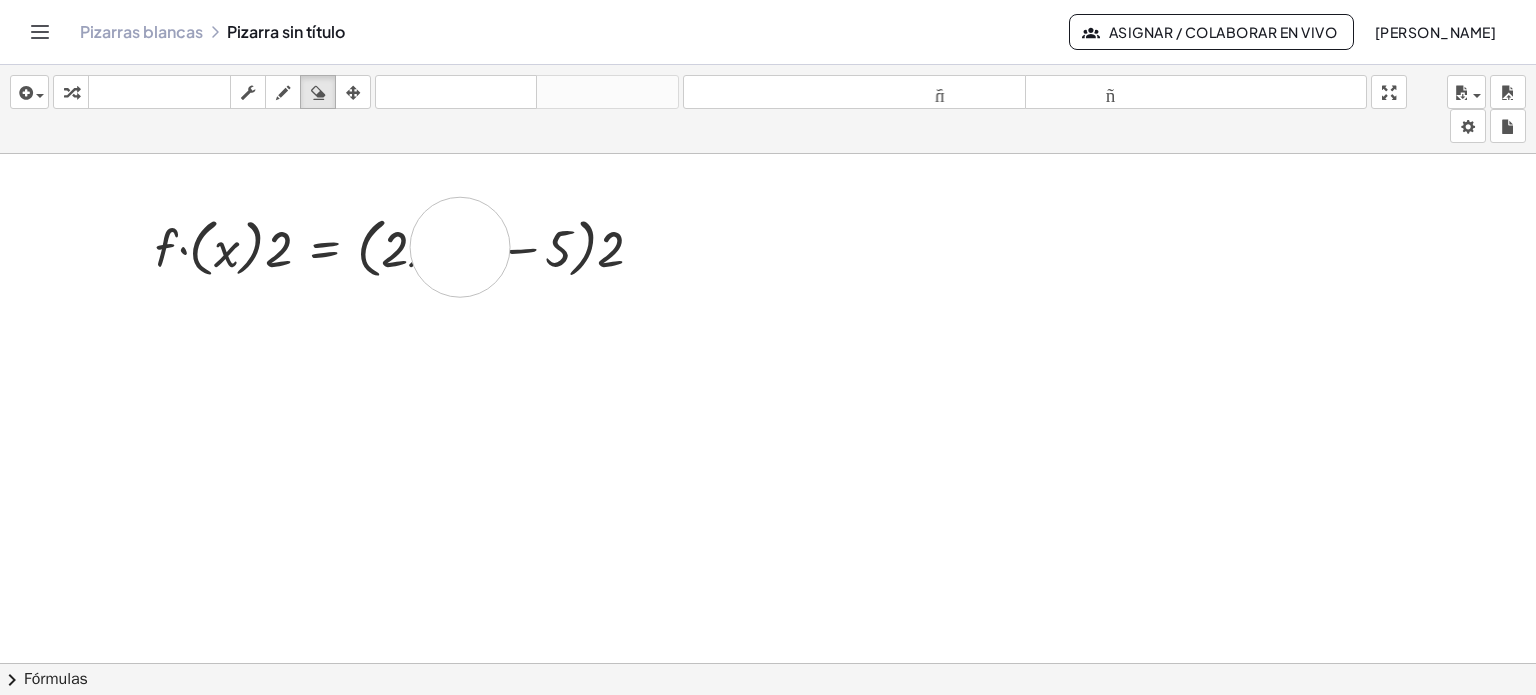 drag, startPoint x: 460, startPoint y: 246, endPoint x: 520, endPoint y: 238, distance: 60.530983 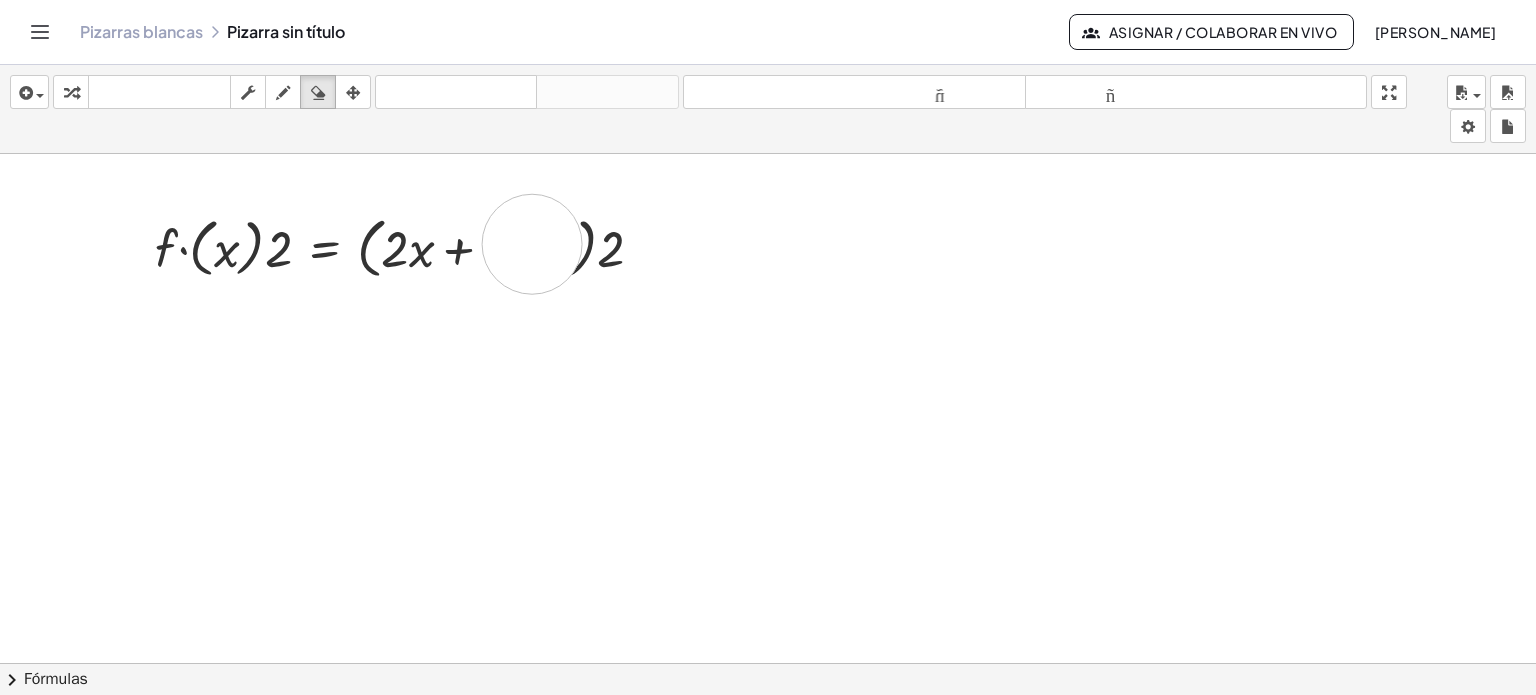 drag, startPoint x: 532, startPoint y: 243, endPoint x: 588, endPoint y: 241, distance: 56.0357 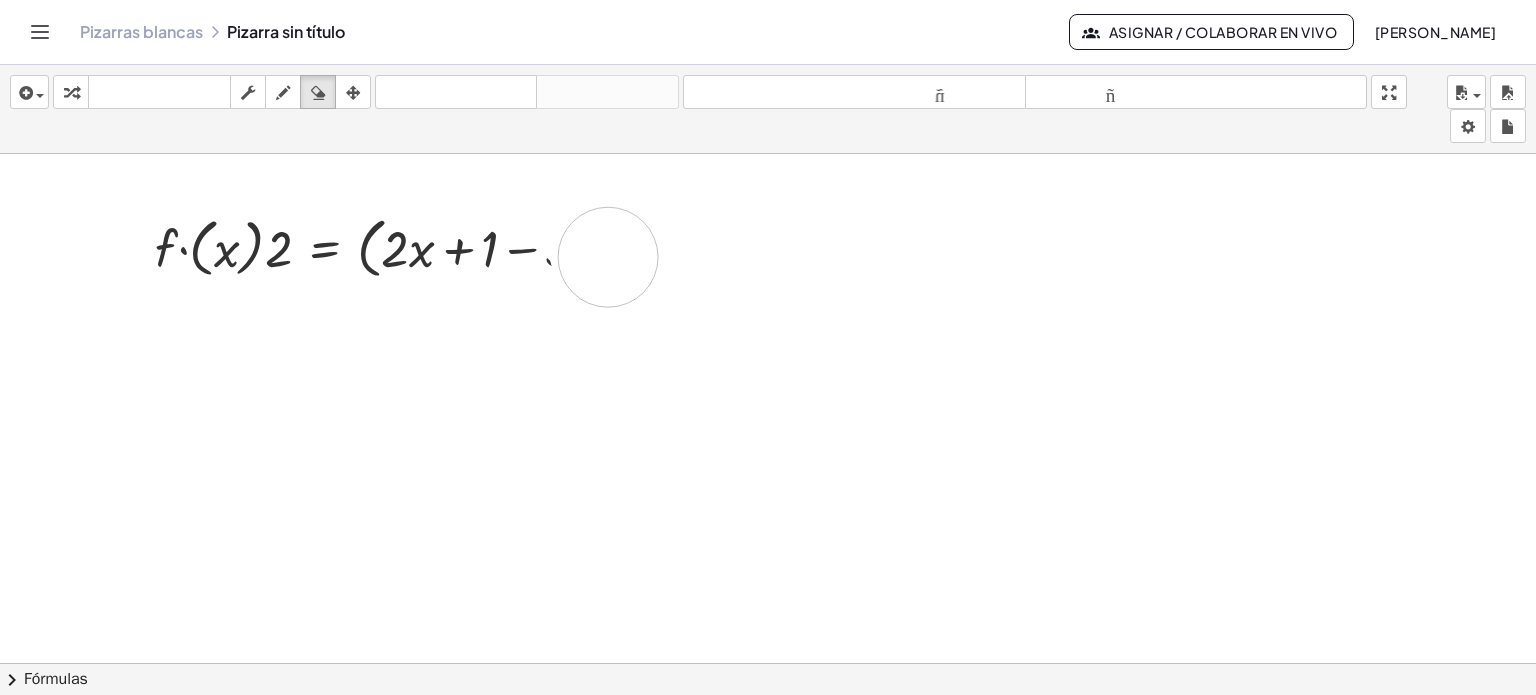 drag, startPoint x: 608, startPoint y: 256, endPoint x: 628, endPoint y: 255, distance: 20.024984 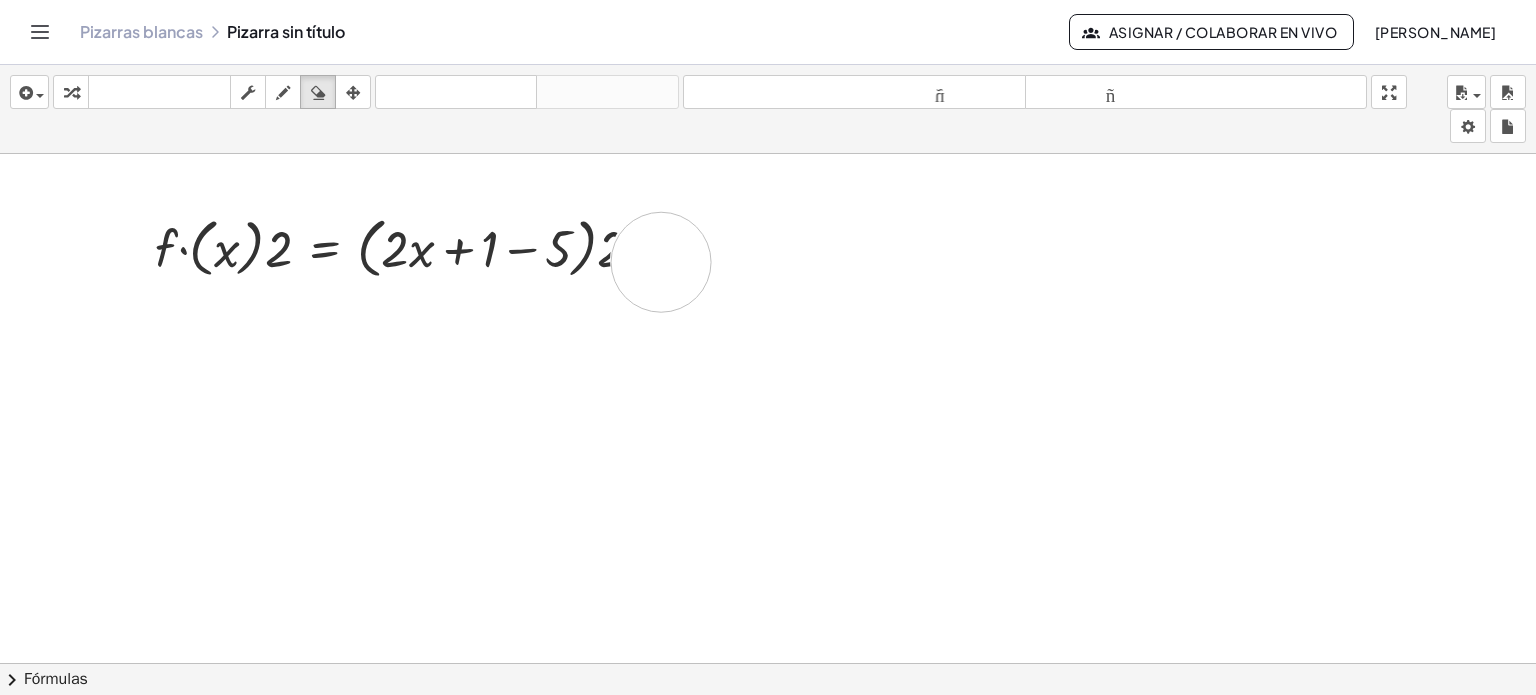 click at bounding box center [768, 678] 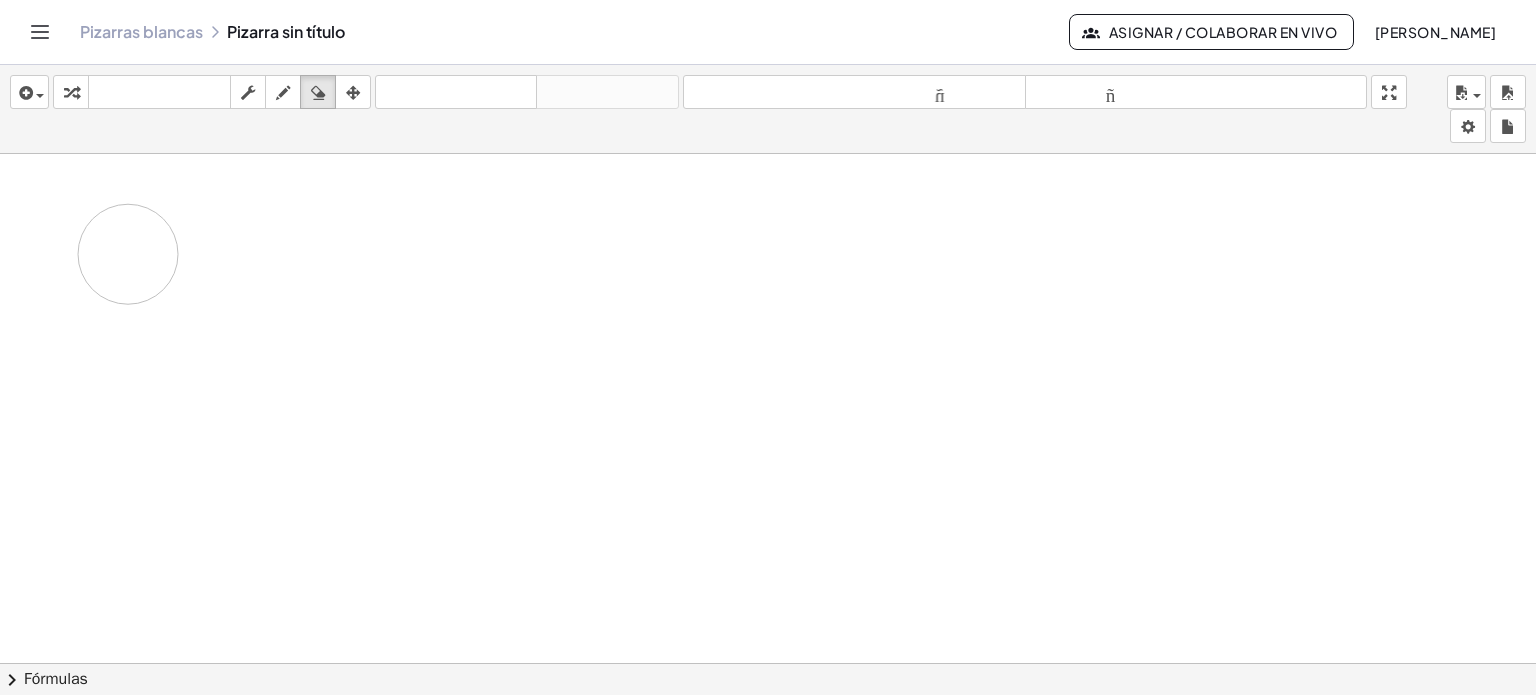 drag, startPoint x: 630, startPoint y: 251, endPoint x: 118, endPoint y: 251, distance: 512 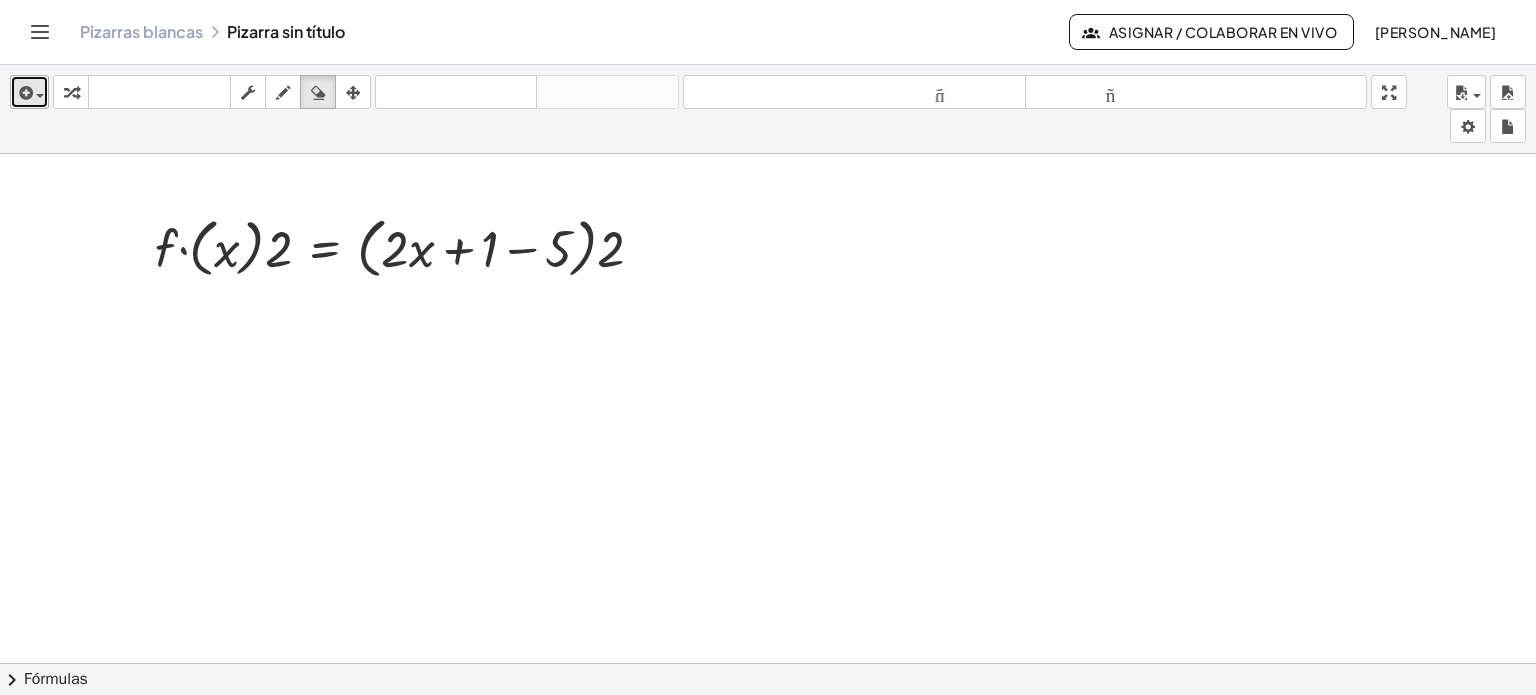 click on "insertar" at bounding box center [29, 92] 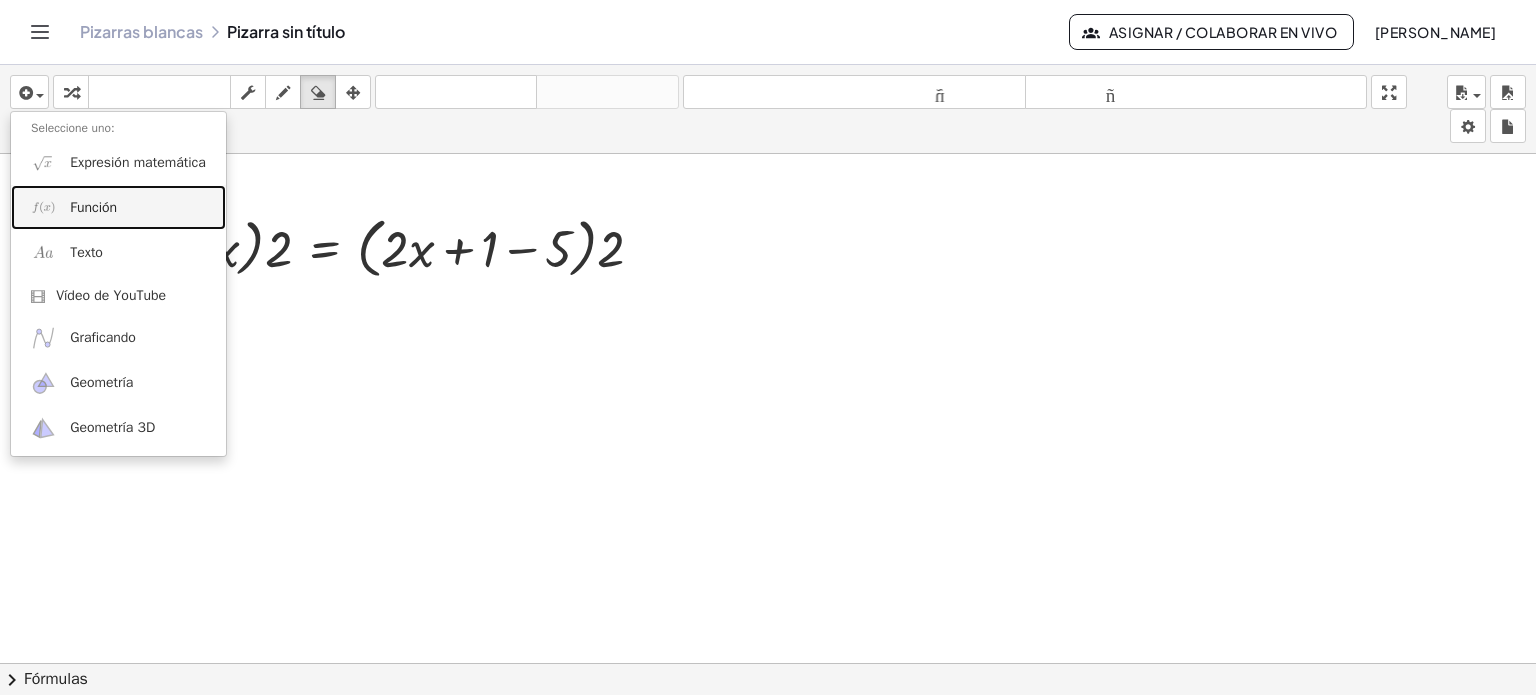 click on "Función" at bounding box center (93, 207) 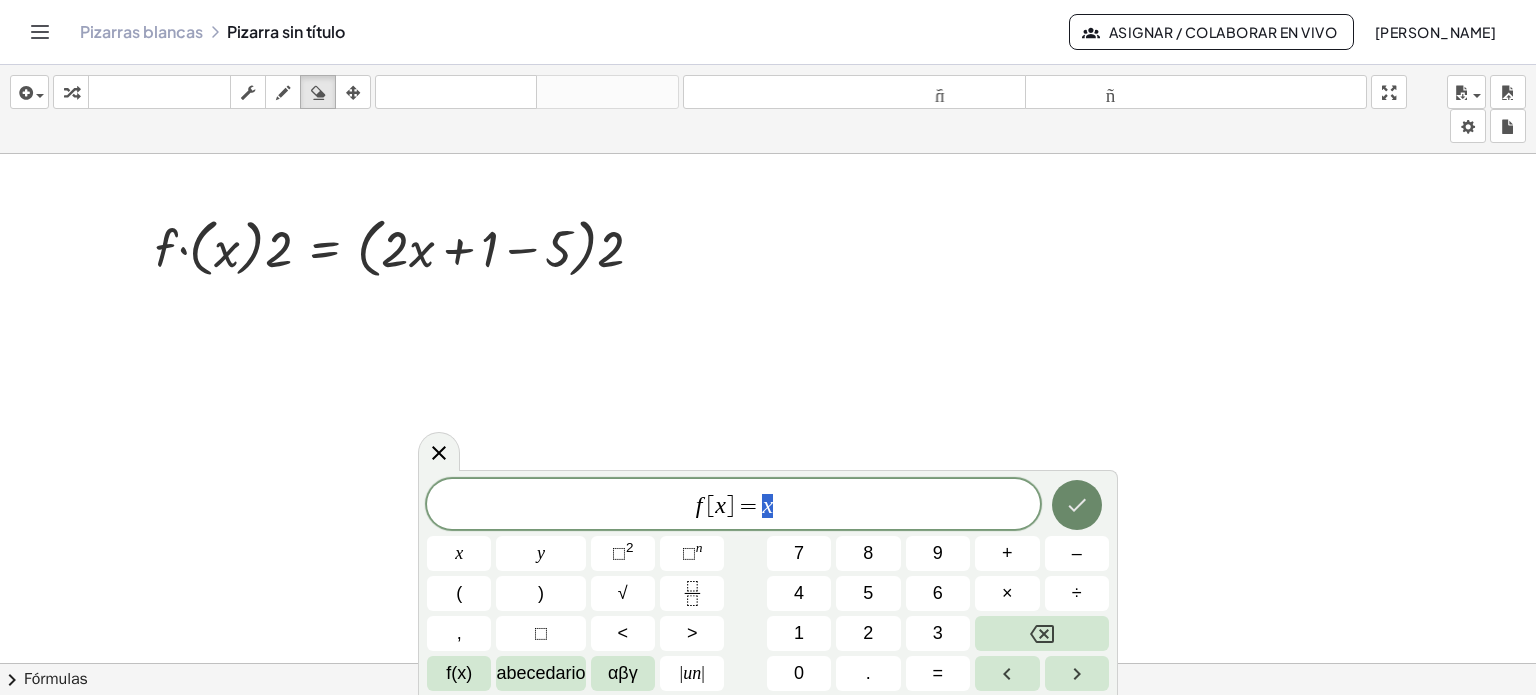 click at bounding box center [1077, 505] 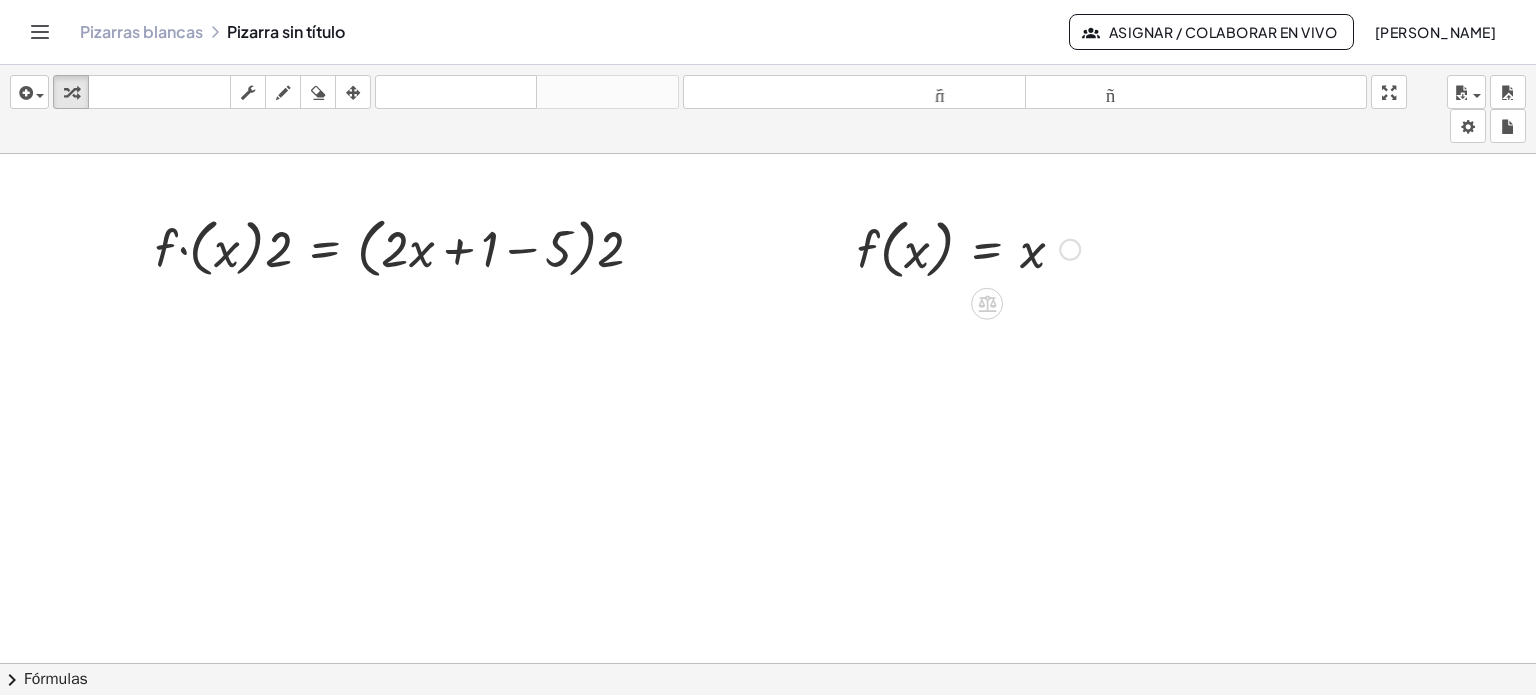 click at bounding box center (1070, 250) 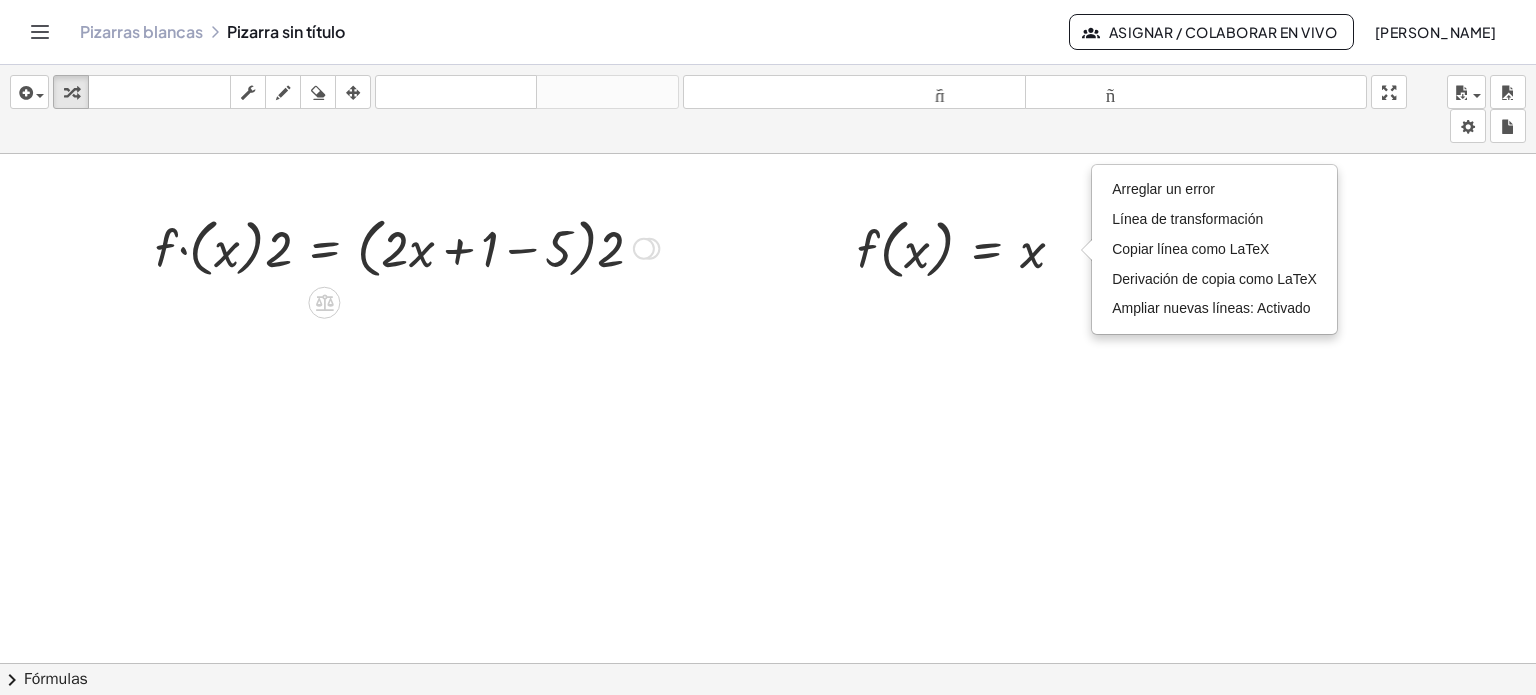 click at bounding box center [407, 247] 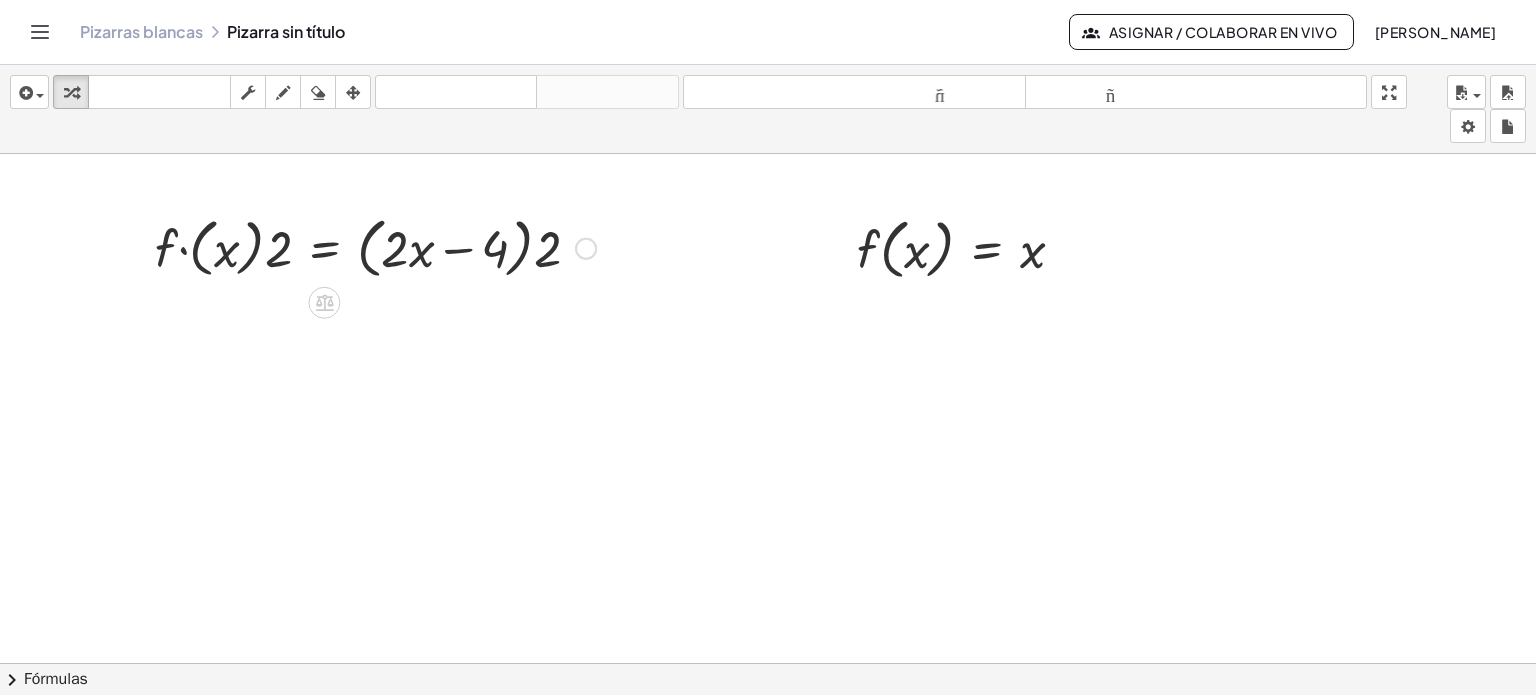 click at bounding box center [375, 247] 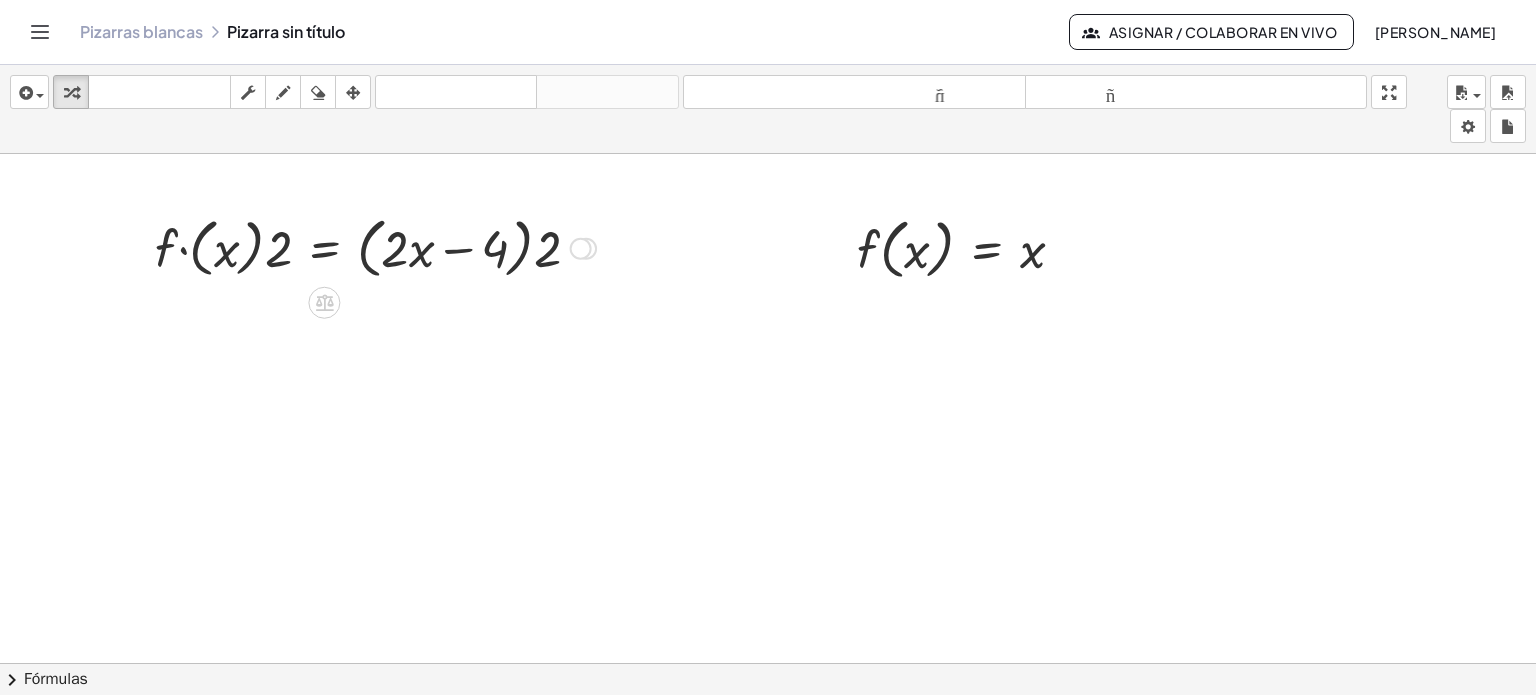 click at bounding box center [375, 247] 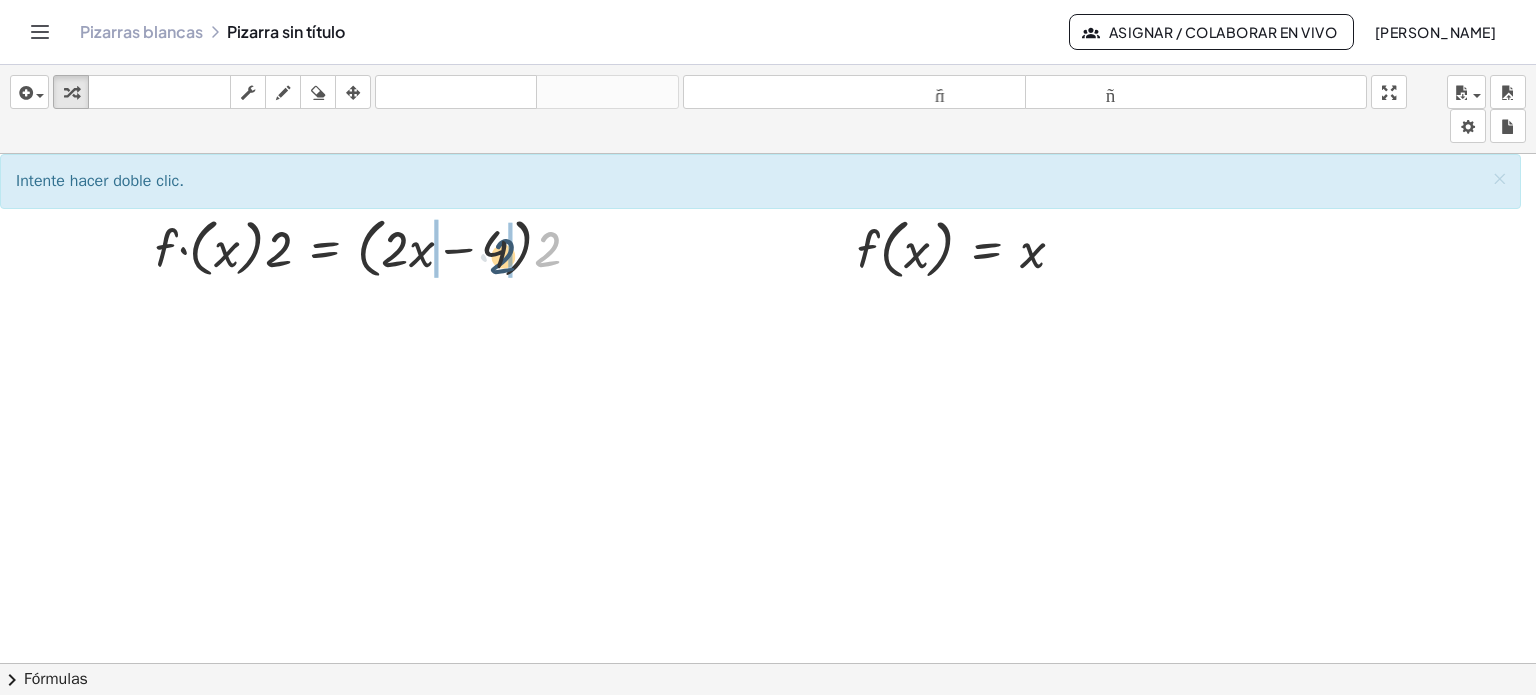 drag, startPoint x: 545, startPoint y: 249, endPoint x: 499, endPoint y: 256, distance: 46.52956 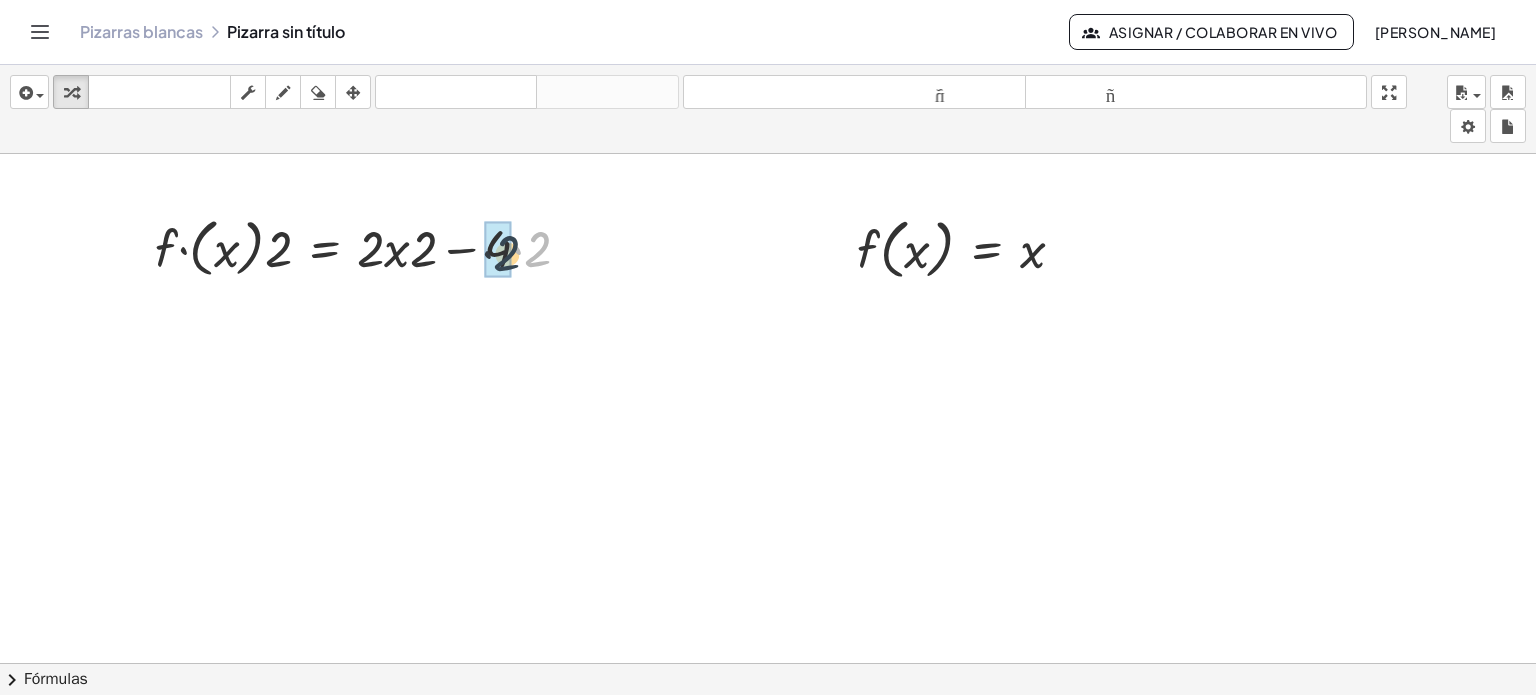 drag, startPoint x: 537, startPoint y: 250, endPoint x: 504, endPoint y: 255, distance: 33.37664 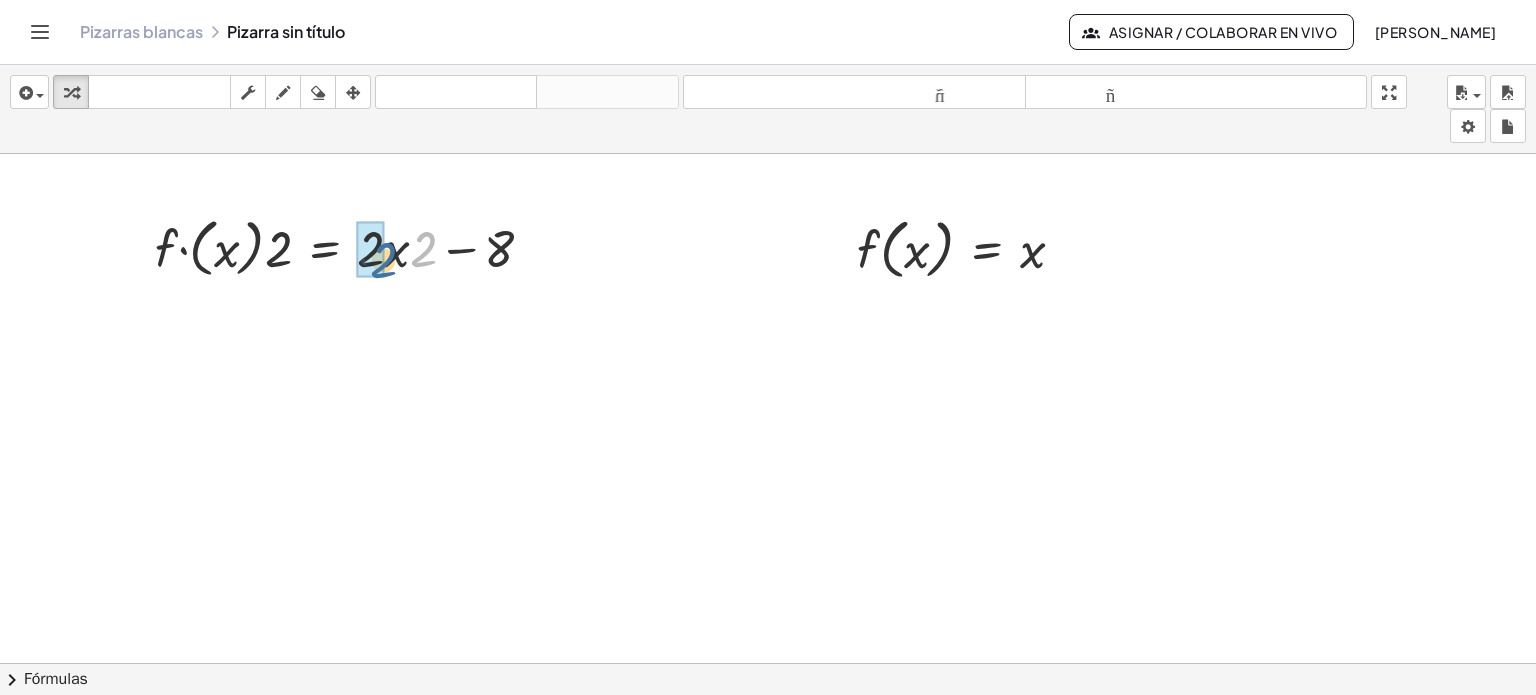 drag, startPoint x: 428, startPoint y: 251, endPoint x: 388, endPoint y: 262, distance: 41.484936 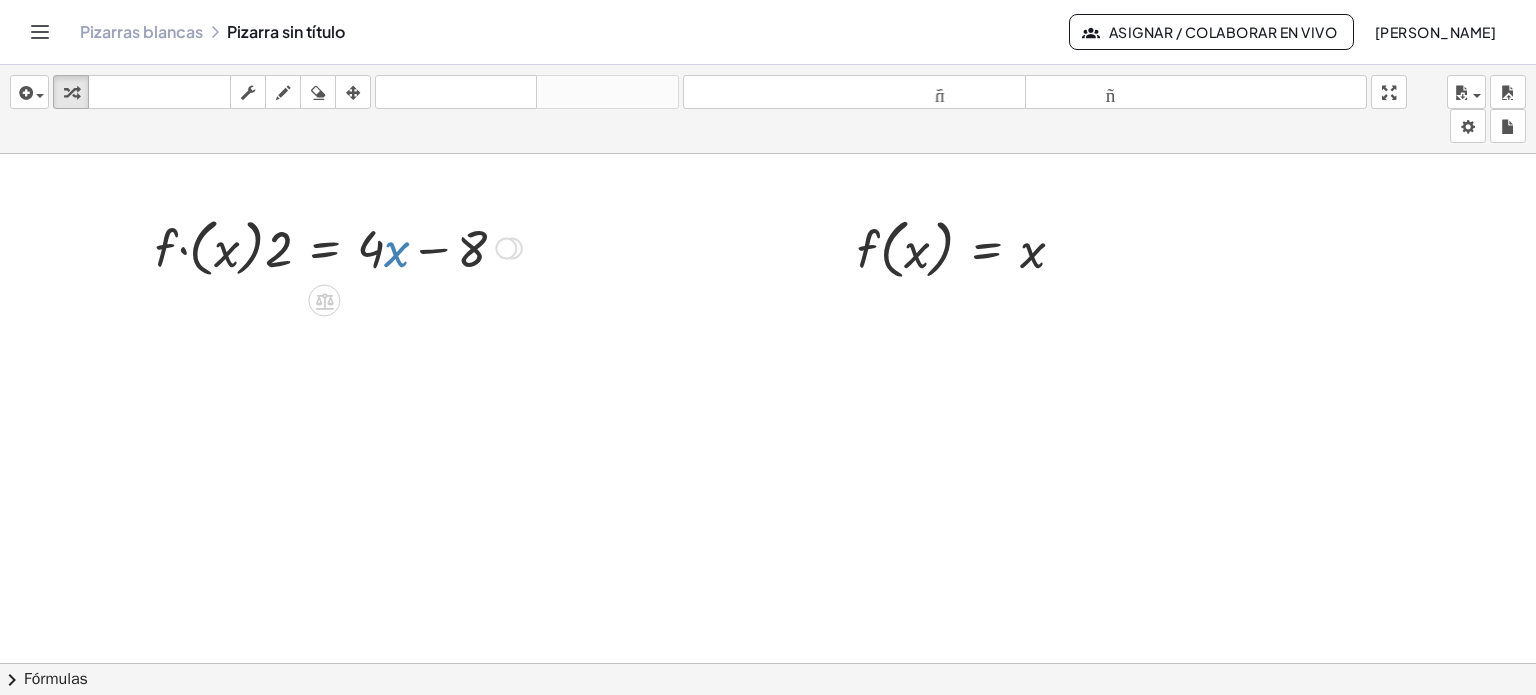 click at bounding box center [338, 246] 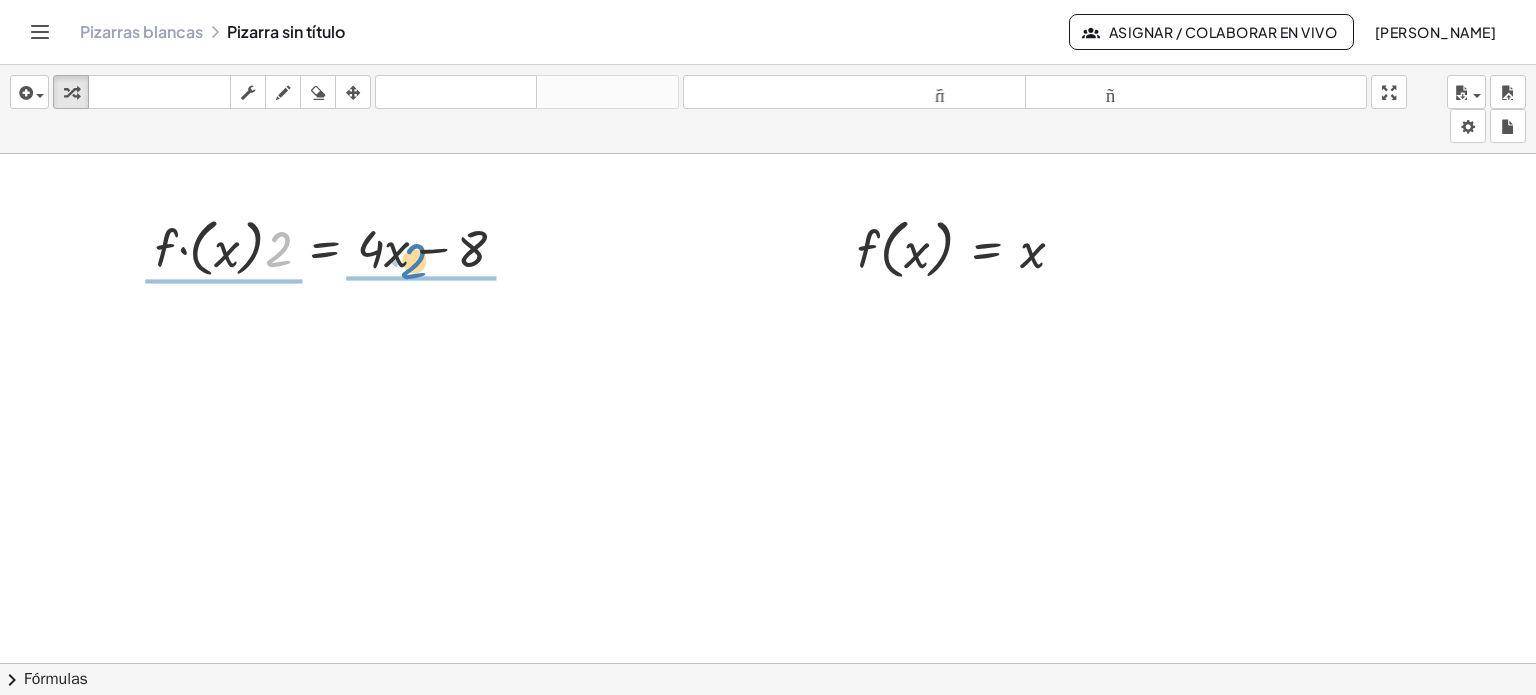drag, startPoint x: 278, startPoint y: 243, endPoint x: 414, endPoint y: 255, distance: 136.52838 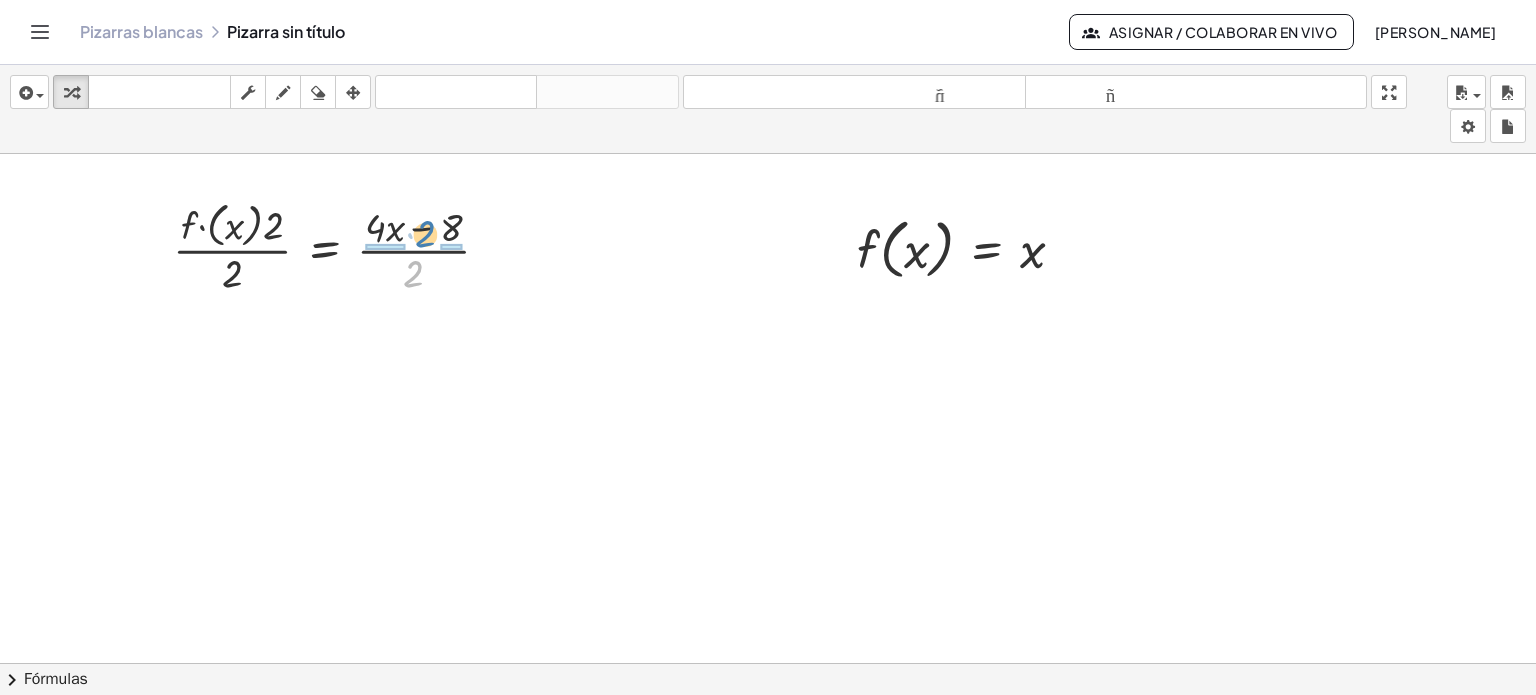 drag, startPoint x: 419, startPoint y: 268, endPoint x: 429, endPoint y: 239, distance: 30.675724 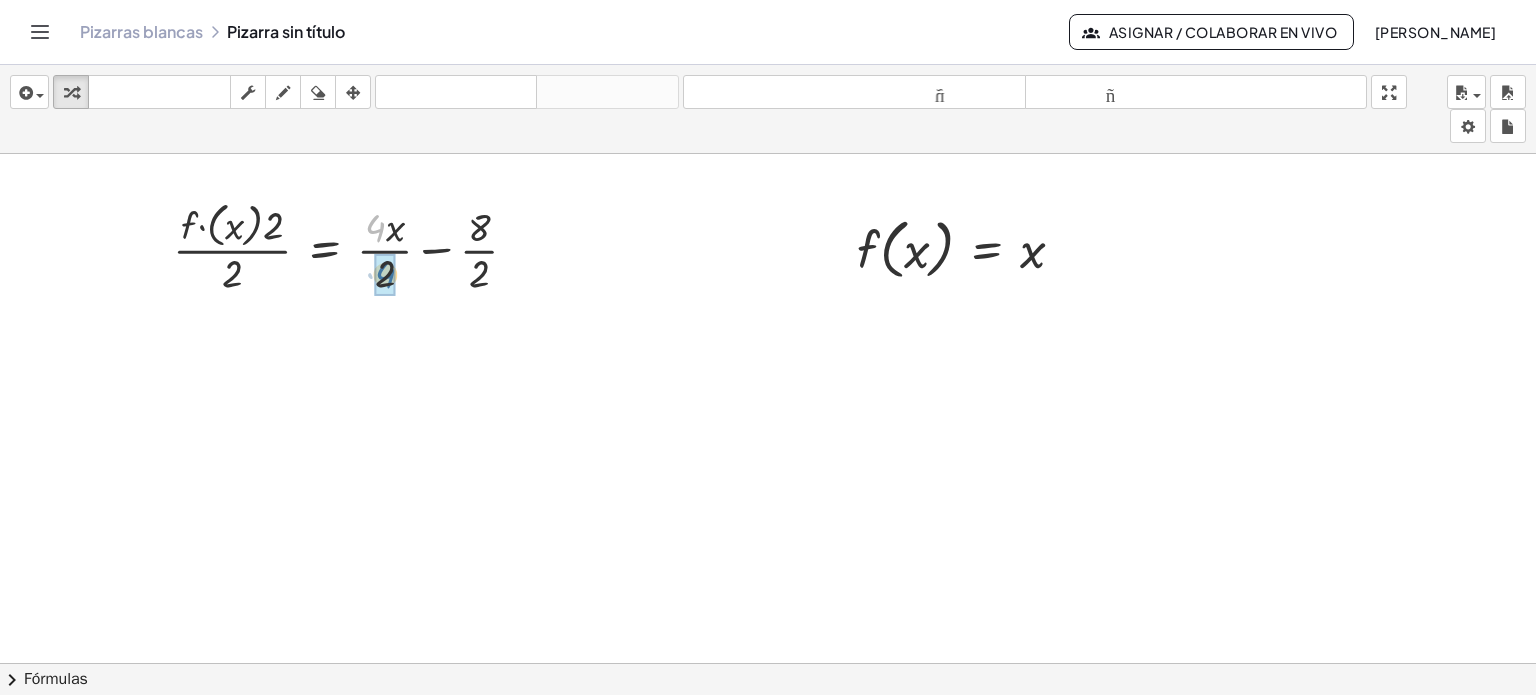 drag, startPoint x: 381, startPoint y: 225, endPoint x: 392, endPoint y: 273, distance: 49.24429 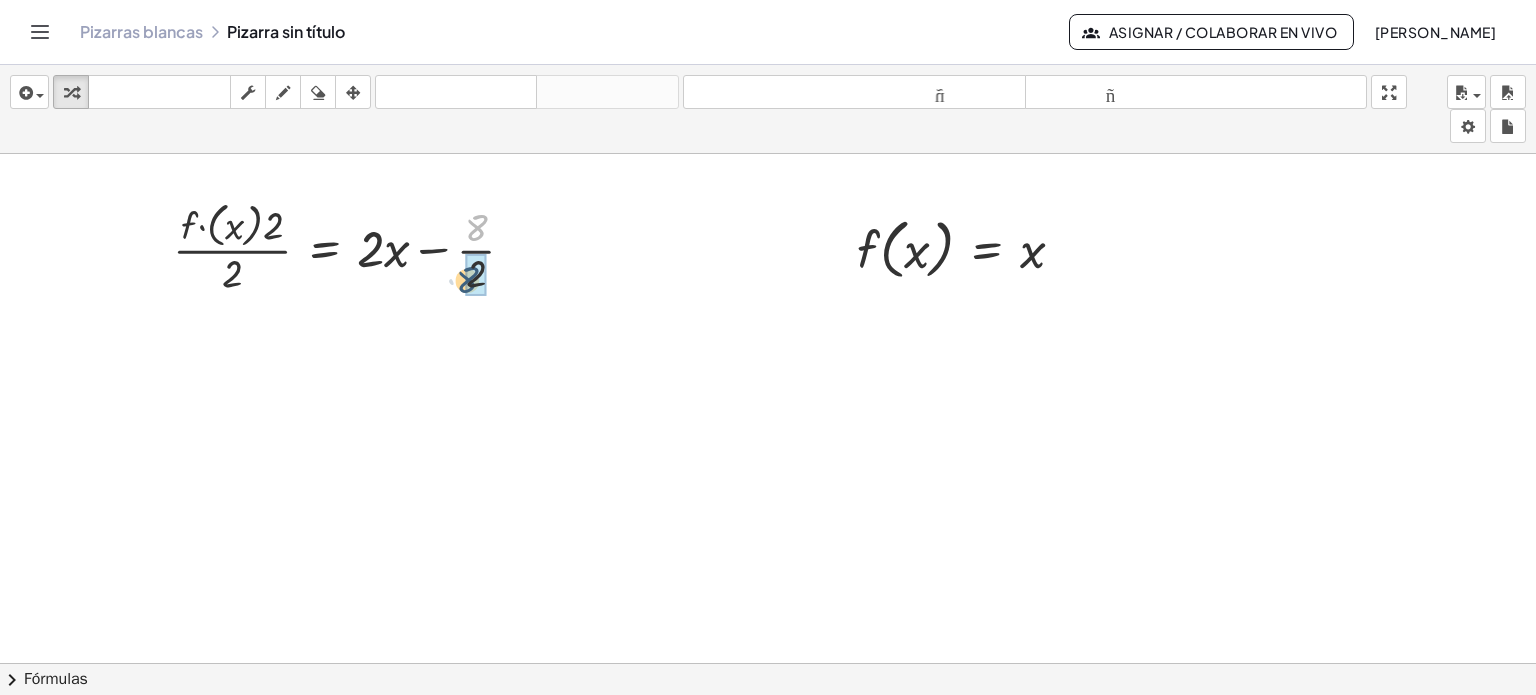 drag, startPoint x: 487, startPoint y: 224, endPoint x: 475, endPoint y: 271, distance: 48.507732 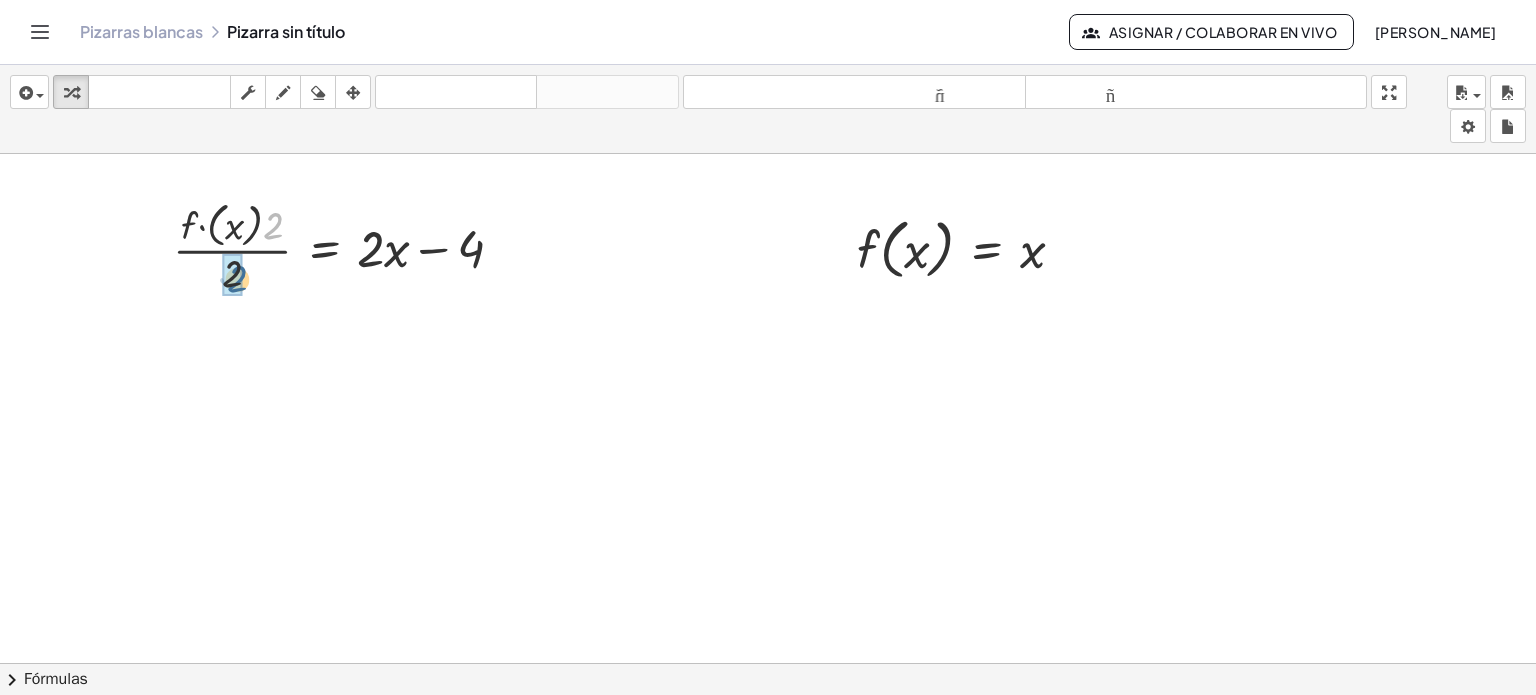 drag, startPoint x: 280, startPoint y: 221, endPoint x: 241, endPoint y: 276, distance: 67.424034 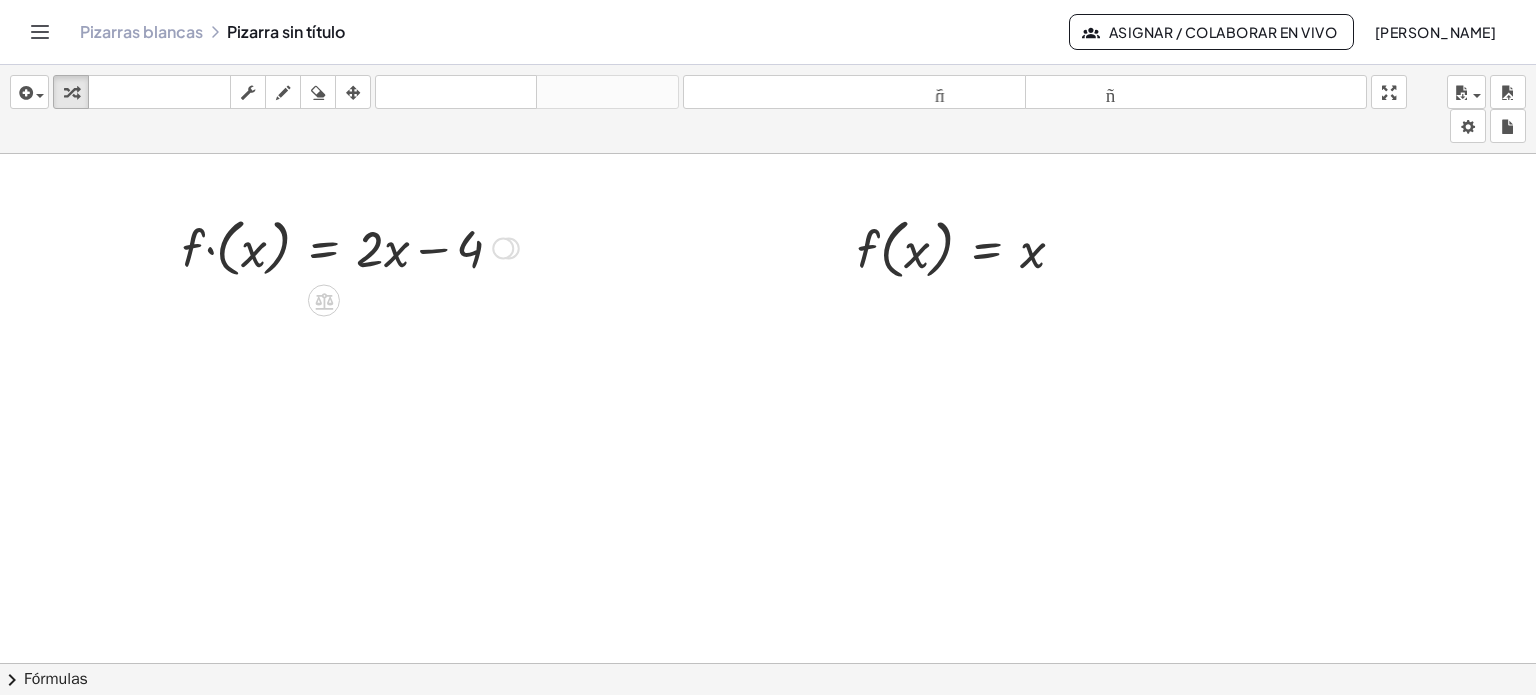 click at bounding box center [350, 246] 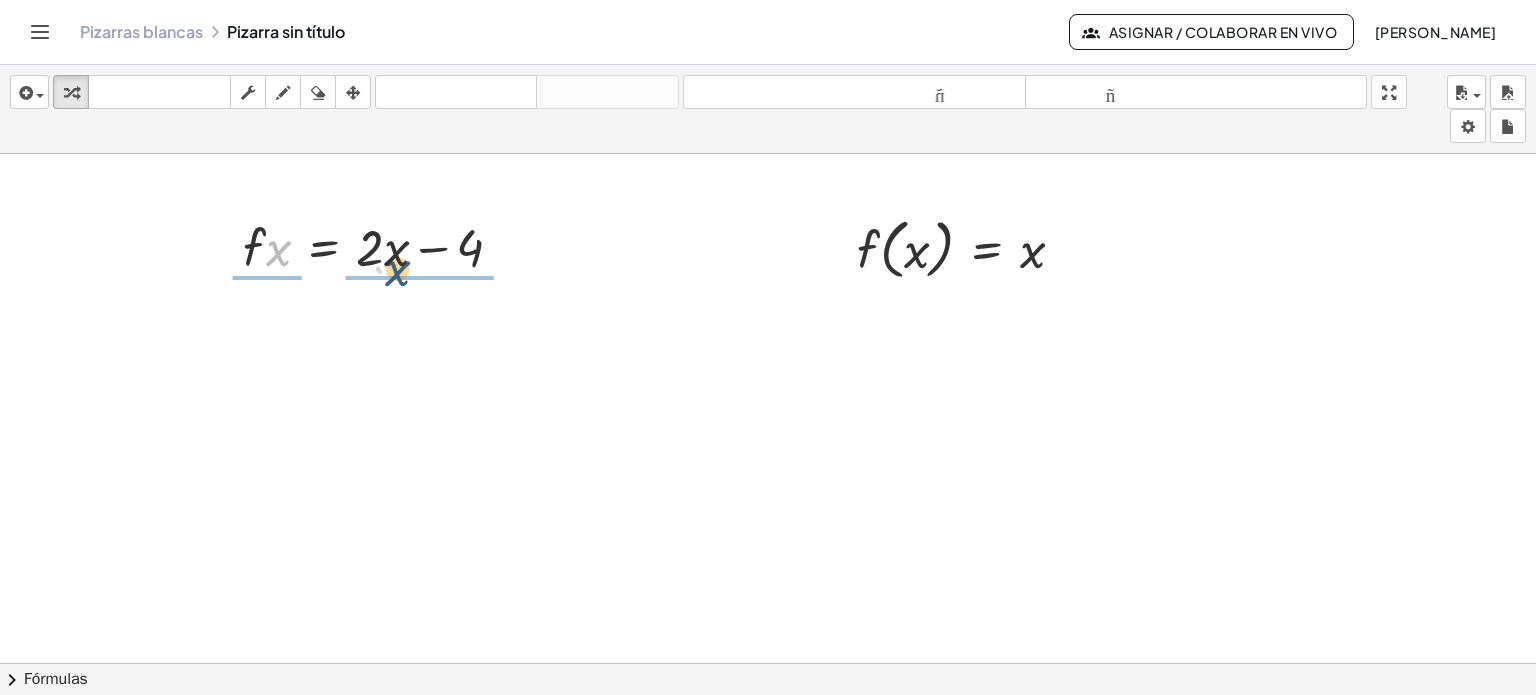 drag, startPoint x: 274, startPoint y: 259, endPoint x: 396, endPoint y: 279, distance: 123.62848 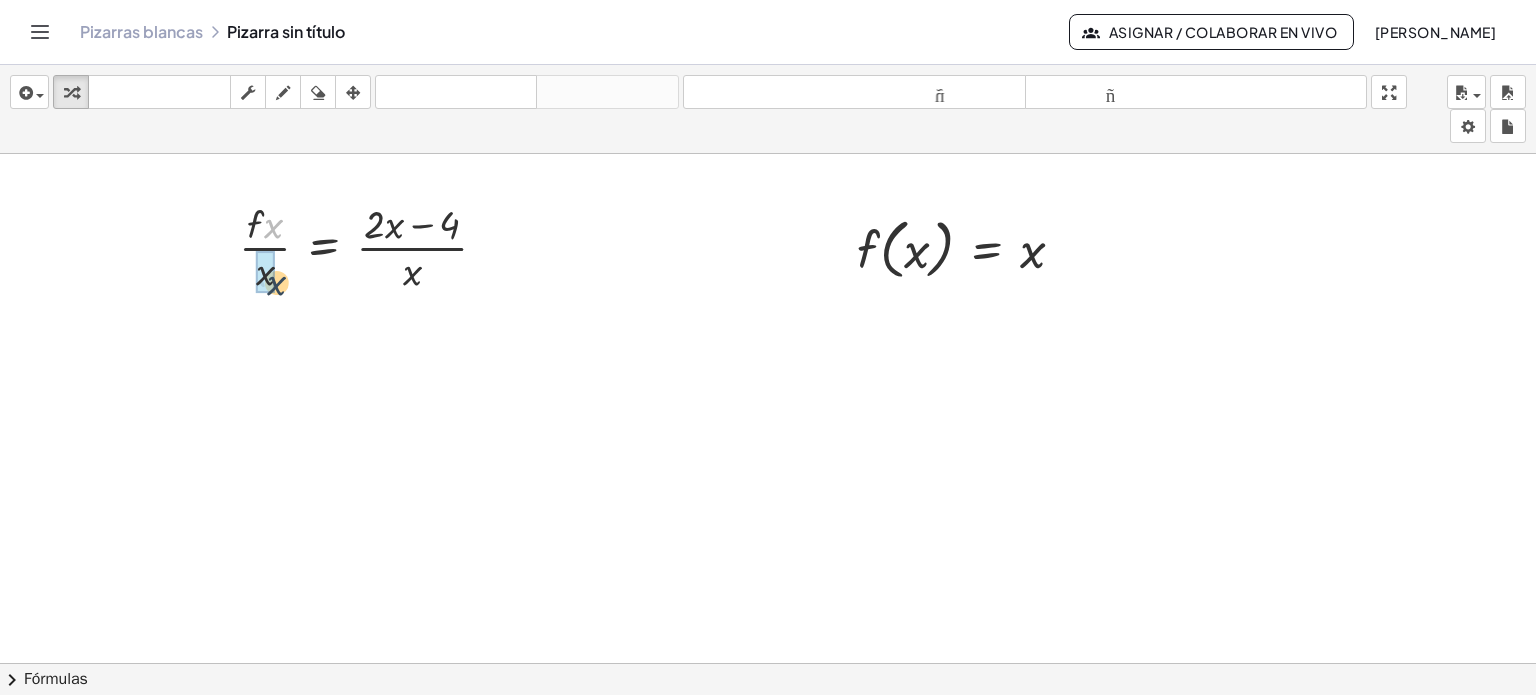 drag, startPoint x: 268, startPoint y: 222, endPoint x: 271, endPoint y: 281, distance: 59.07622 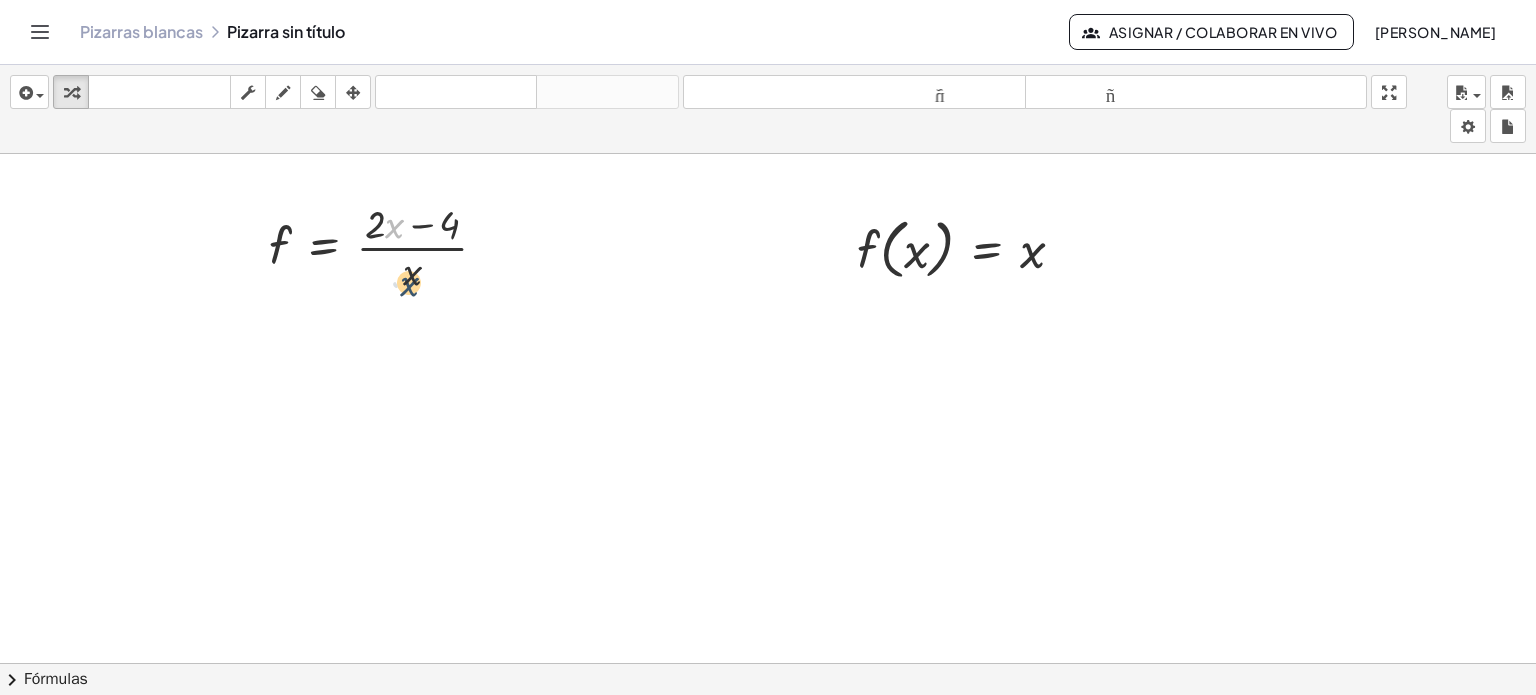 drag, startPoint x: 392, startPoint y: 219, endPoint x: 408, endPoint y: 275, distance: 58.24088 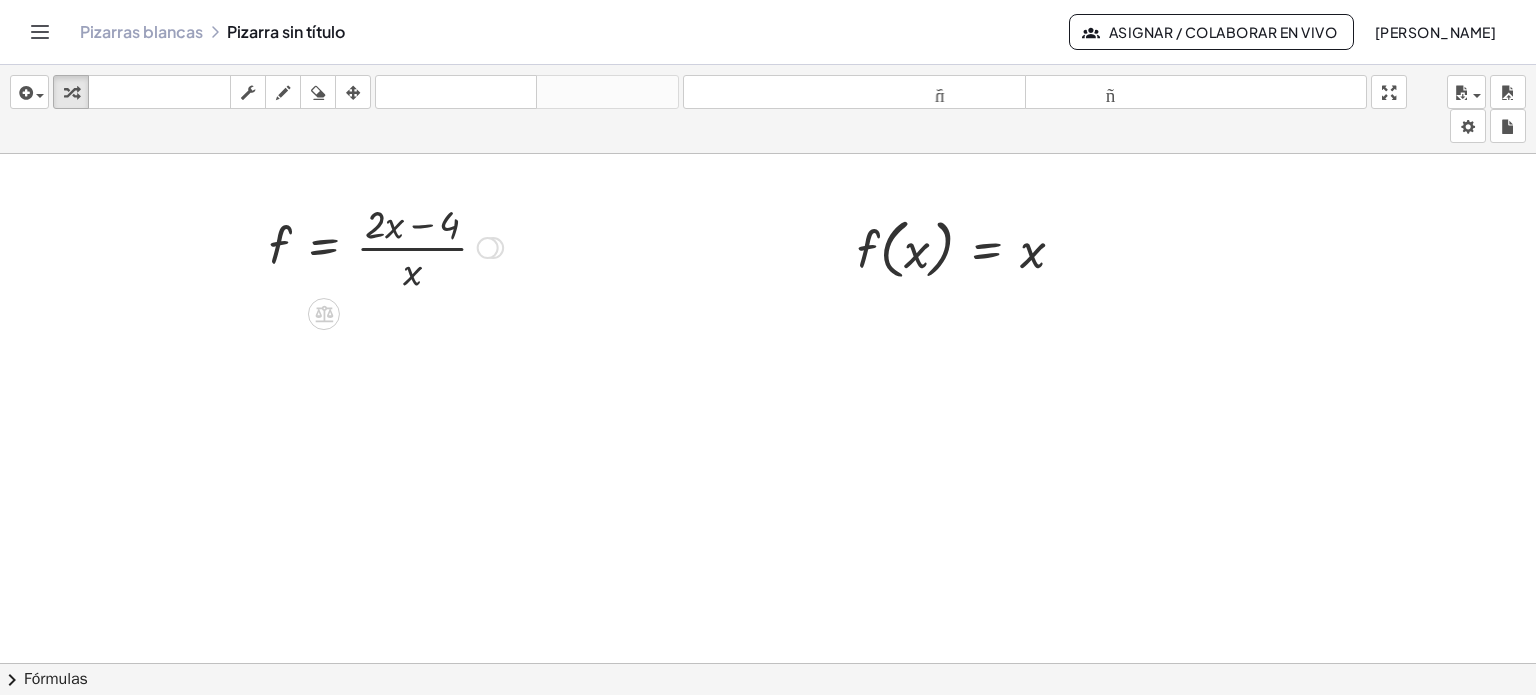 click at bounding box center (386, 246) 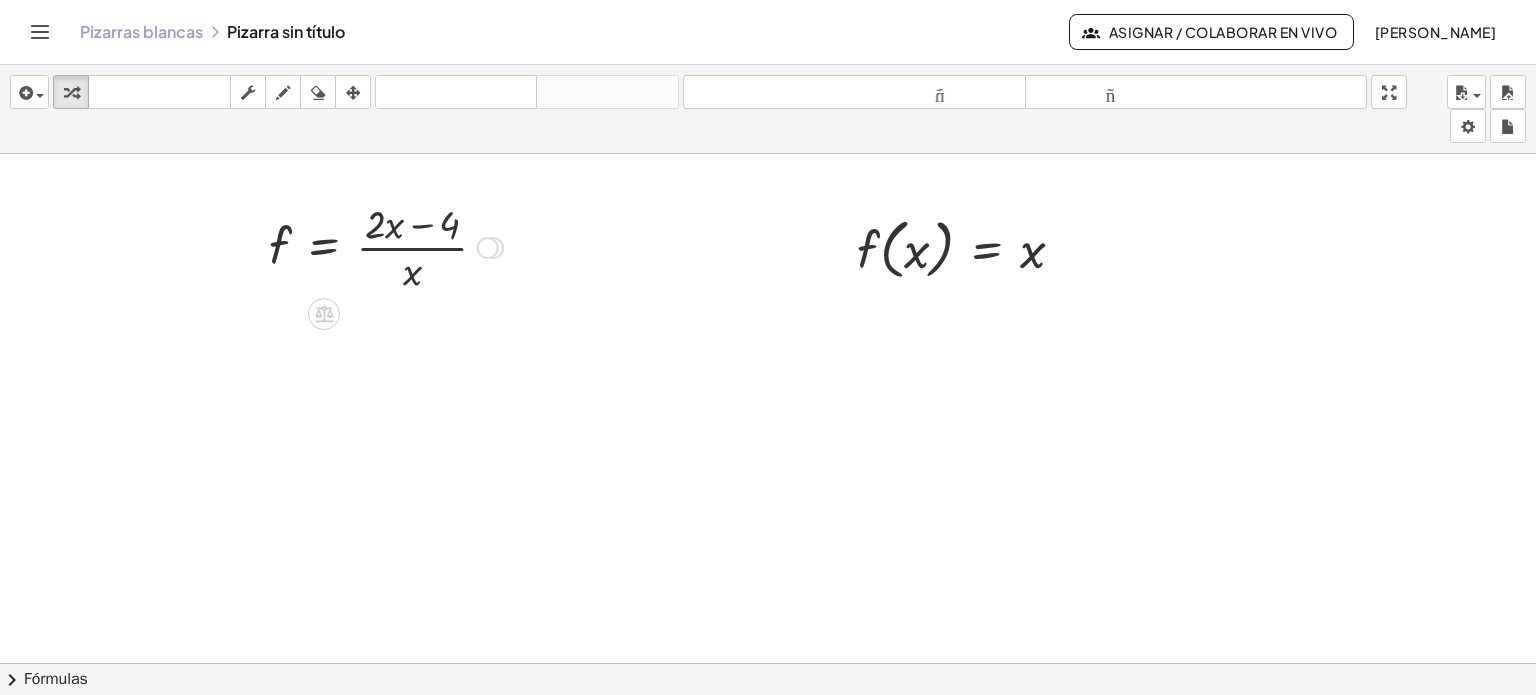 drag, startPoint x: 378, startPoint y: 229, endPoint x: 436, endPoint y: 295, distance: 87.86353 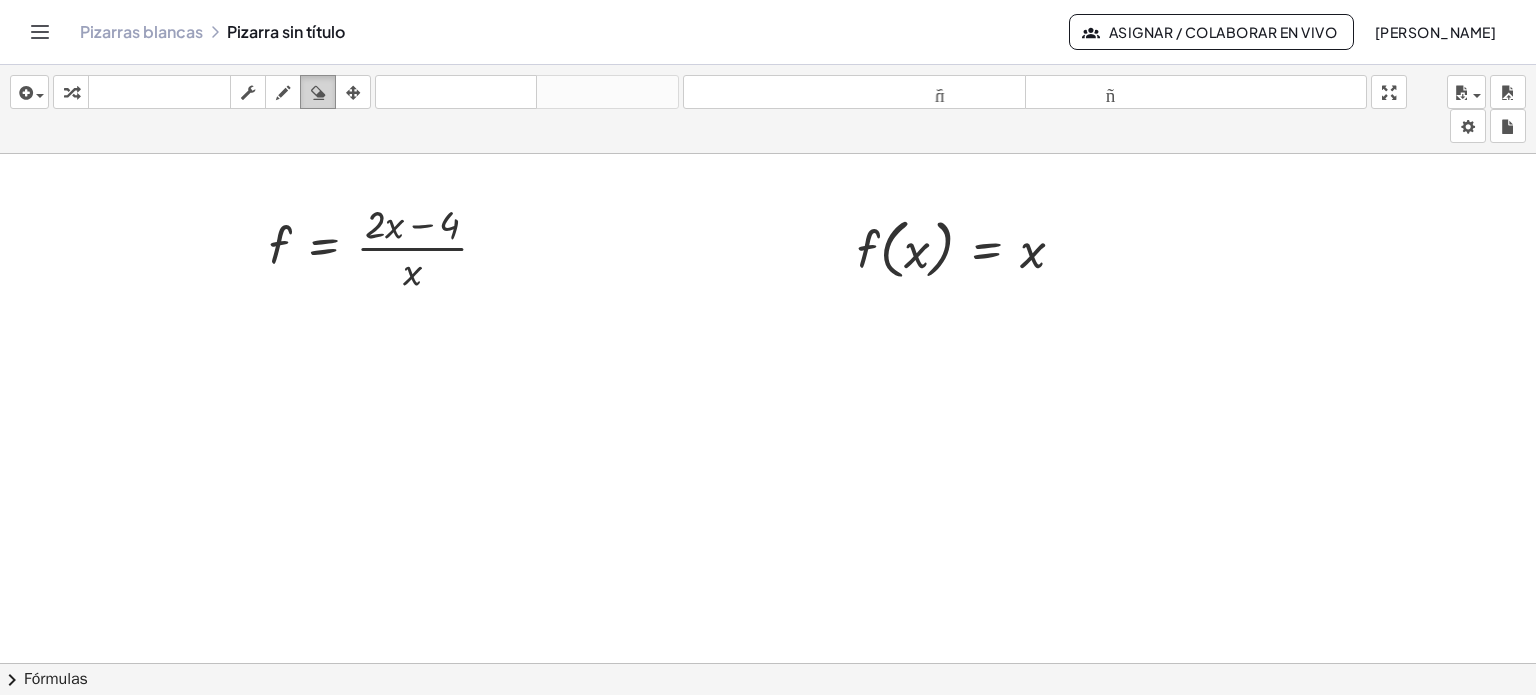 drag, startPoint x: 332, startPoint y: 242, endPoint x: 325, endPoint y: 87, distance: 155.15799 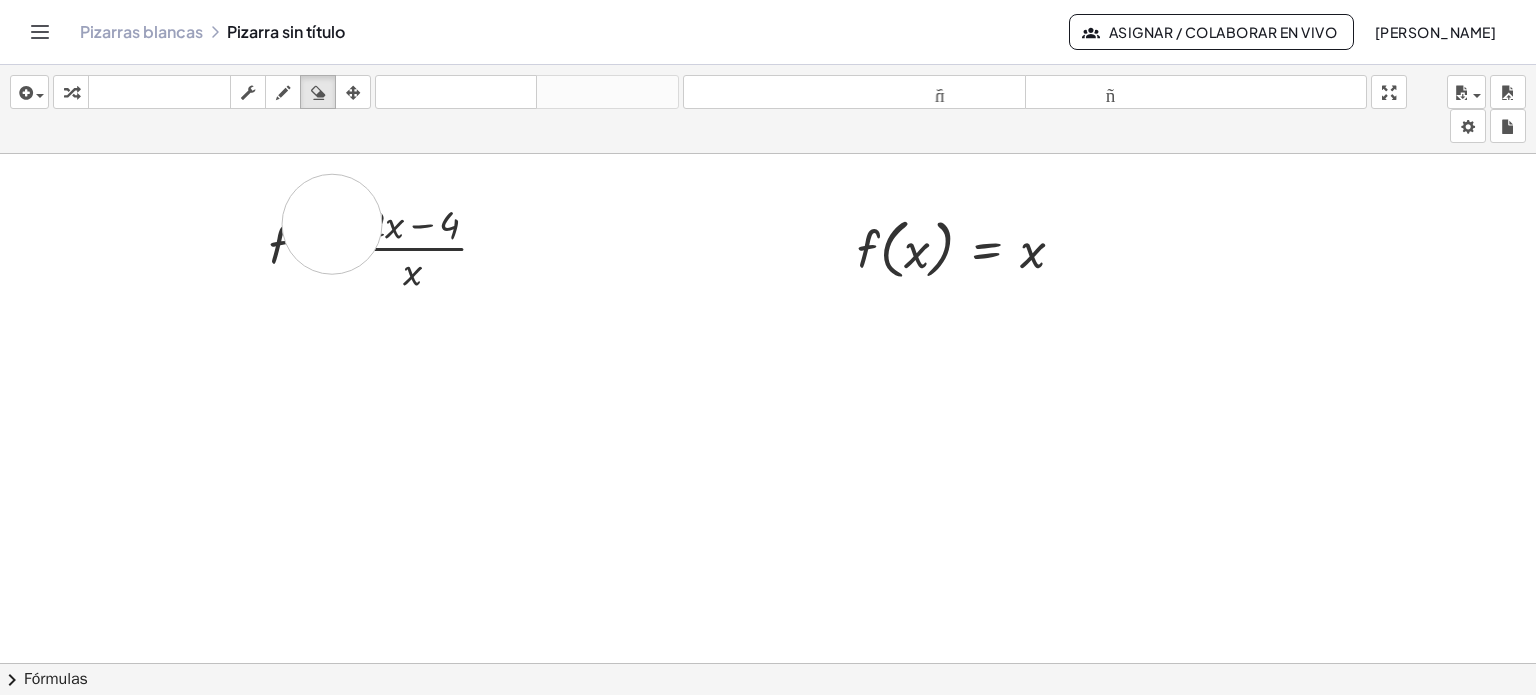 drag, startPoint x: 332, startPoint y: 219, endPoint x: 324, endPoint y: 227, distance: 11.313708 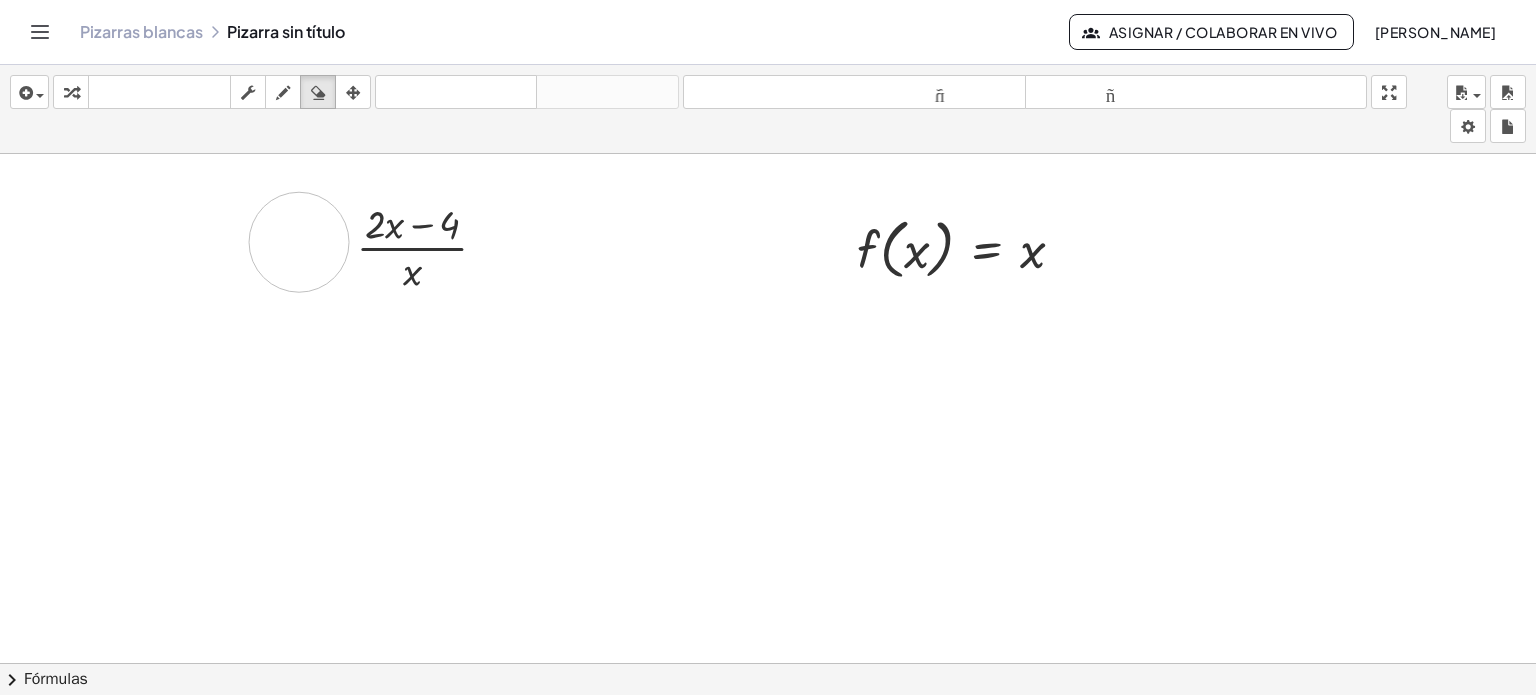 click at bounding box center [768, 678] 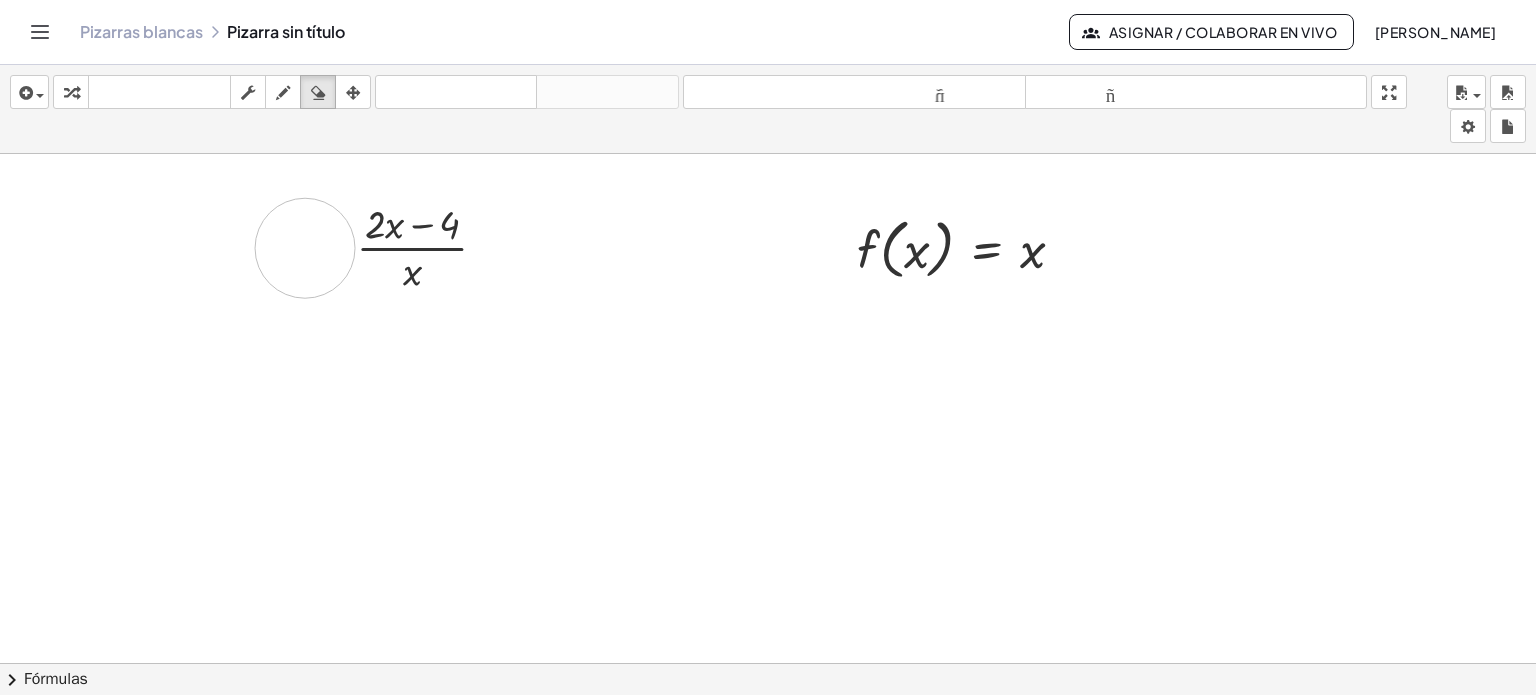click at bounding box center (768, 678) 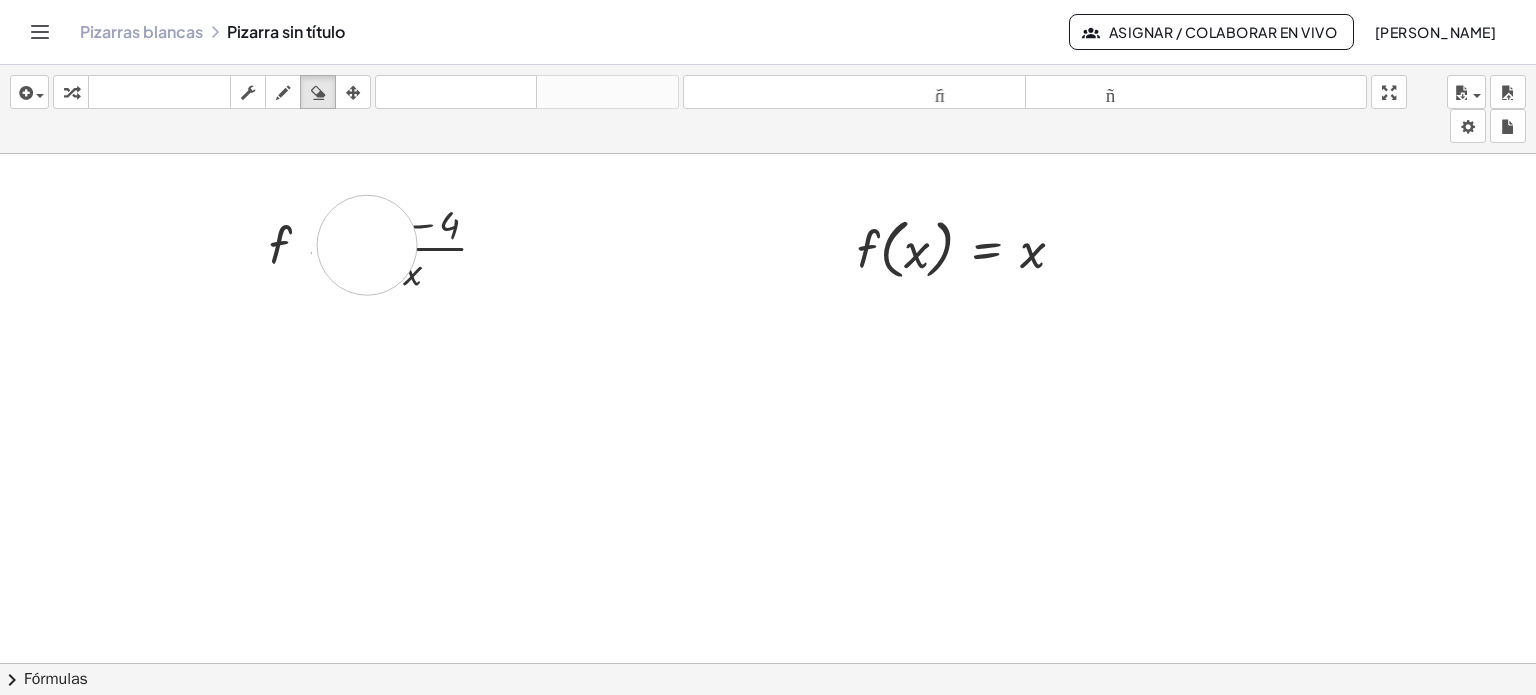 drag, startPoint x: 361, startPoint y: 246, endPoint x: 380, endPoint y: 232, distance: 23.600847 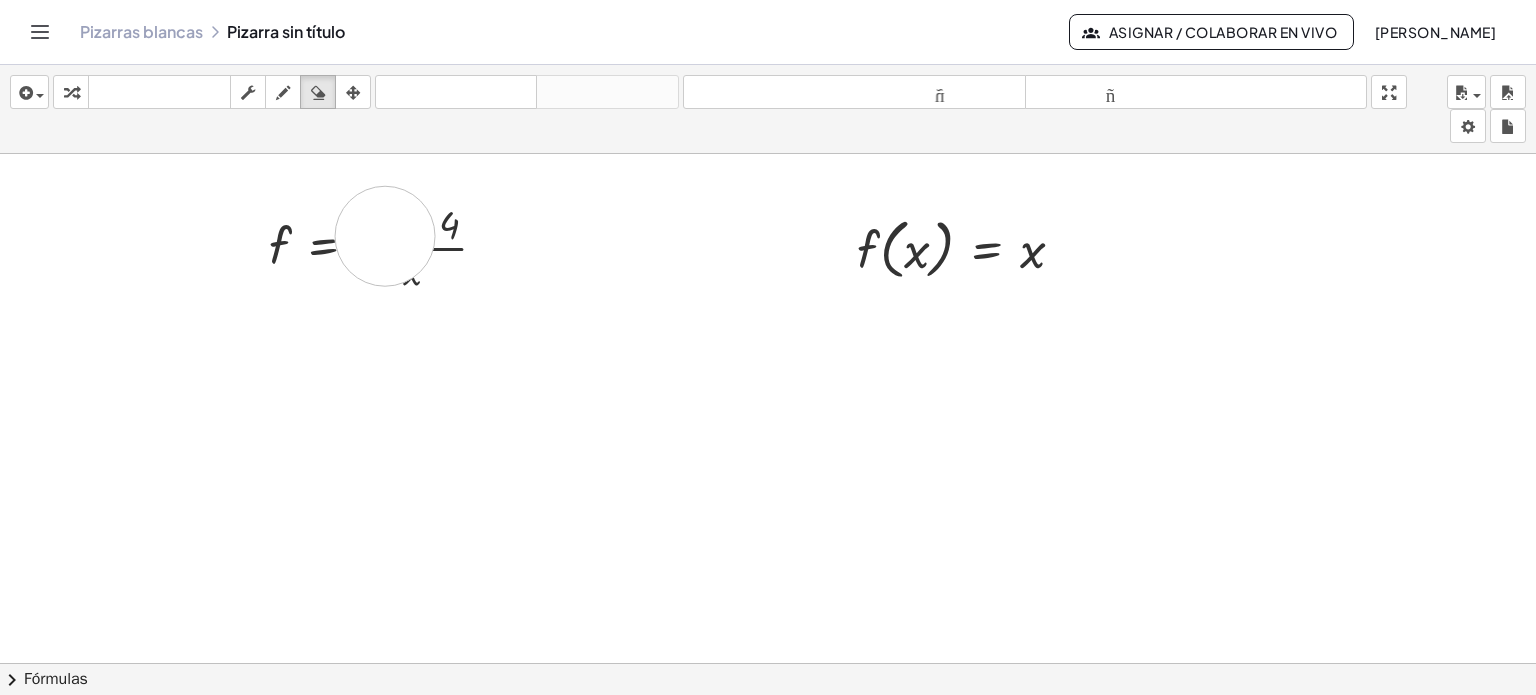 drag, startPoint x: 385, startPoint y: 235, endPoint x: 424, endPoint y: 237, distance: 39.051247 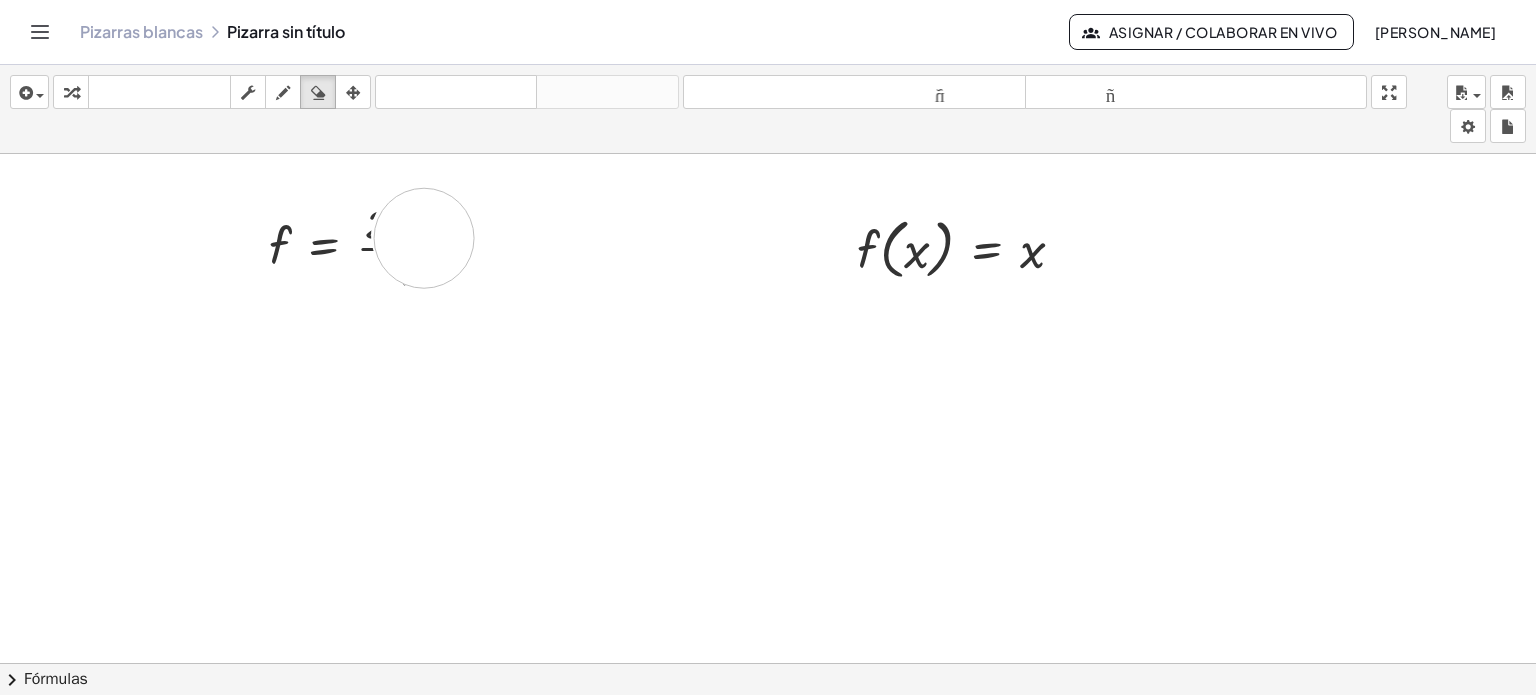 drag, startPoint x: 424, startPoint y: 237, endPoint x: 440, endPoint y: 251, distance: 21.260292 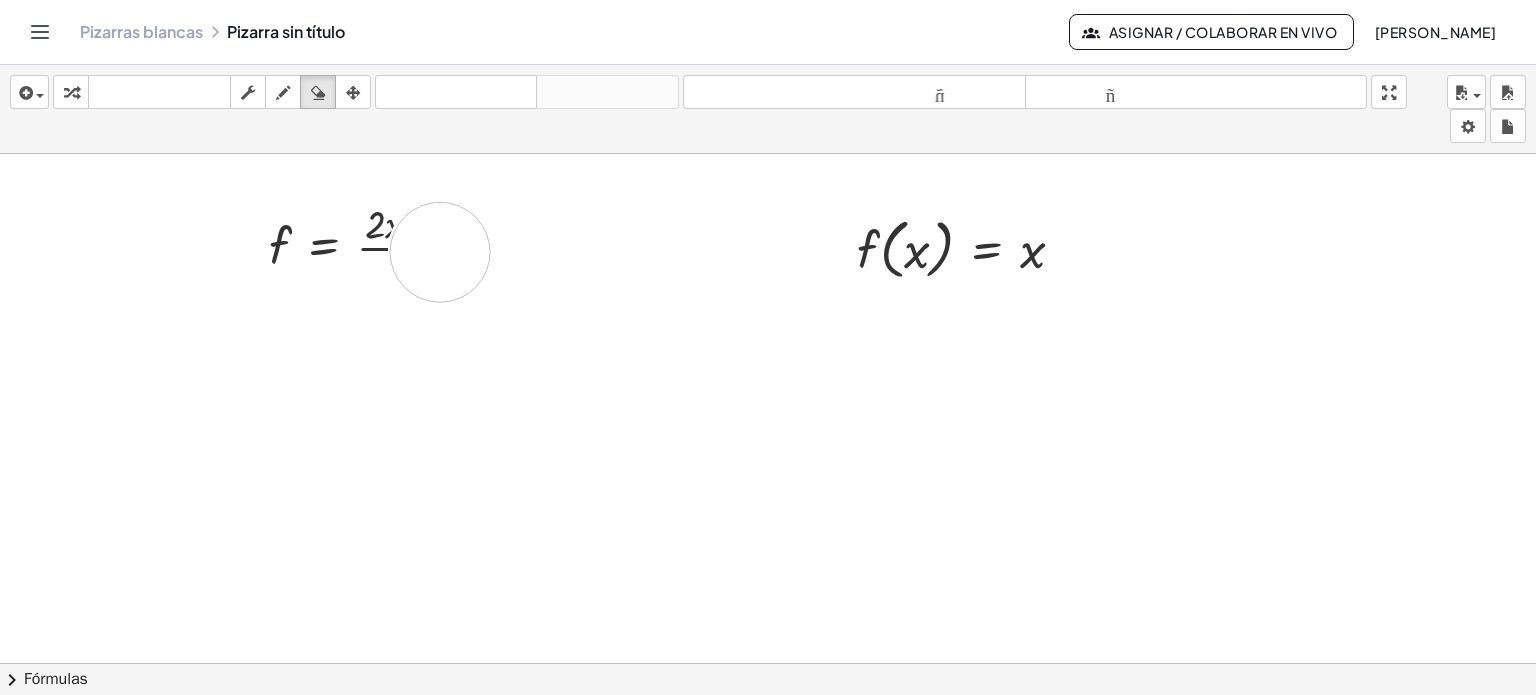 click at bounding box center (768, 678) 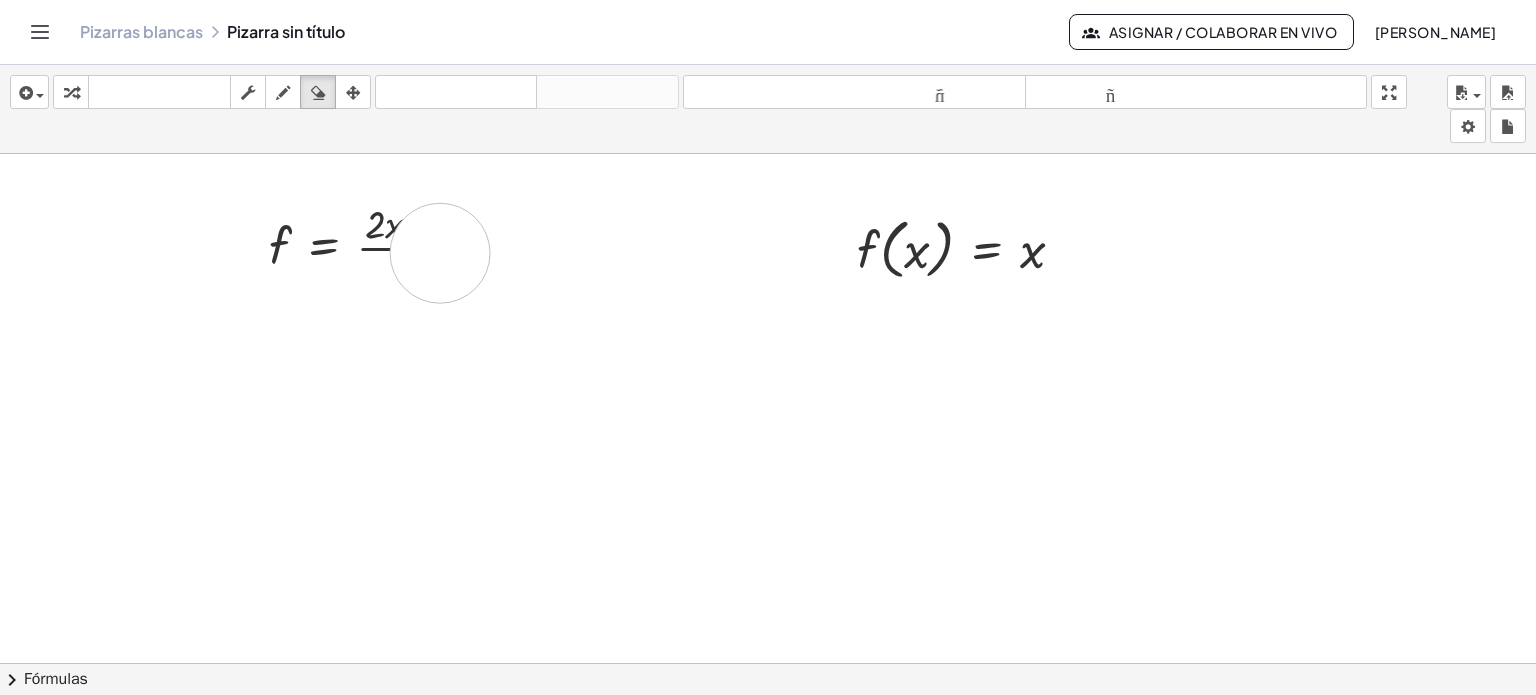 click at bounding box center [768, 678] 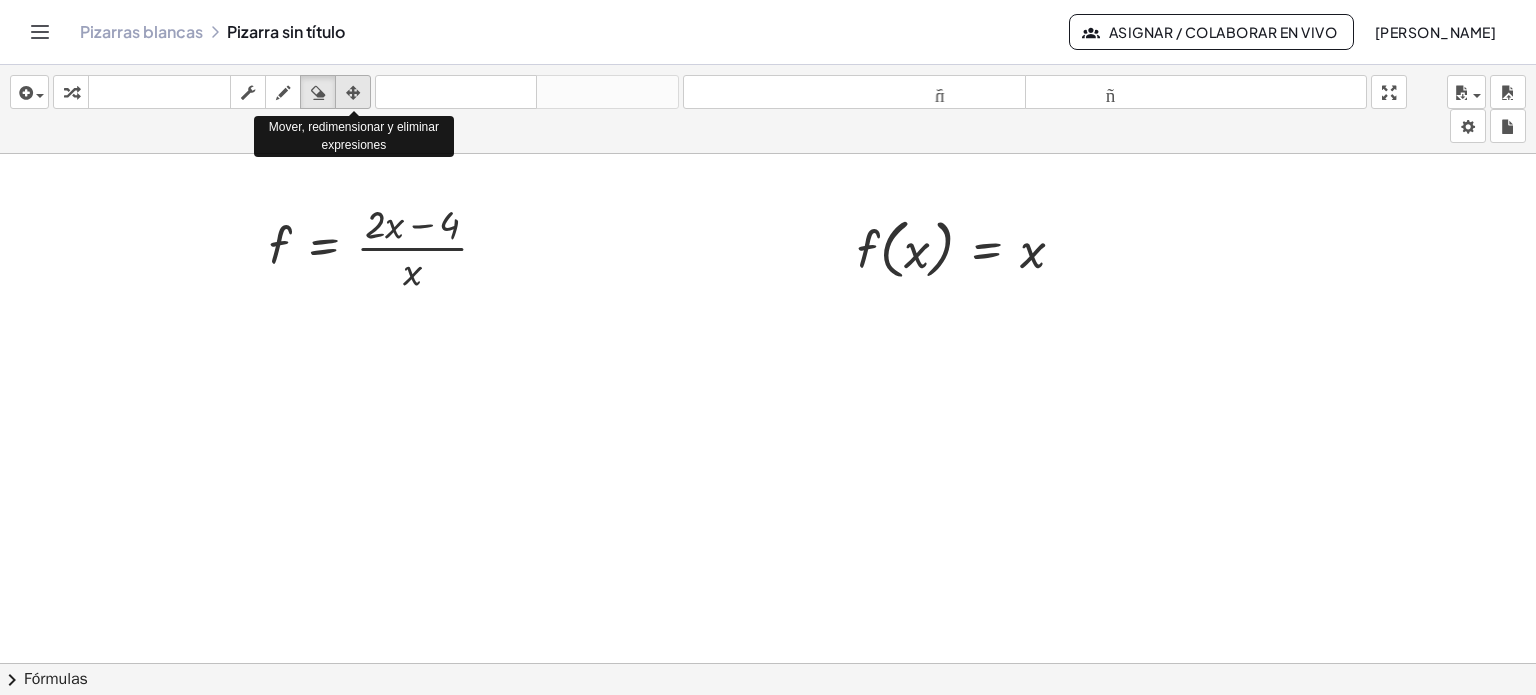 click at bounding box center (353, 92) 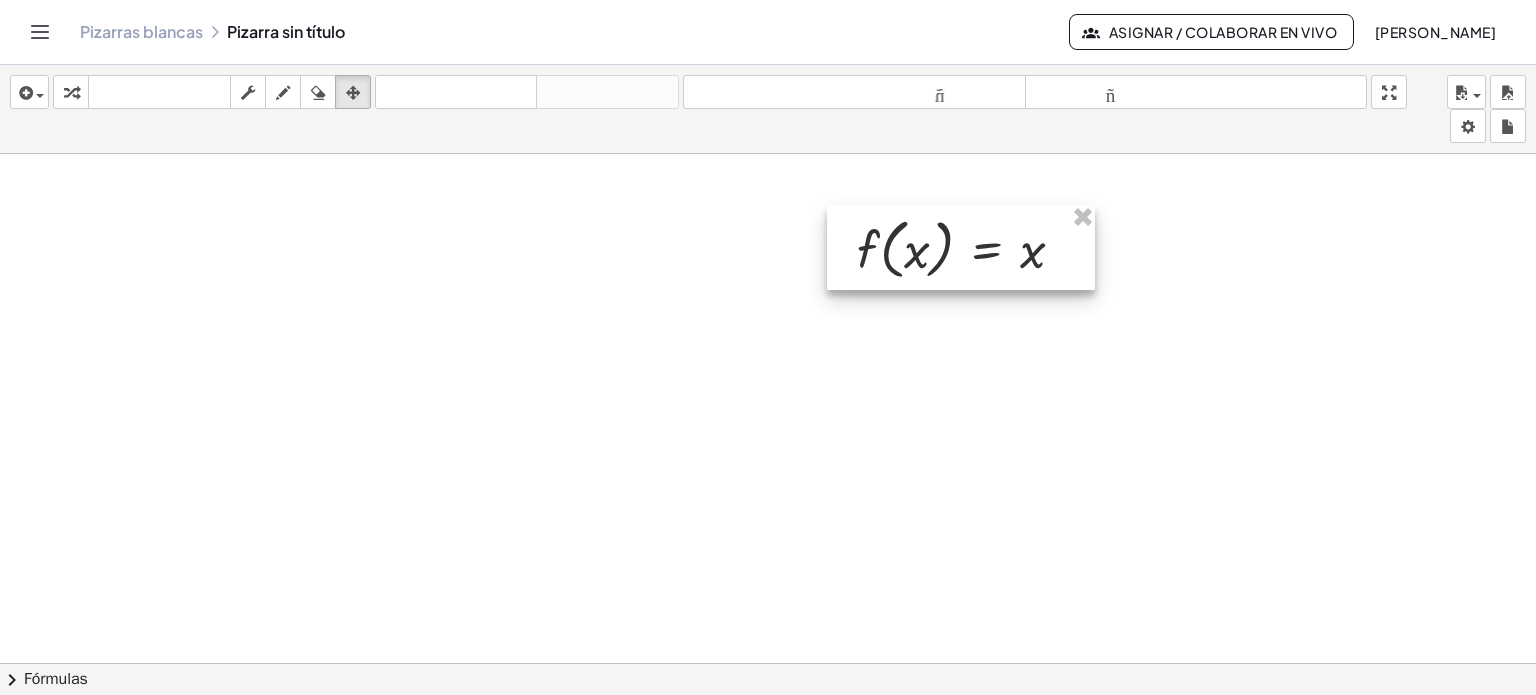 click at bounding box center (961, 248) 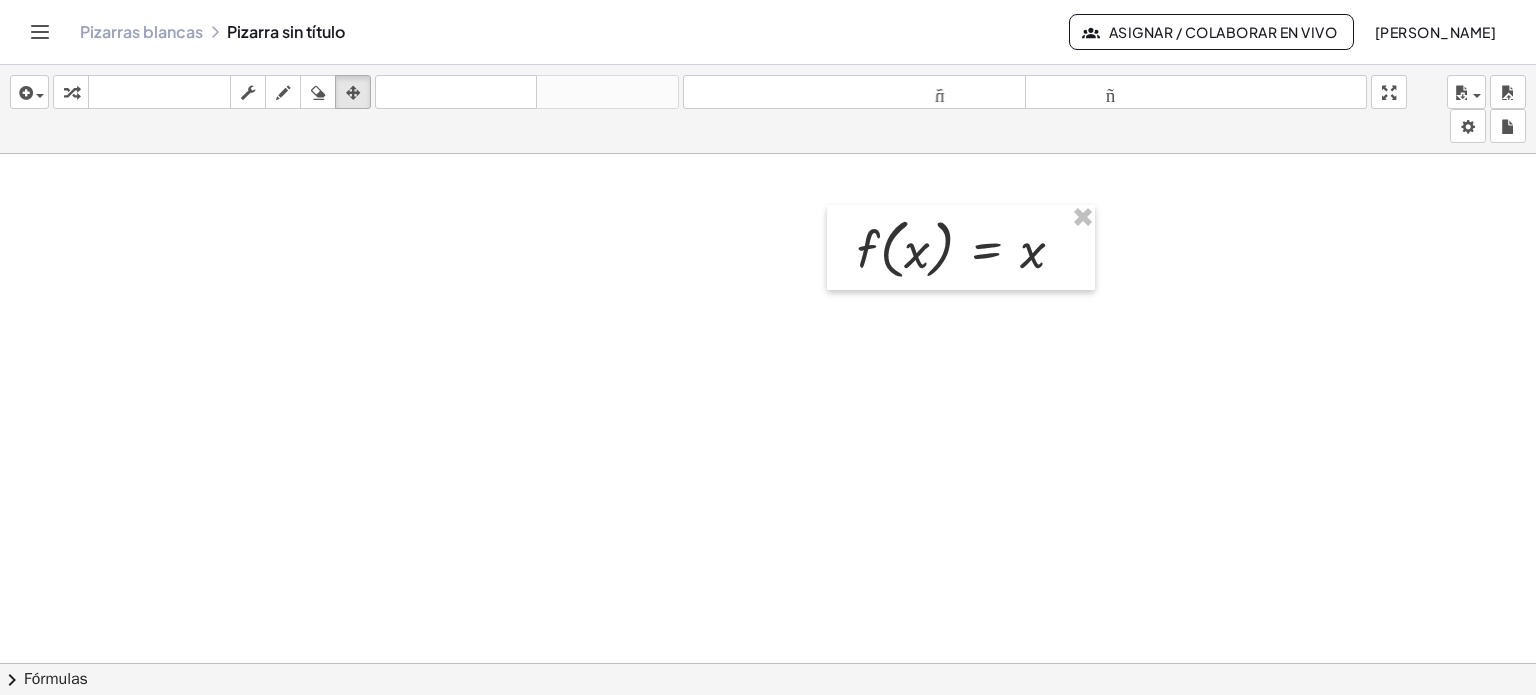 click at bounding box center (768, 678) 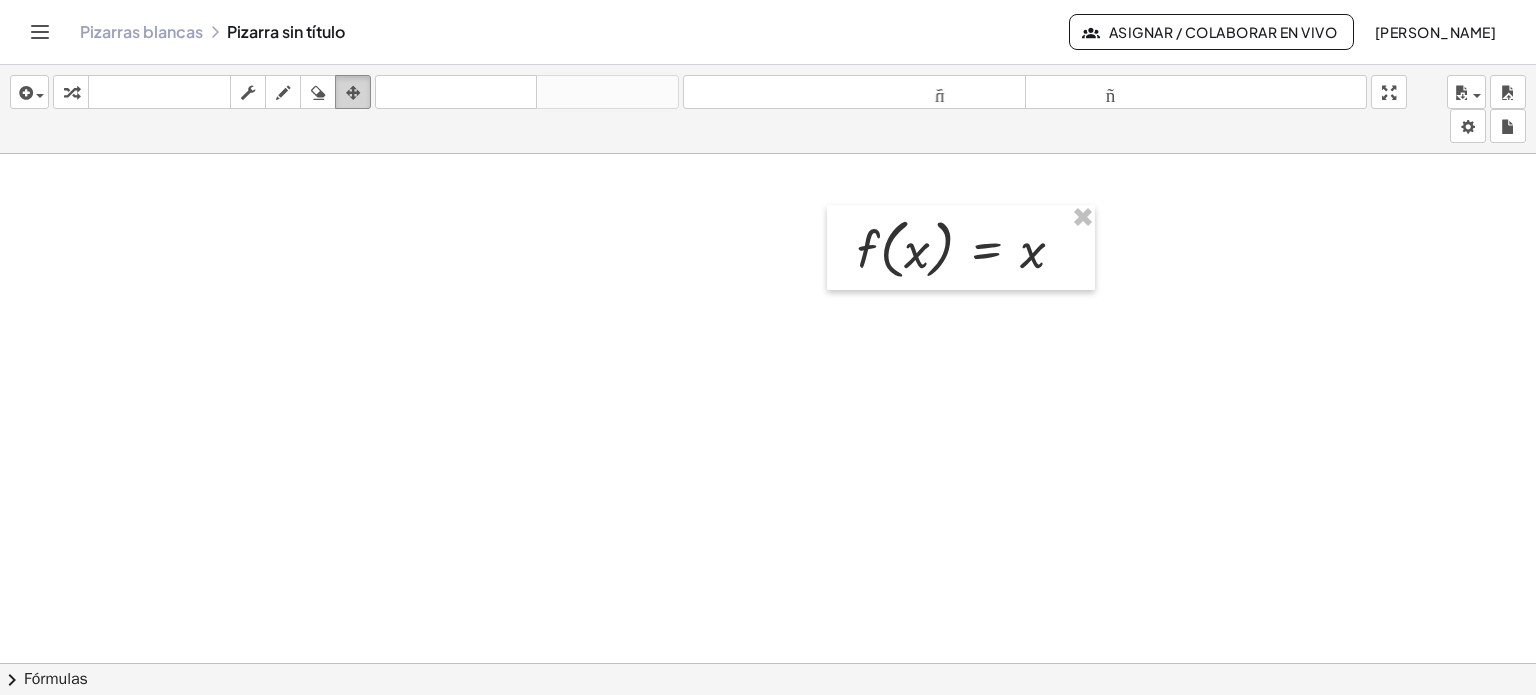 drag, startPoint x: 350, startPoint y: 86, endPoint x: 363, endPoint y: 100, distance: 19.104973 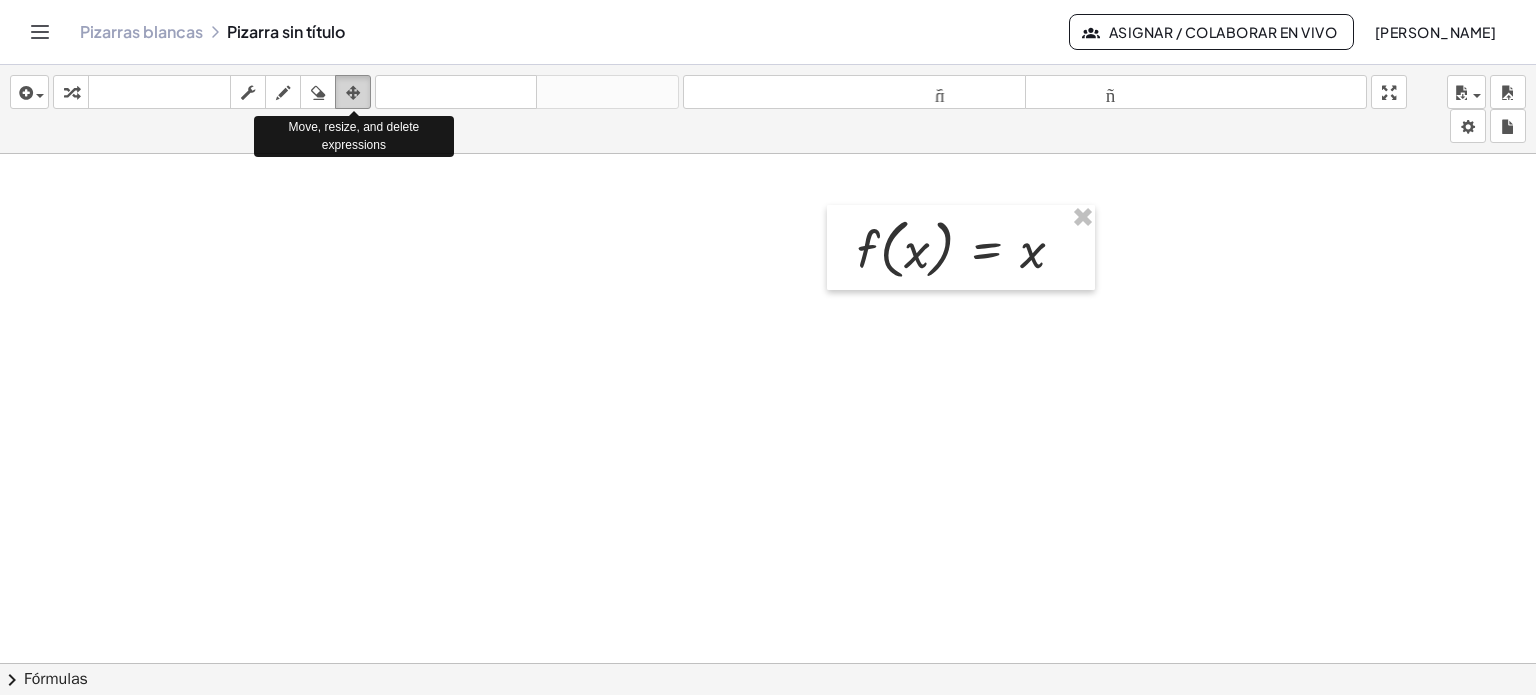 click at bounding box center (353, 92) 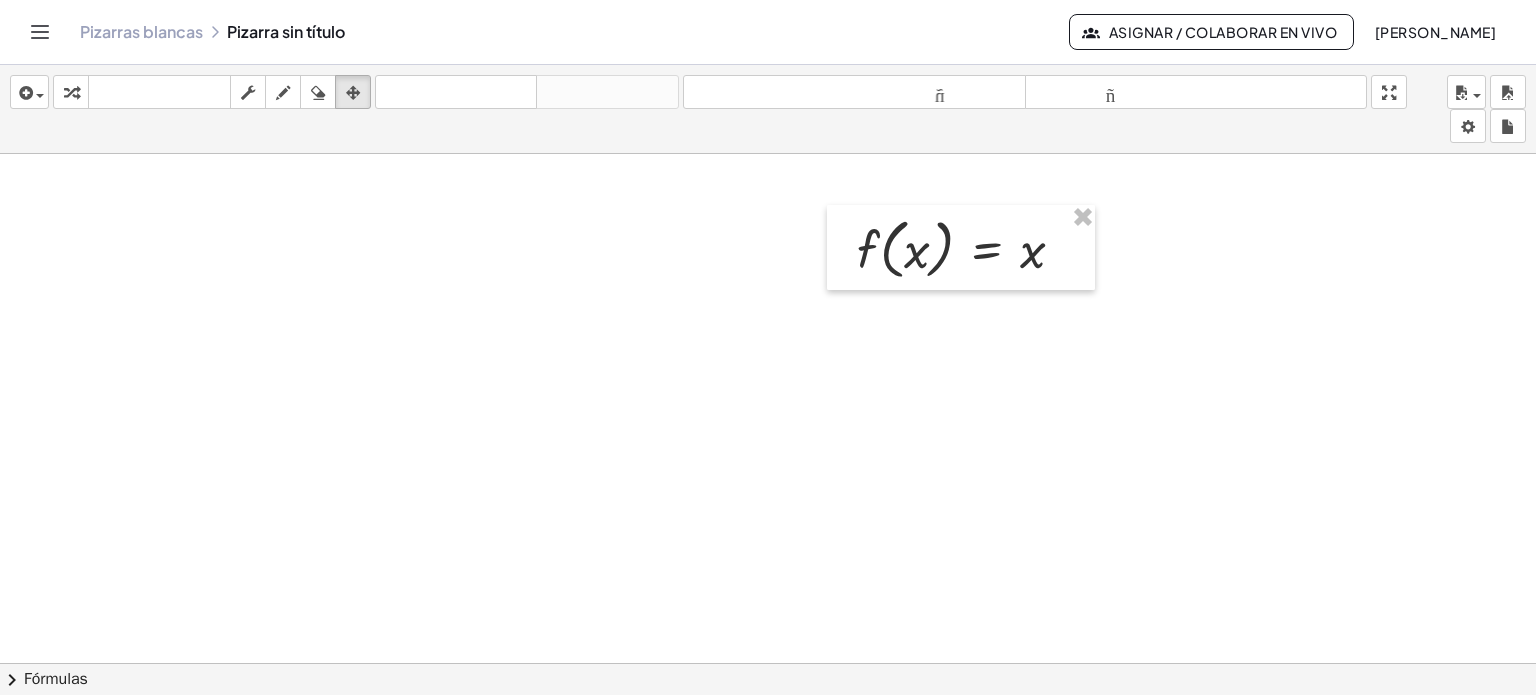 drag, startPoint x: 440, startPoint y: 313, endPoint x: 628, endPoint y: 332, distance: 188.95767 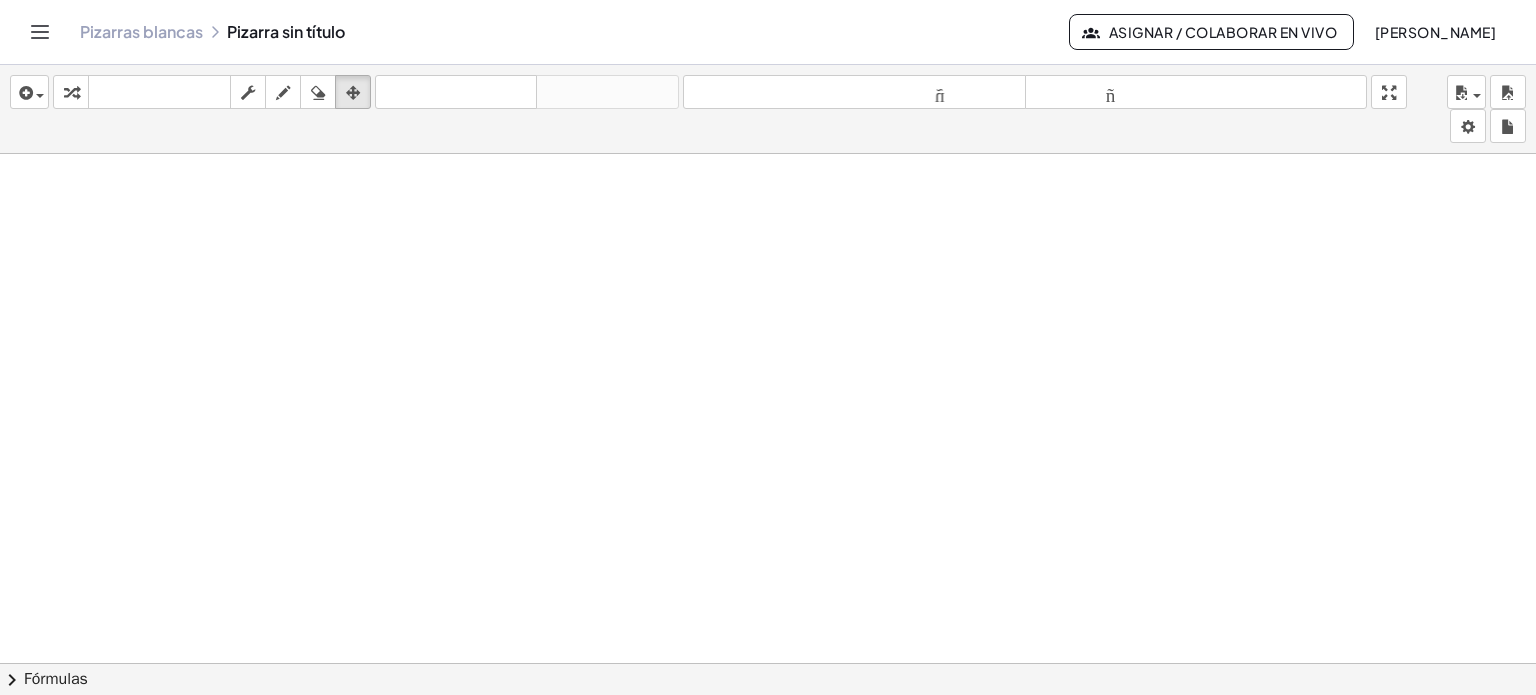 click 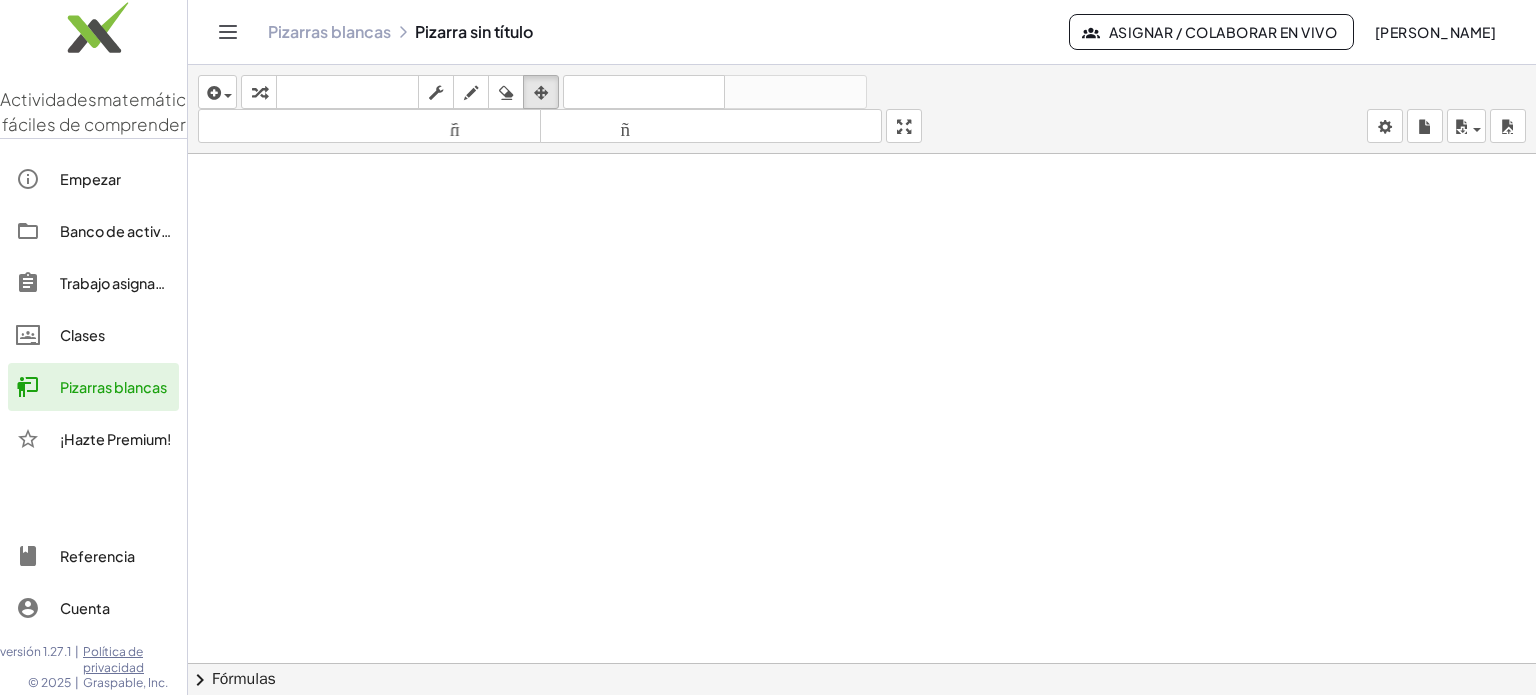 click at bounding box center (862, 678) 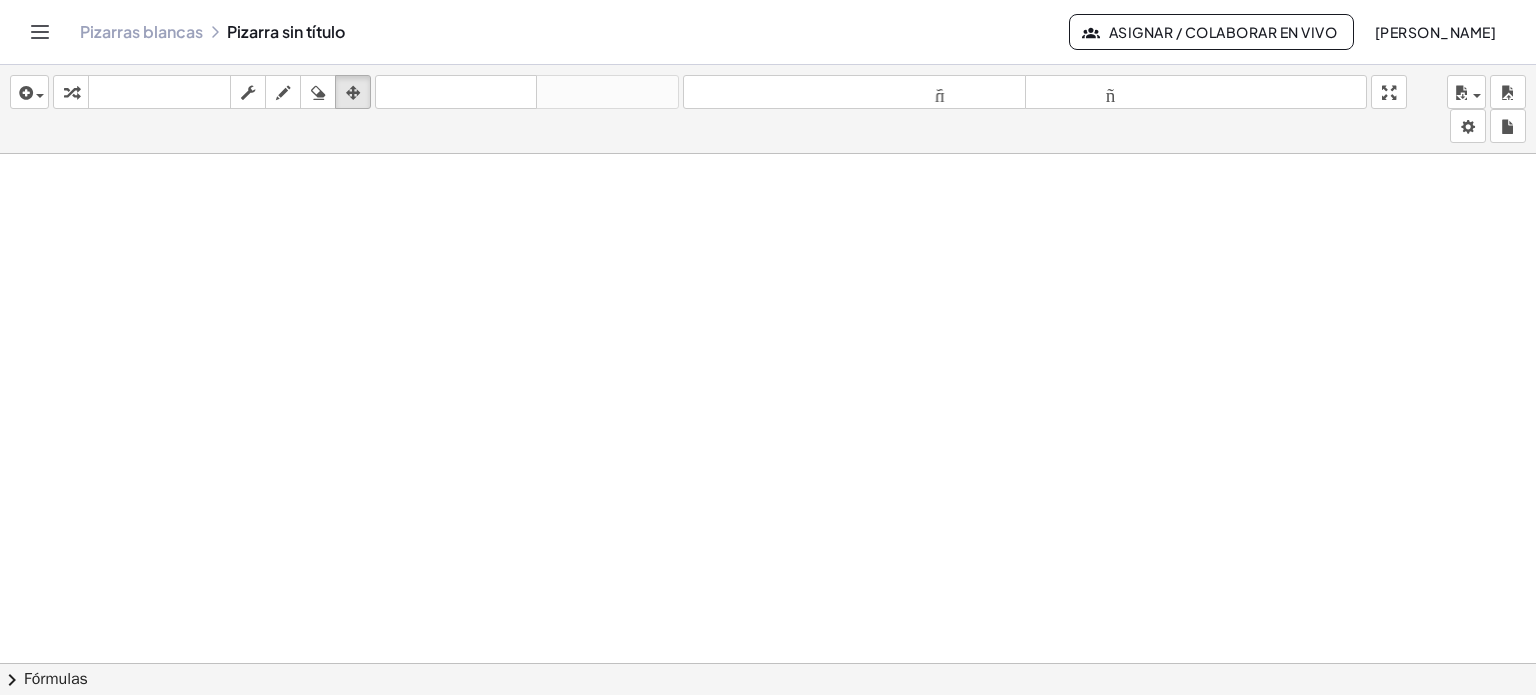 click 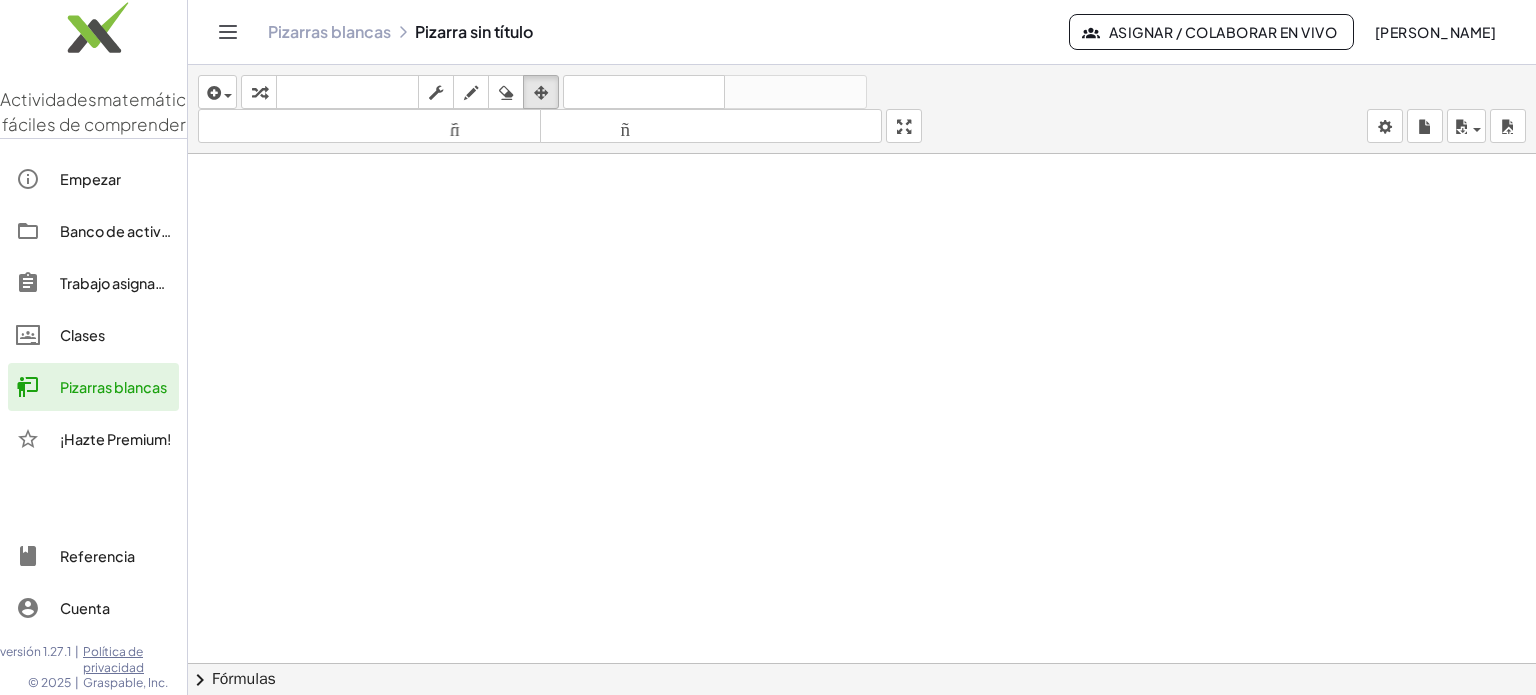 click 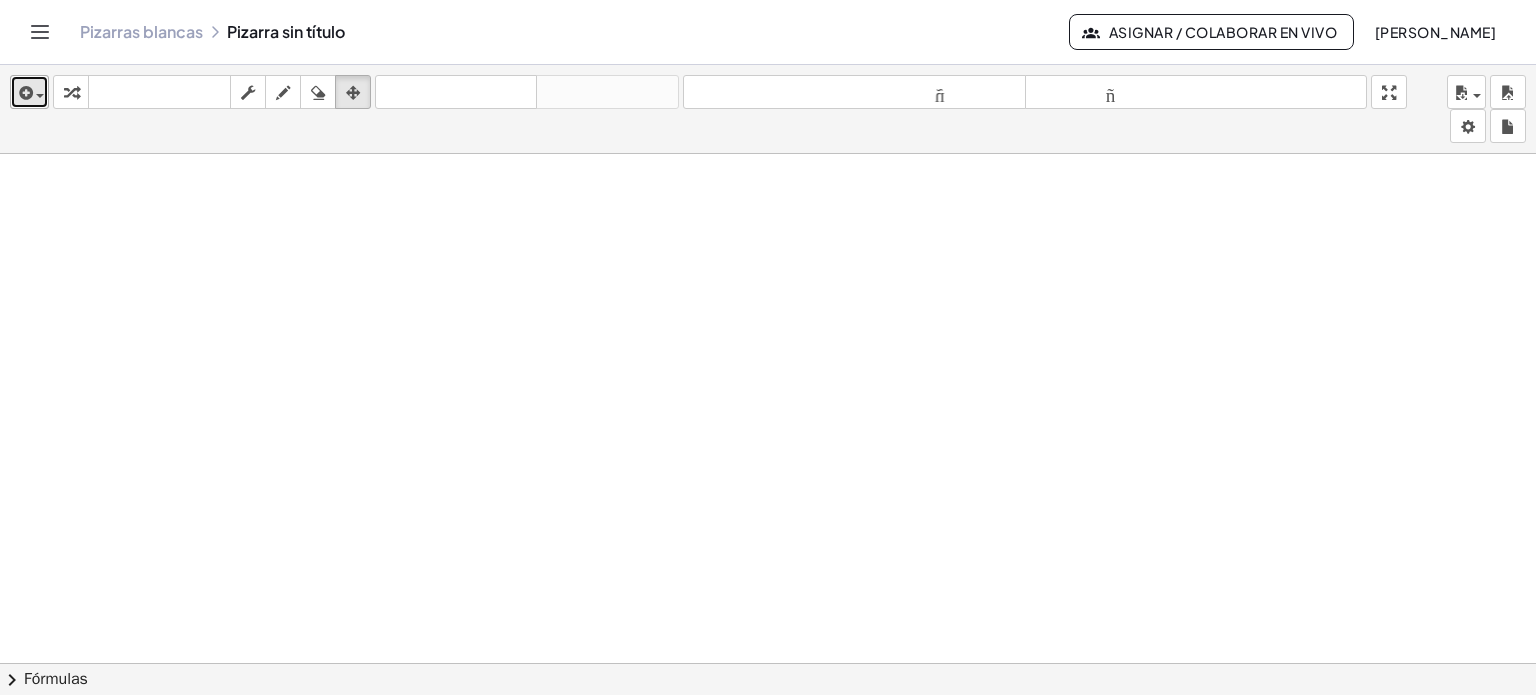 click at bounding box center [40, 96] 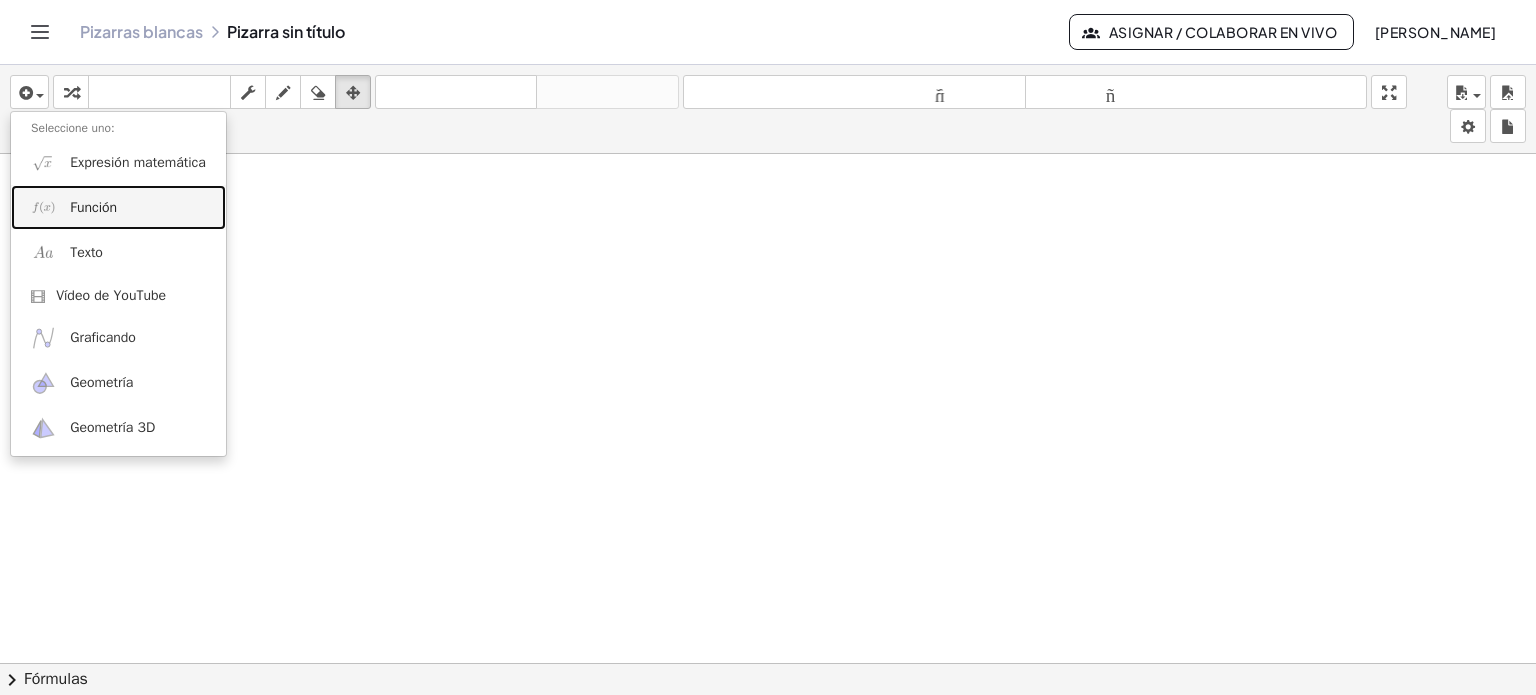 click on "Función" at bounding box center (118, 207) 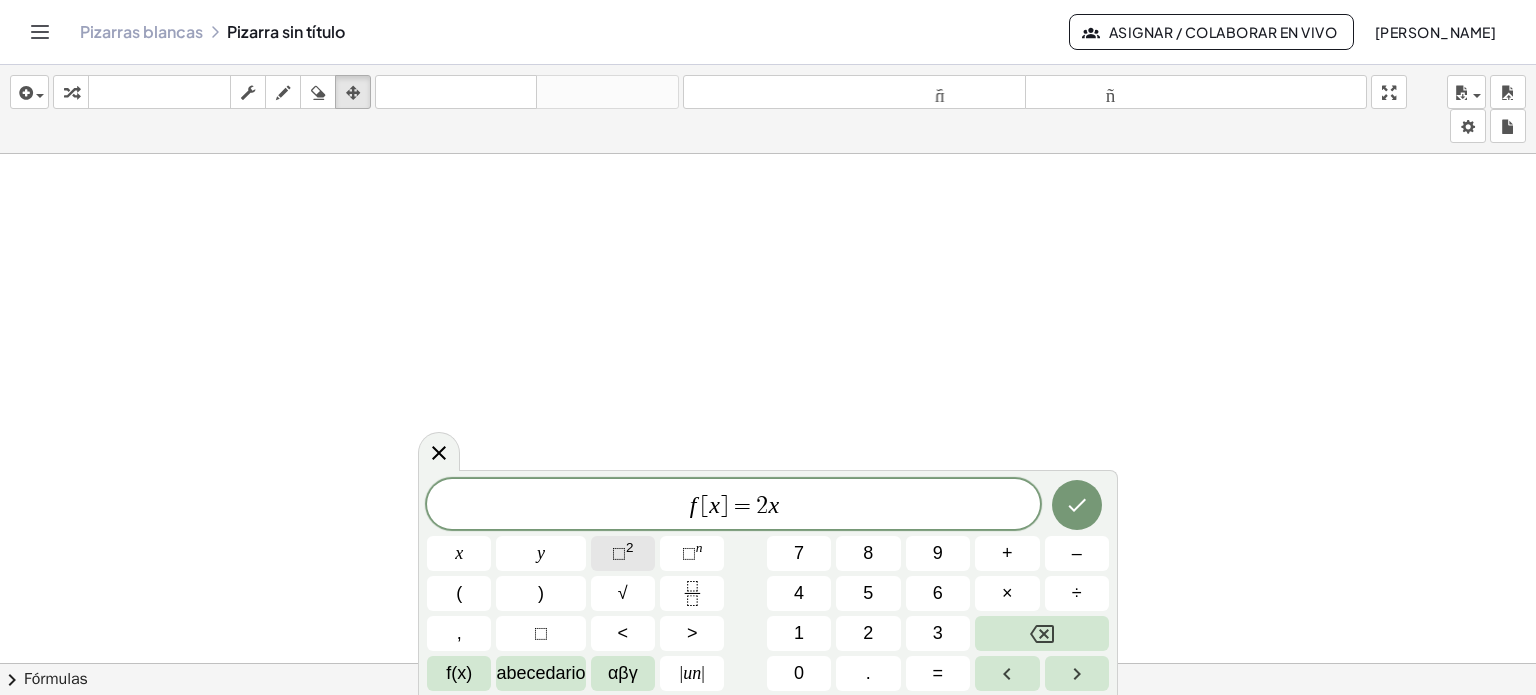 click on "⬚ 2" at bounding box center [623, 553] 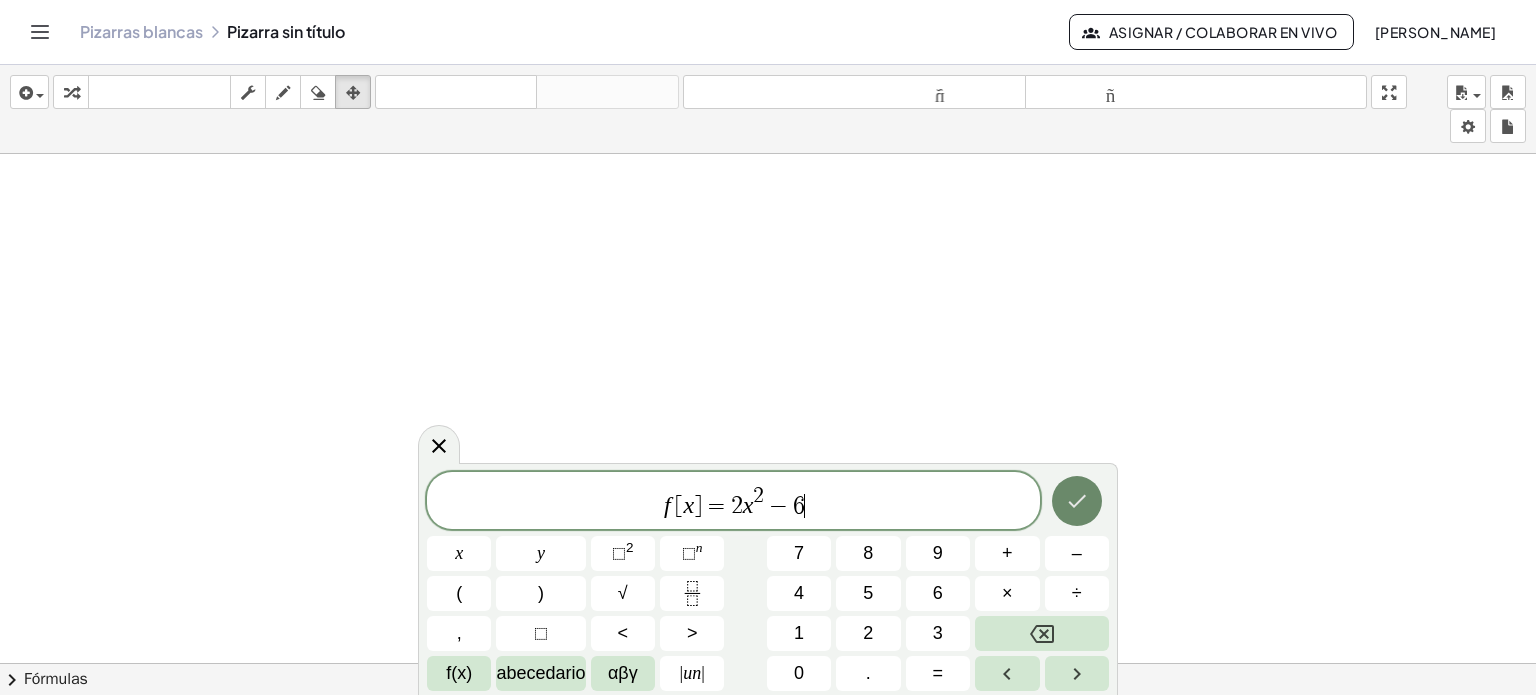 click 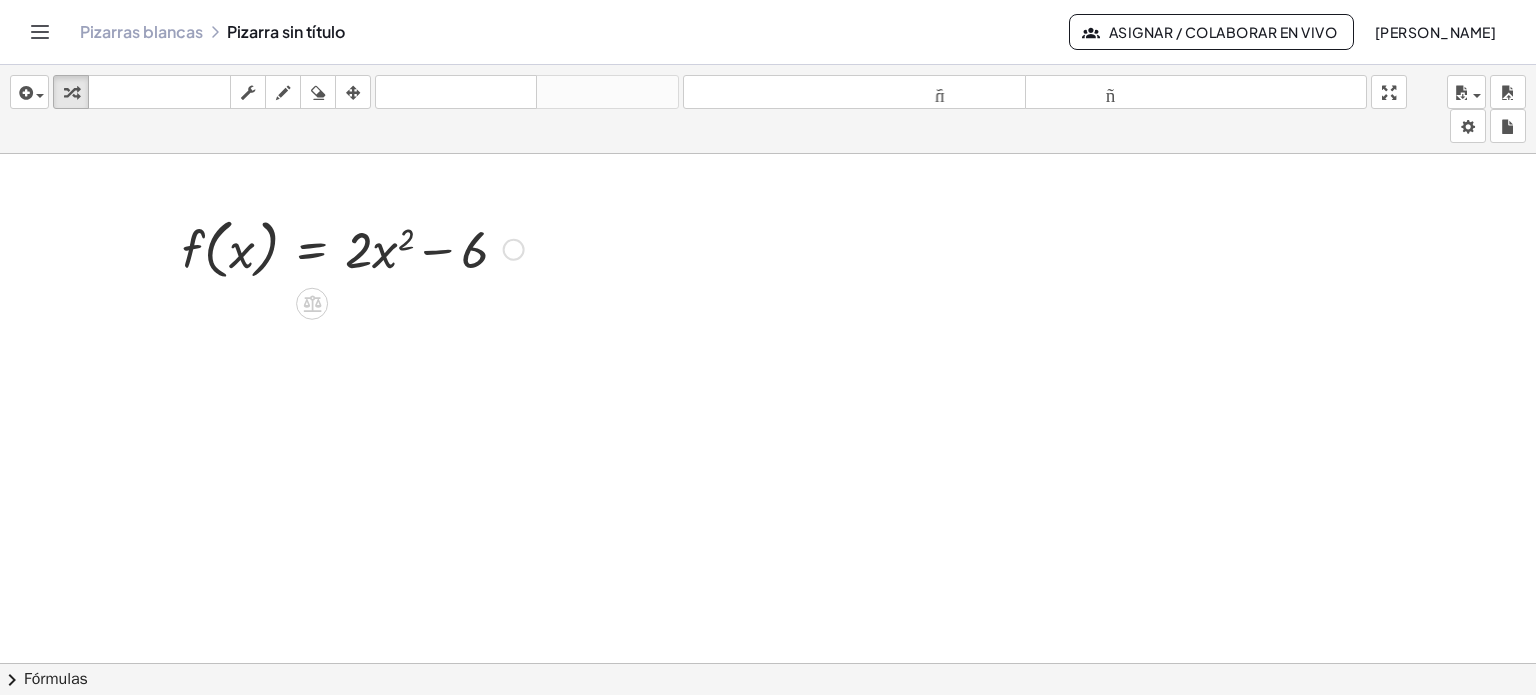 click at bounding box center (514, 250) 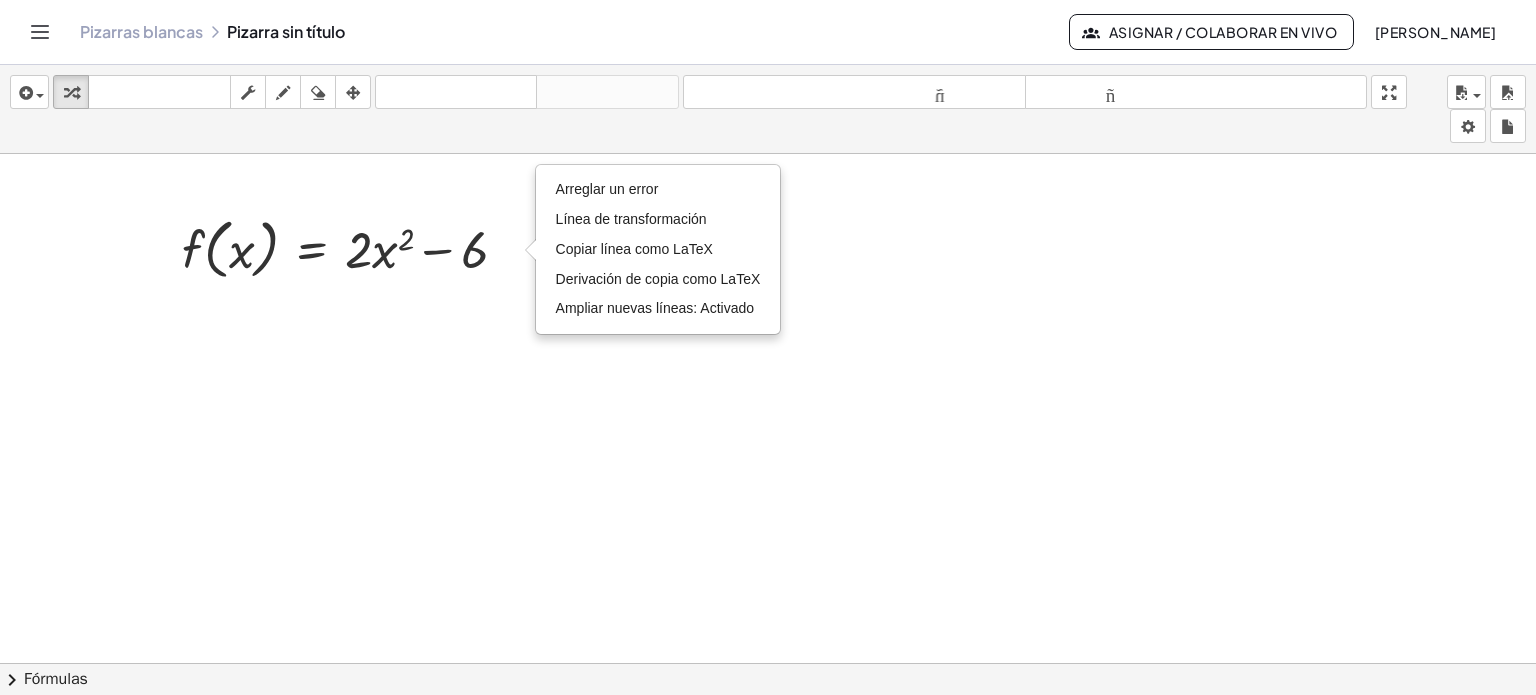 click at bounding box center [768, 678] 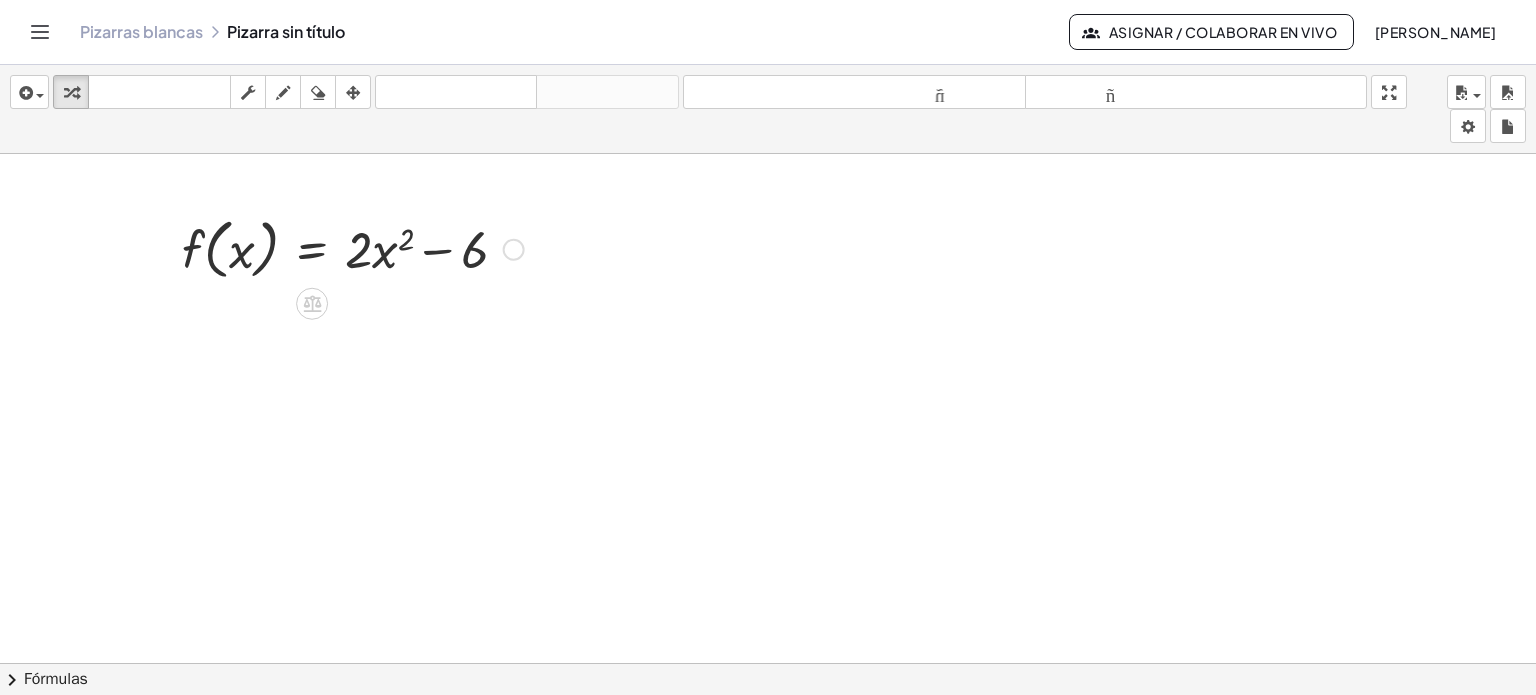click at bounding box center (353, 248) 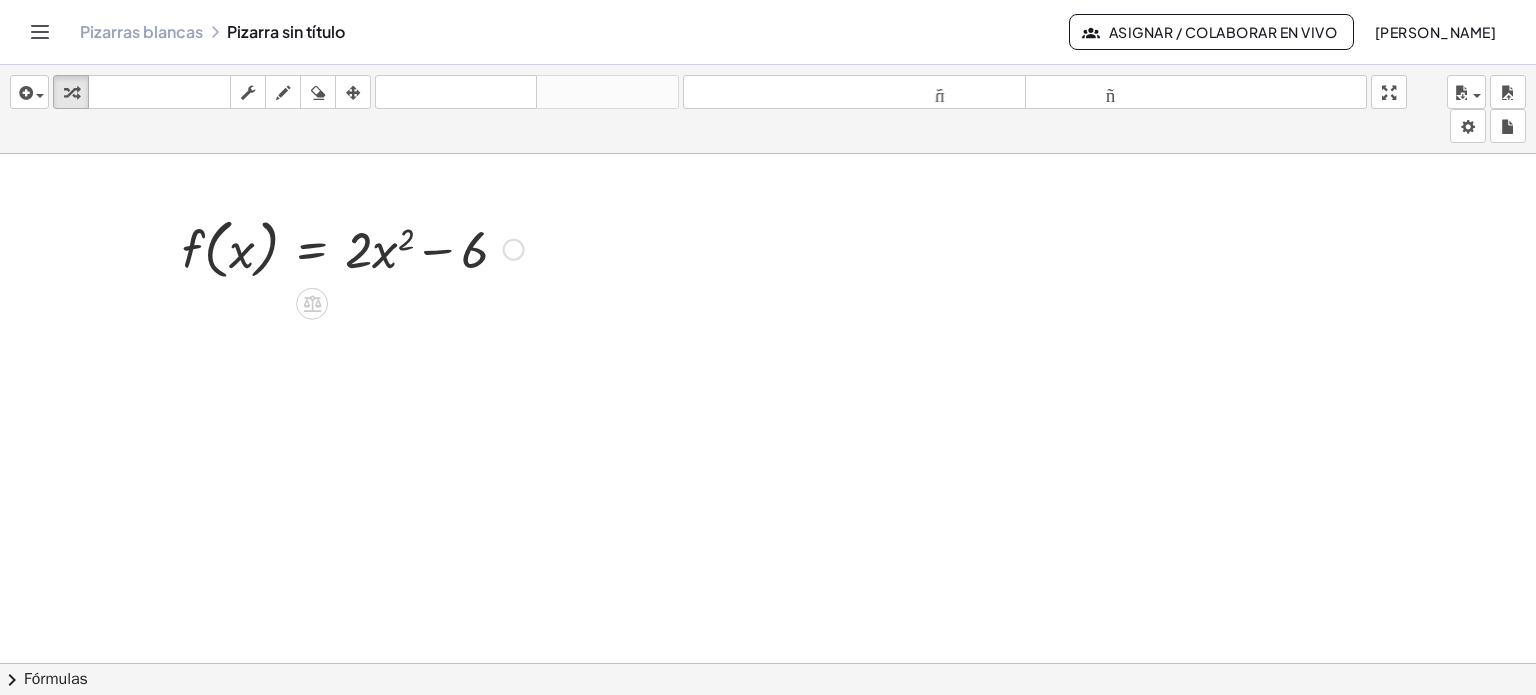 click at bounding box center (353, 248) 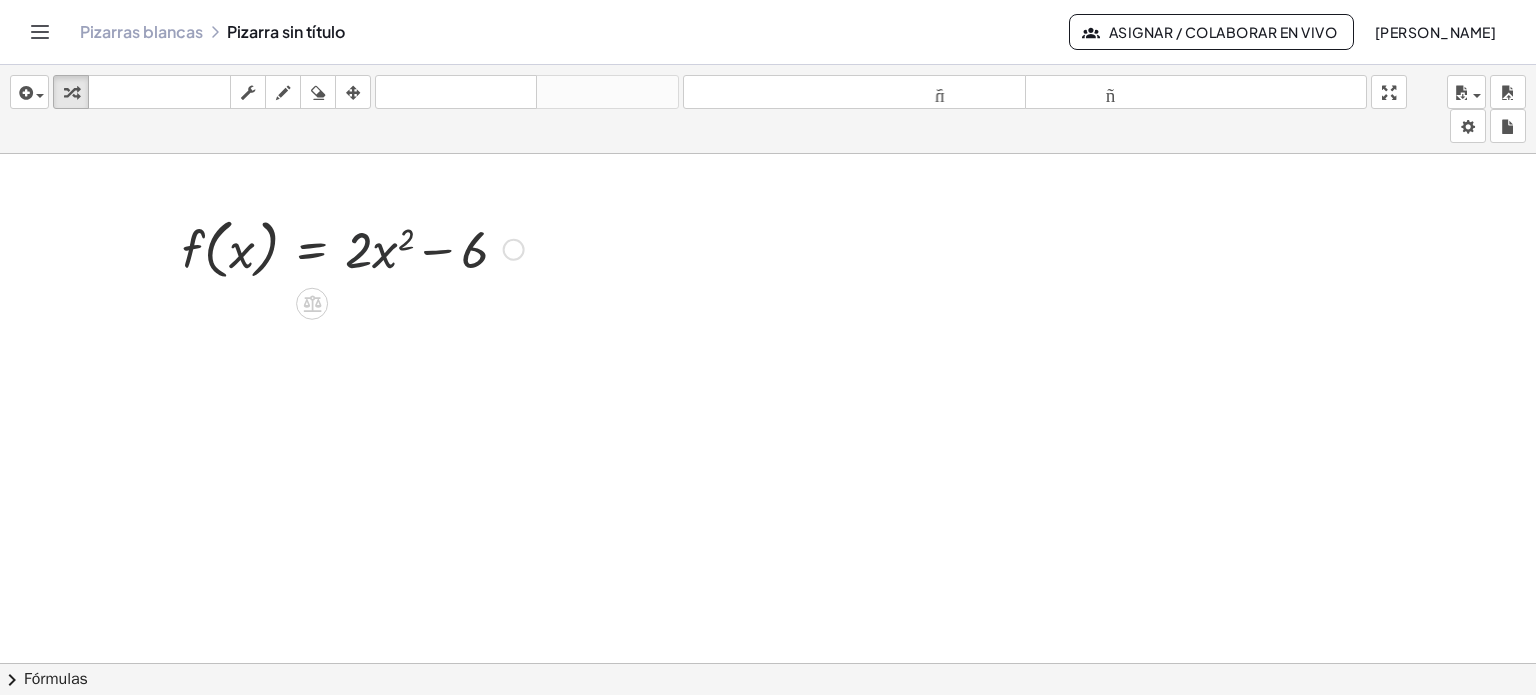 click at bounding box center [353, 248] 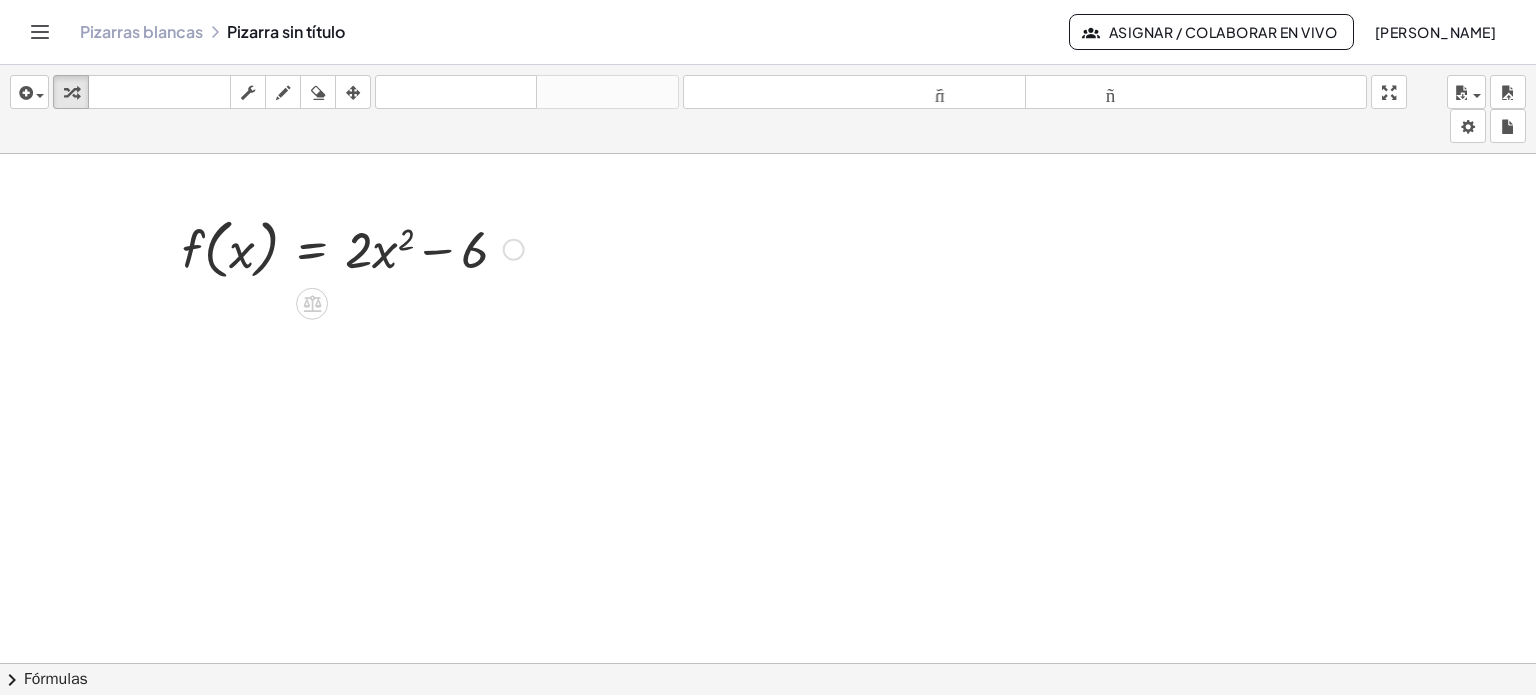 click at bounding box center (353, 248) 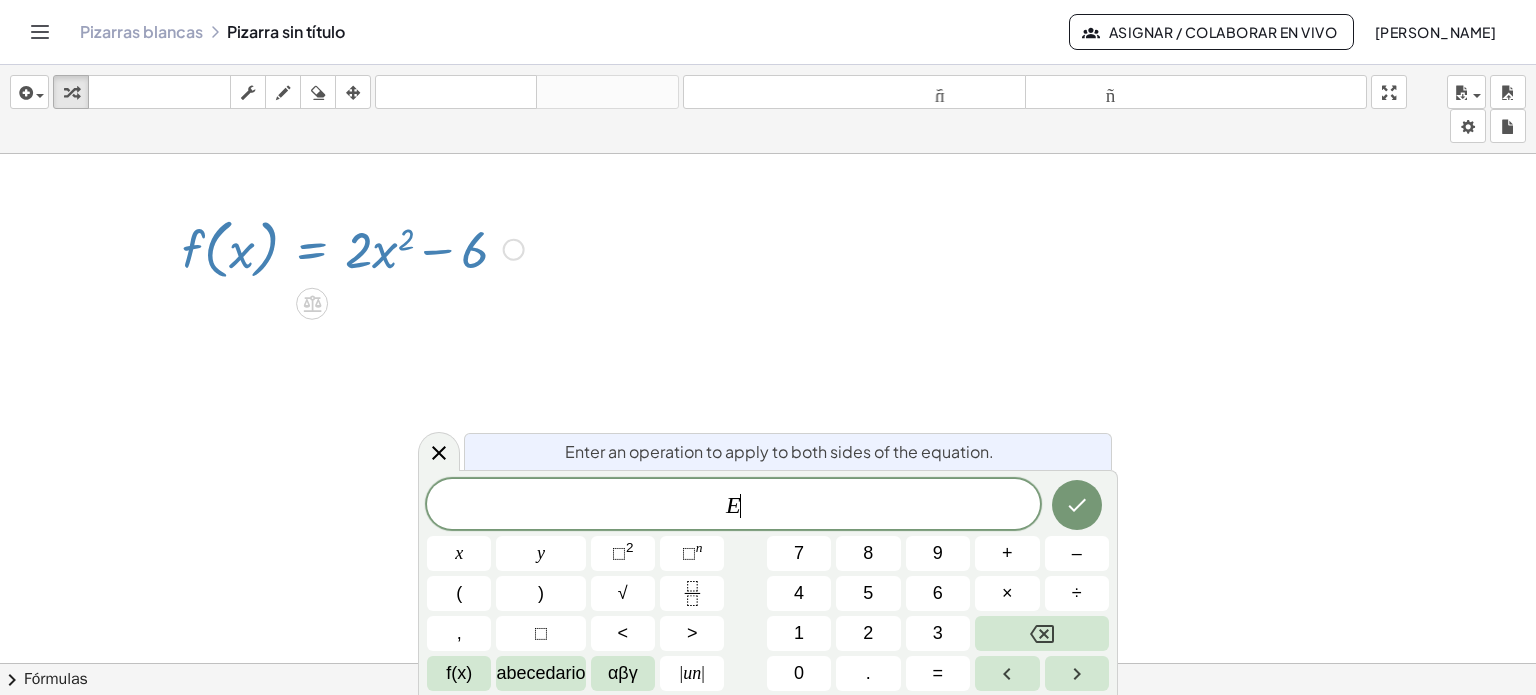 click at bounding box center (353, 248) 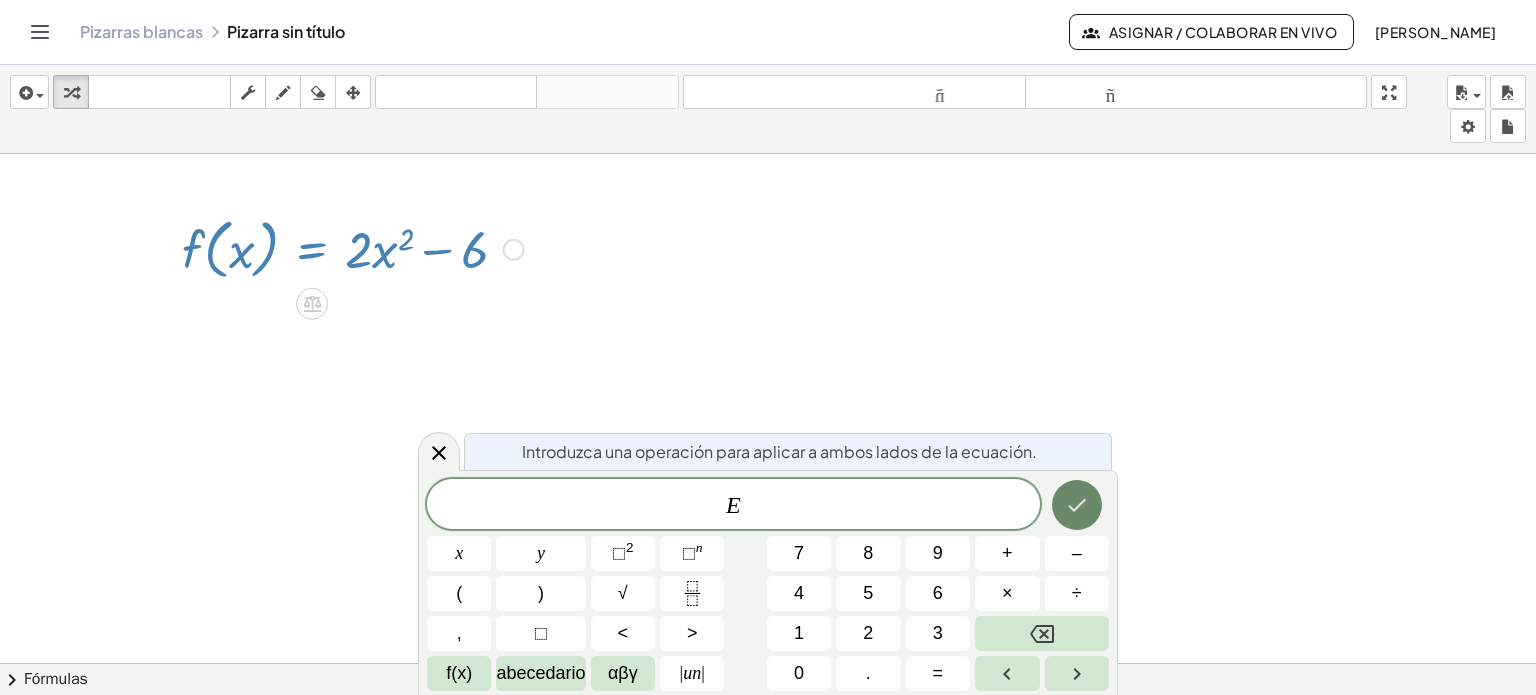 click 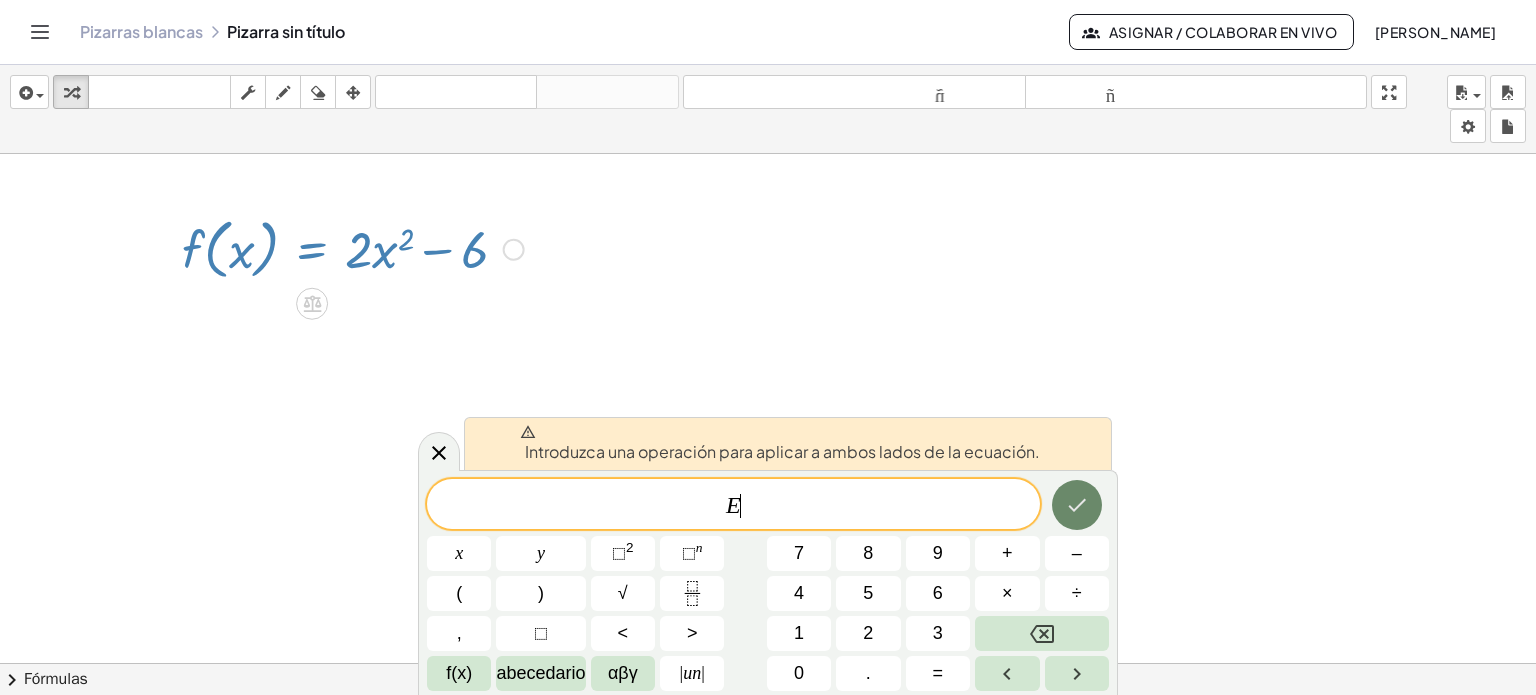 click 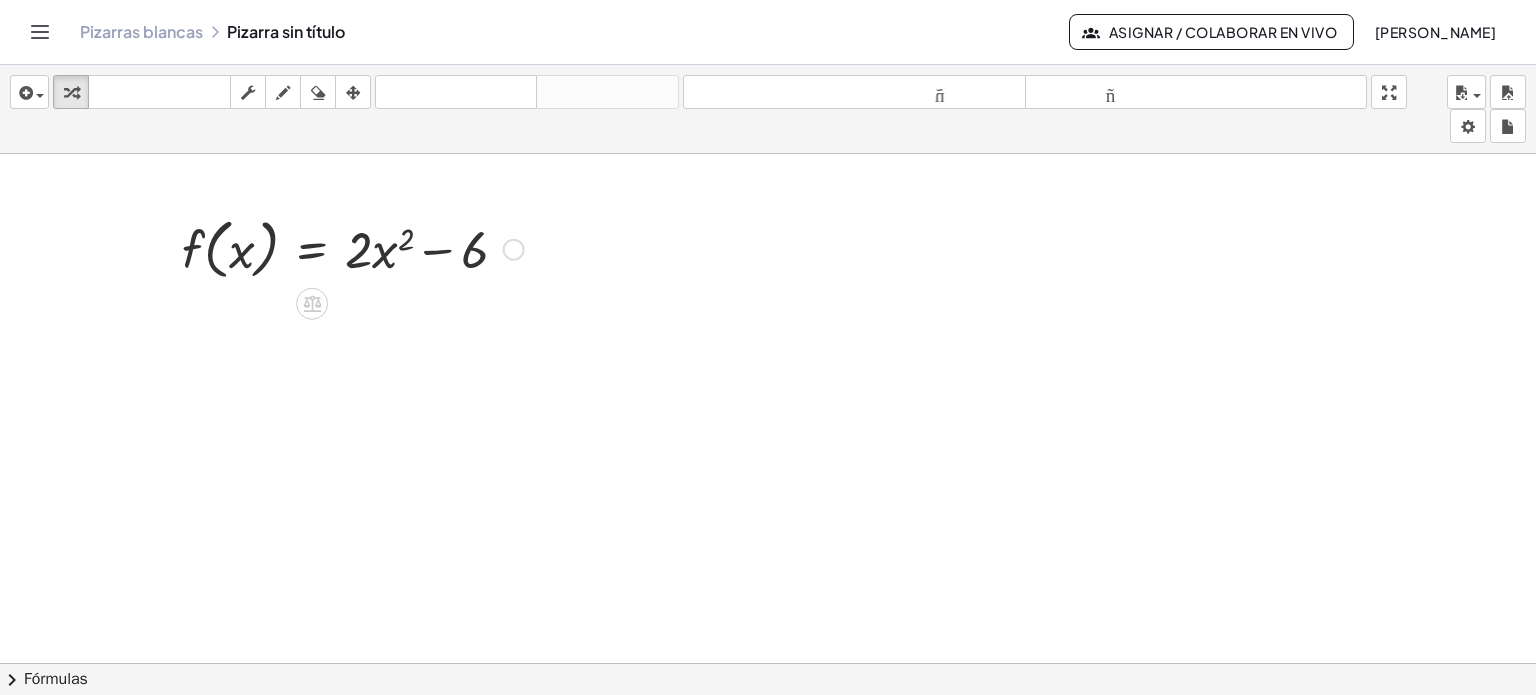 click at bounding box center [353, 248] 